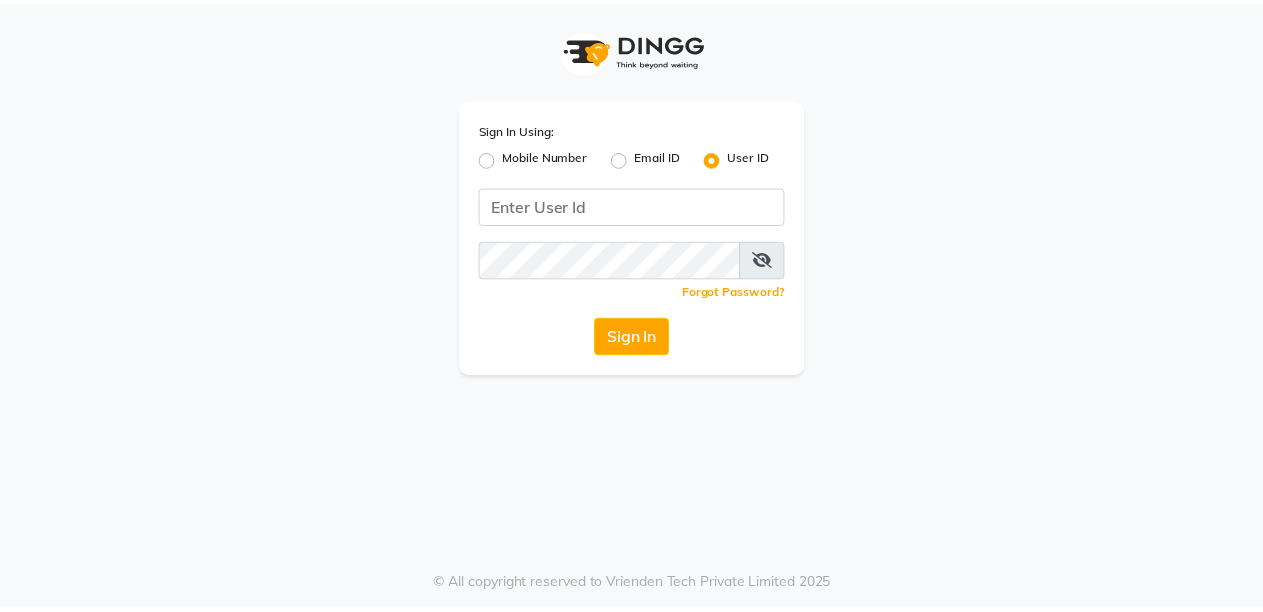 scroll, scrollTop: 0, scrollLeft: 0, axis: both 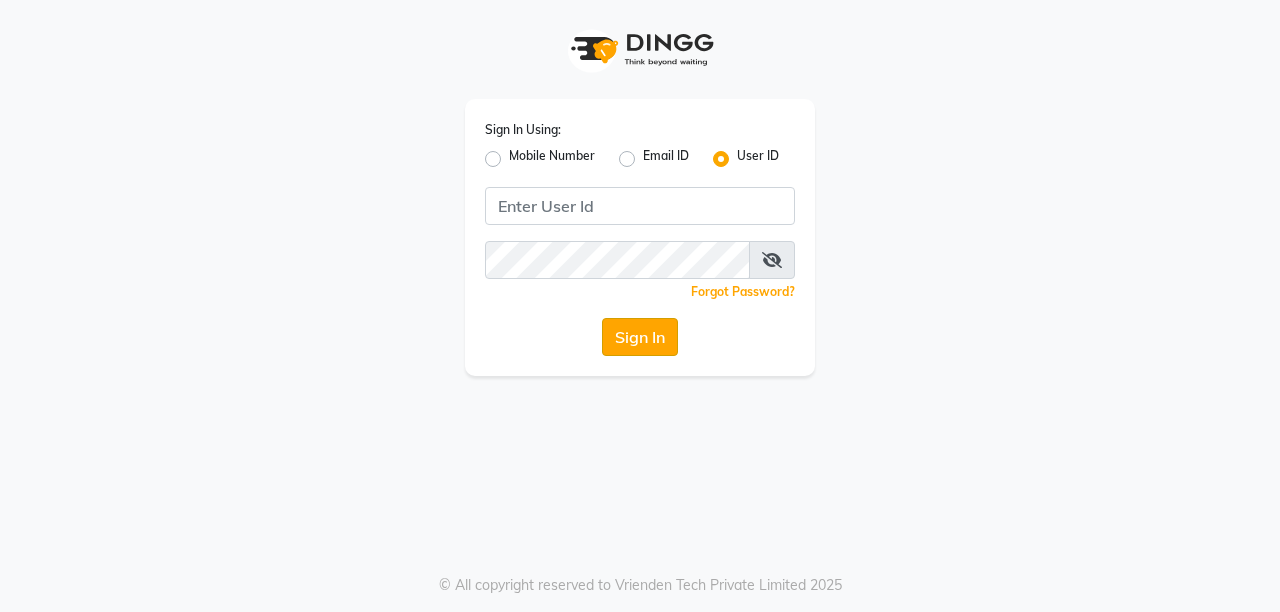 type on "burgundy" 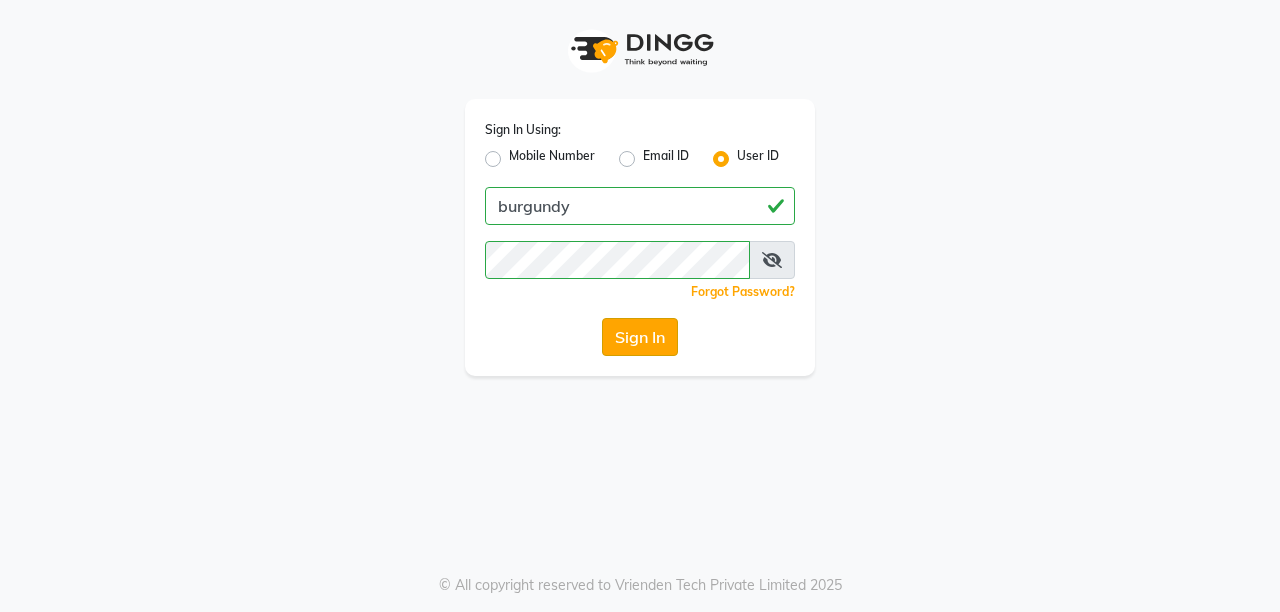 click on "Sign In" 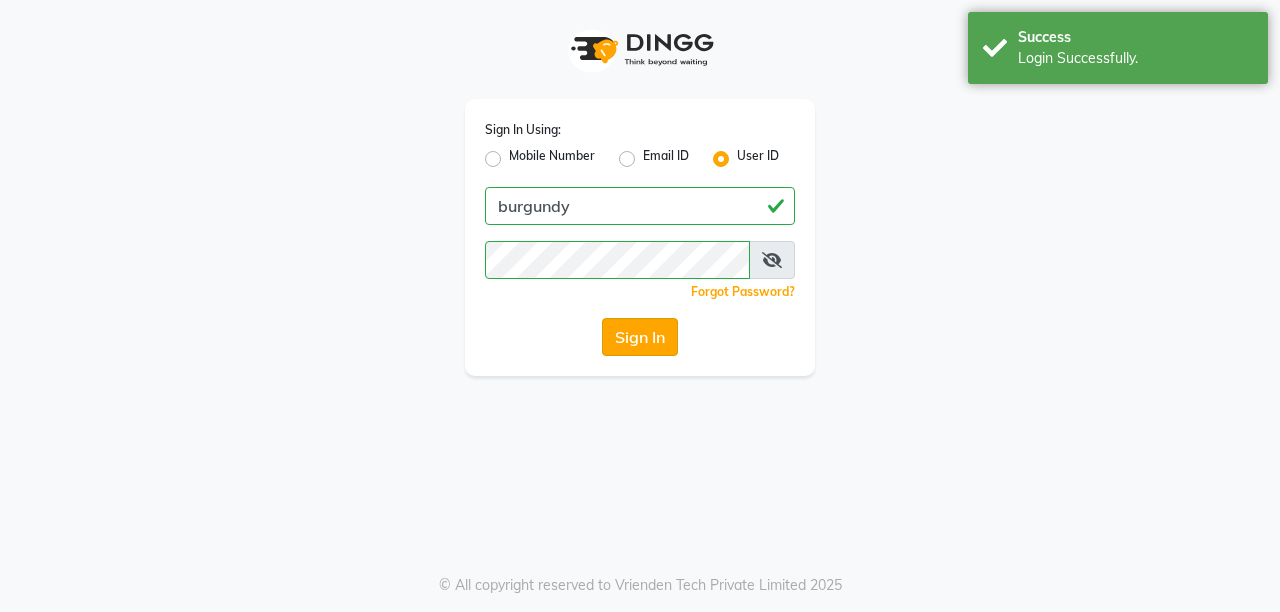 click on "Sign In" 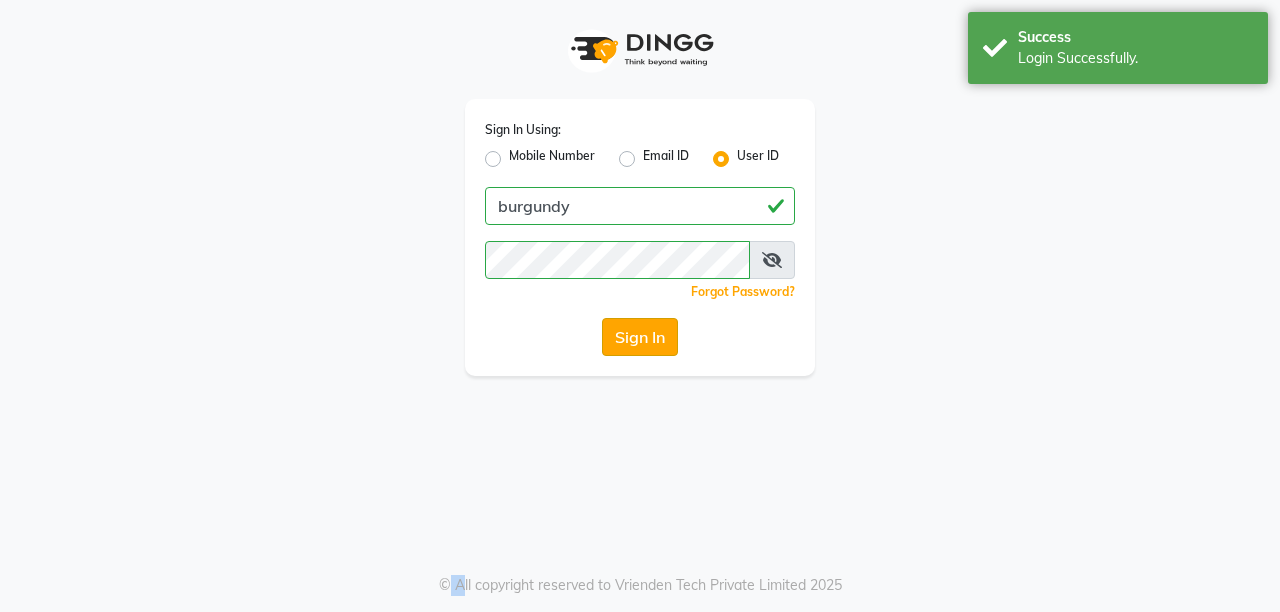 click on "Sign In" 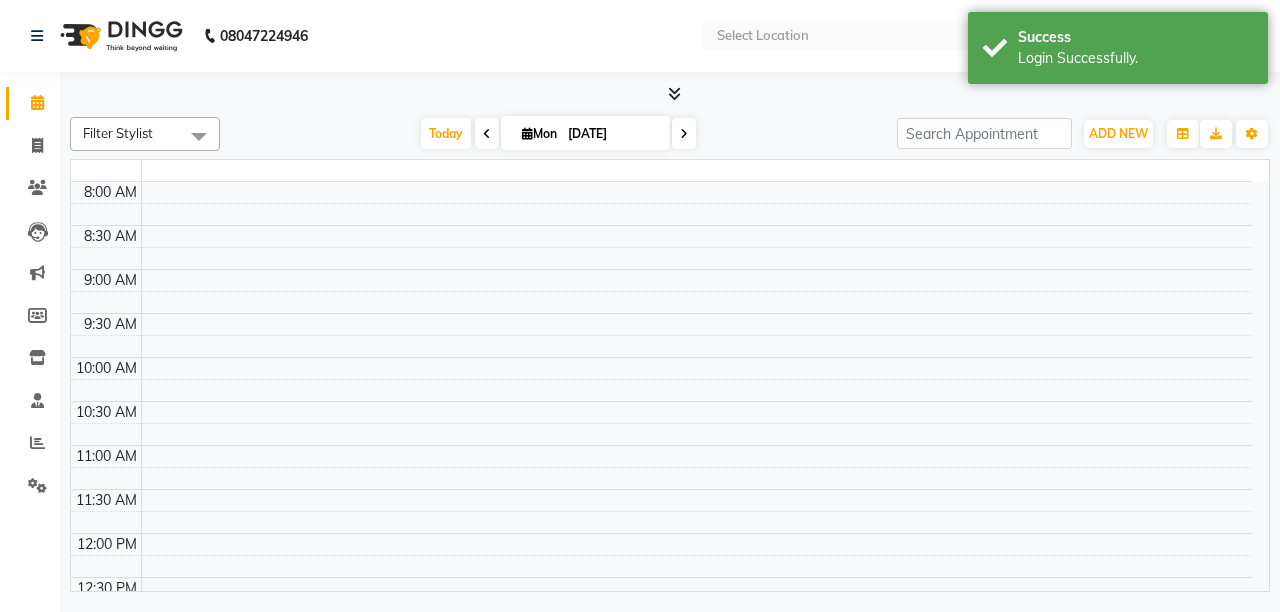 click at bounding box center (696, 324) 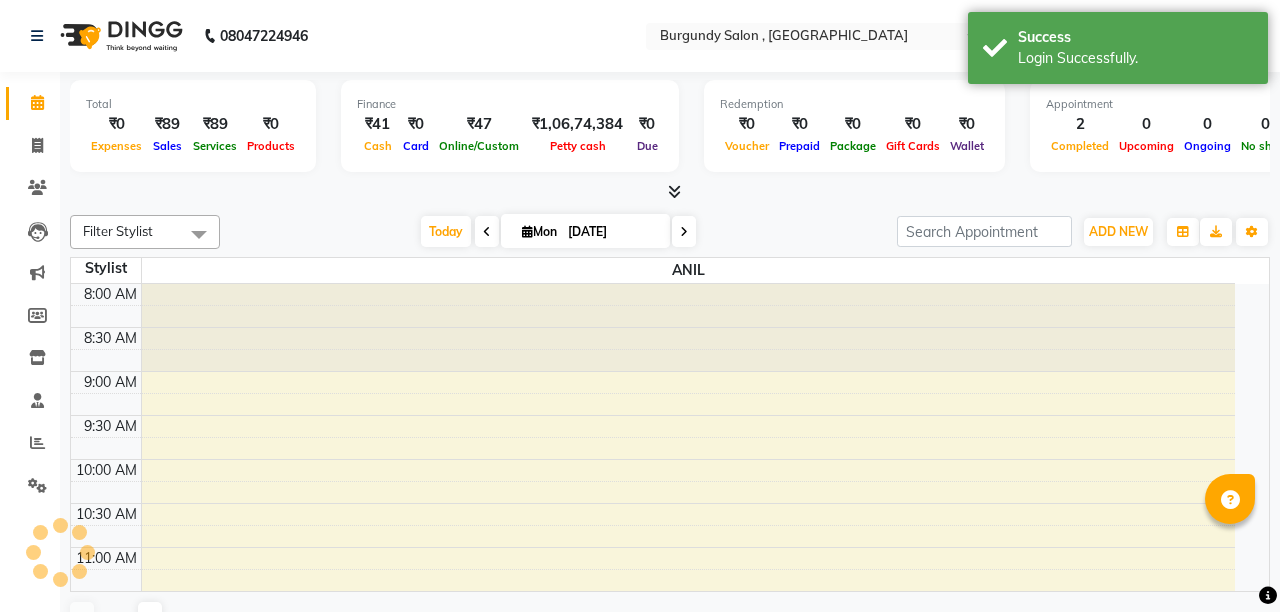 select on "en" 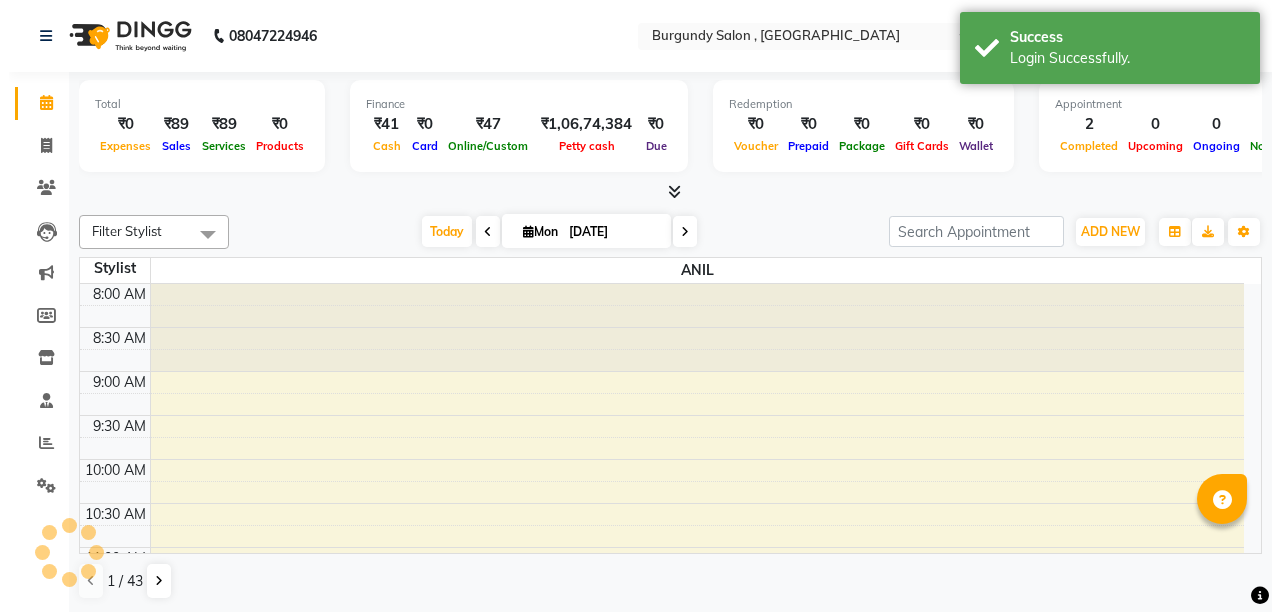 scroll, scrollTop: 0, scrollLeft: 0, axis: both 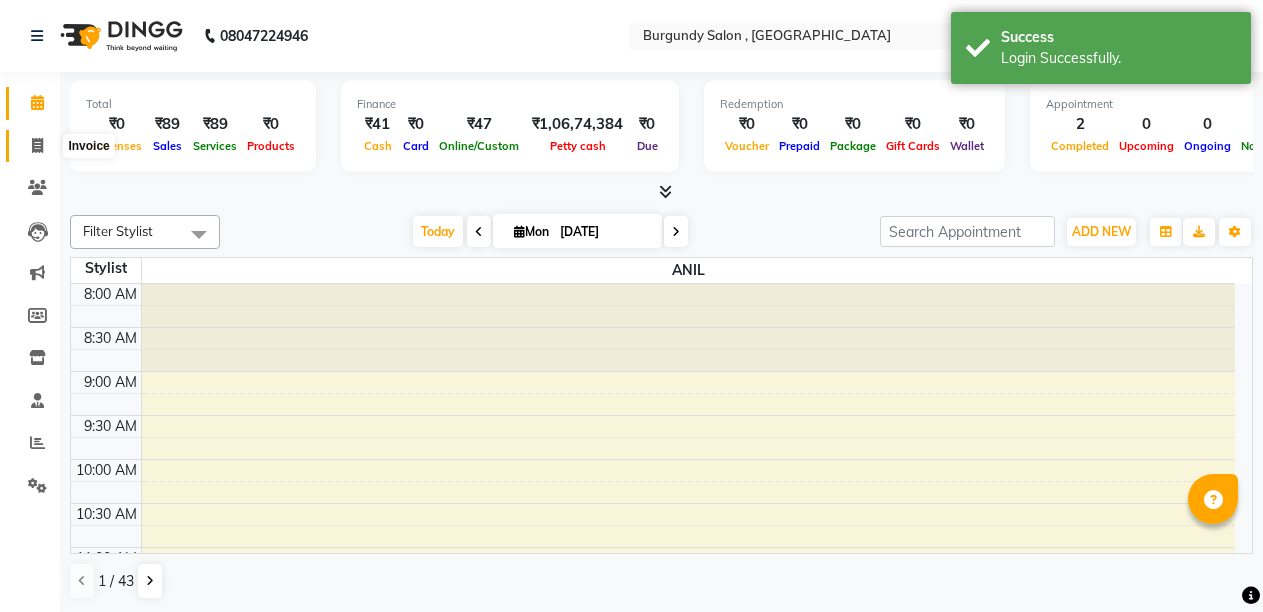 click 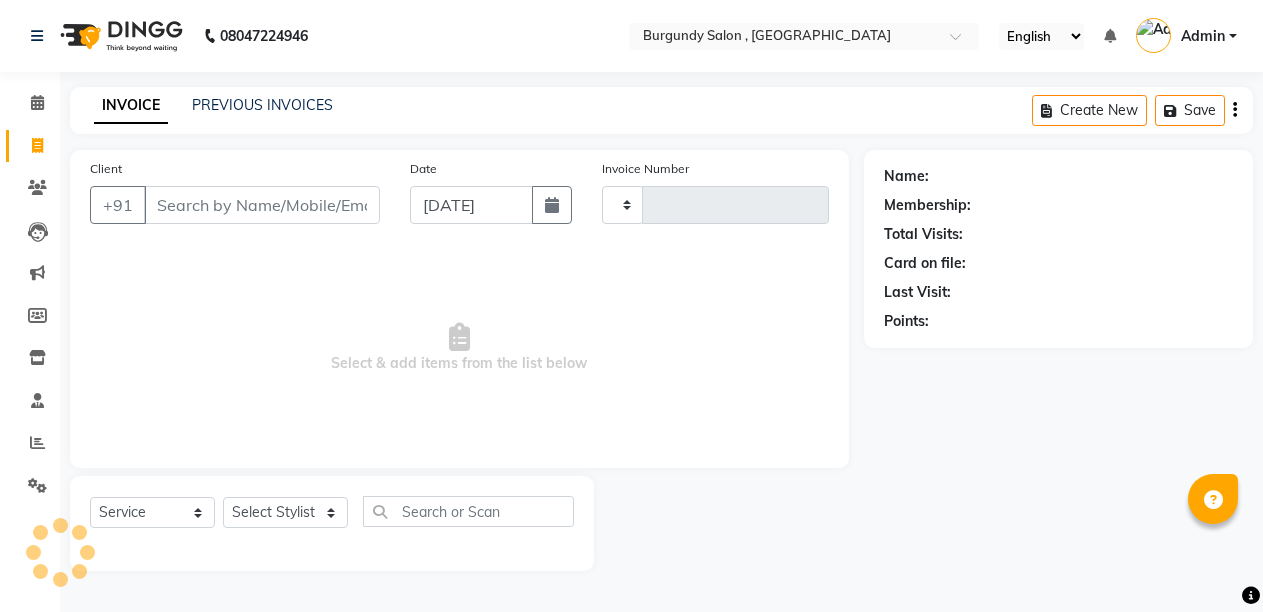 click 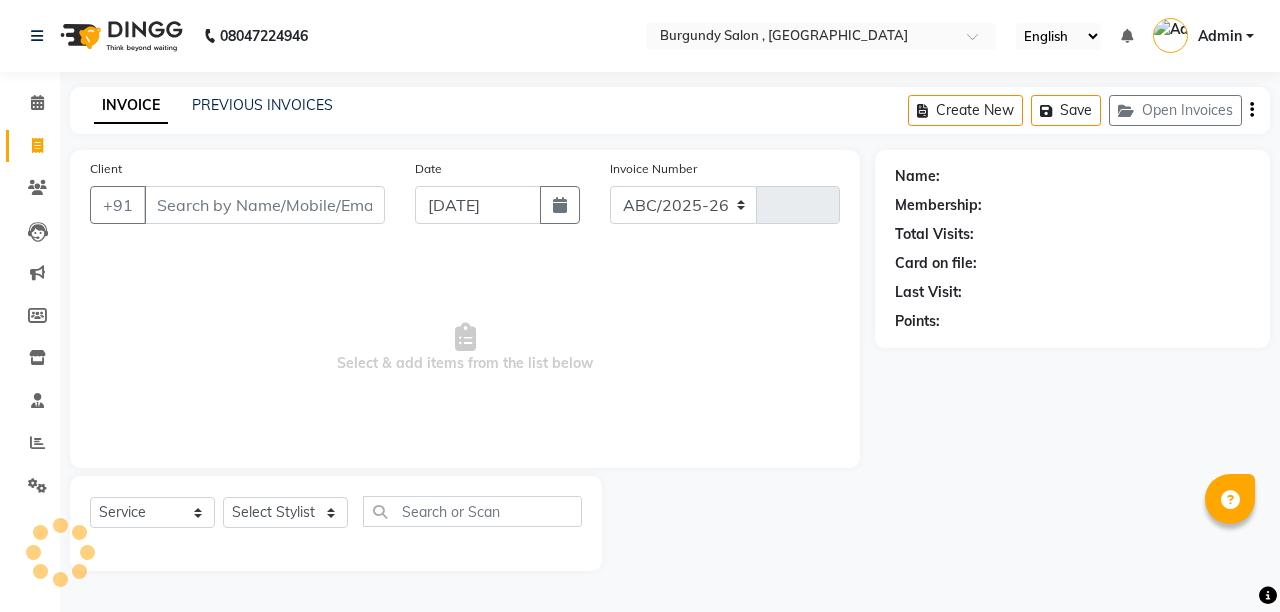 select on "5345" 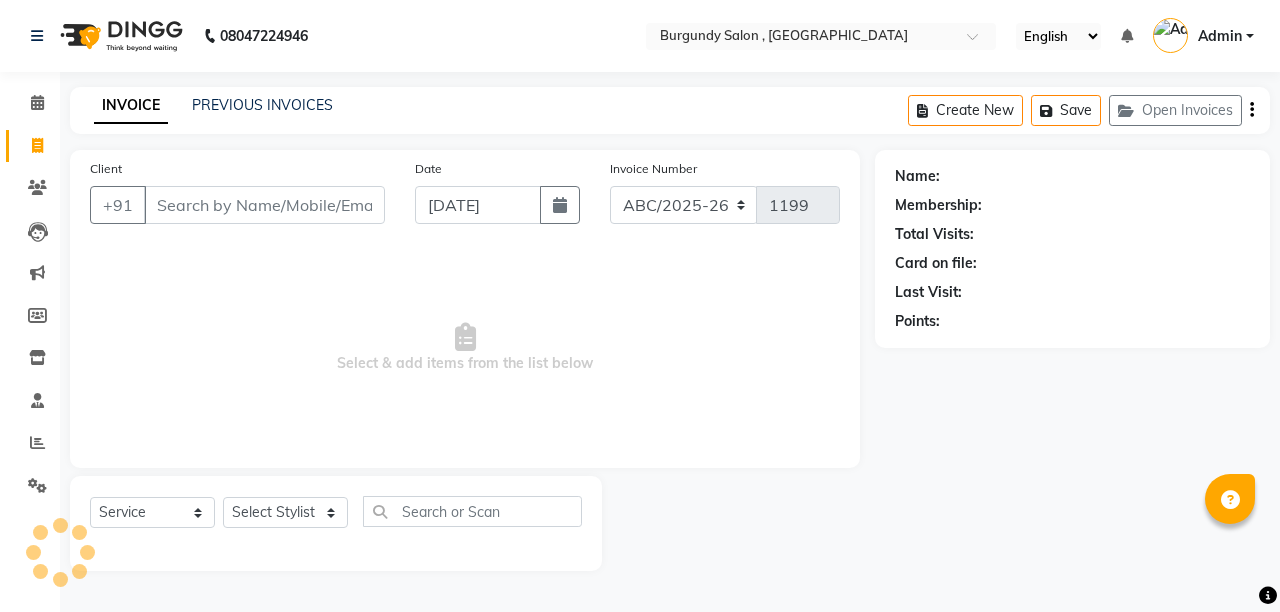 click on "Client" at bounding box center (264, 205) 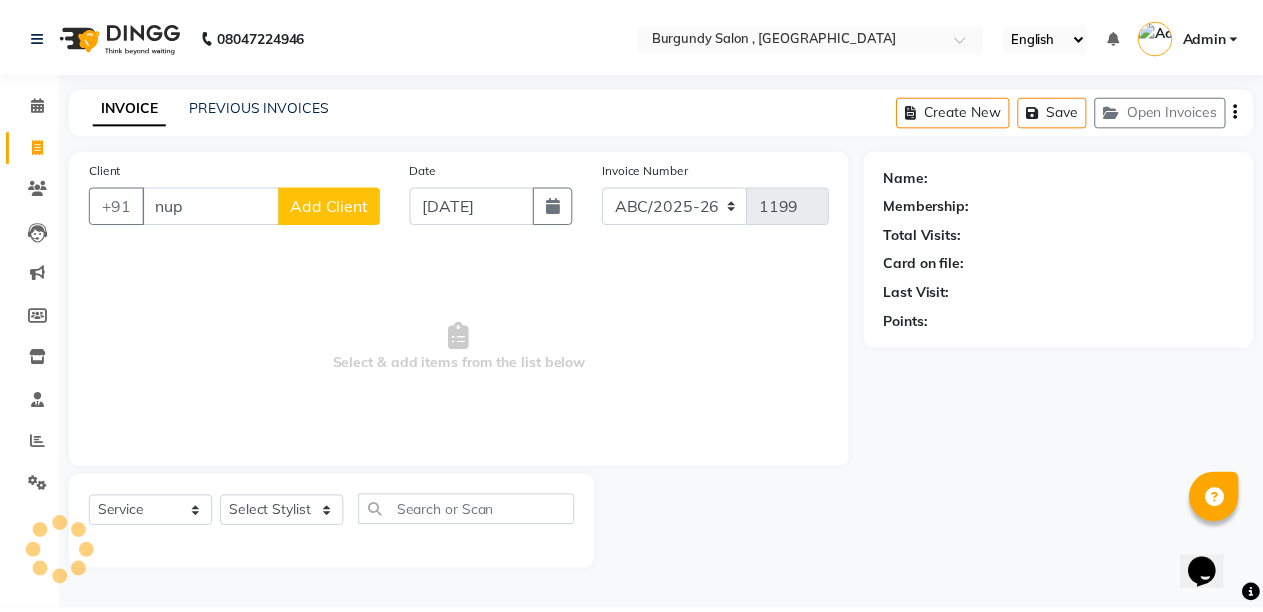 scroll, scrollTop: 0, scrollLeft: 0, axis: both 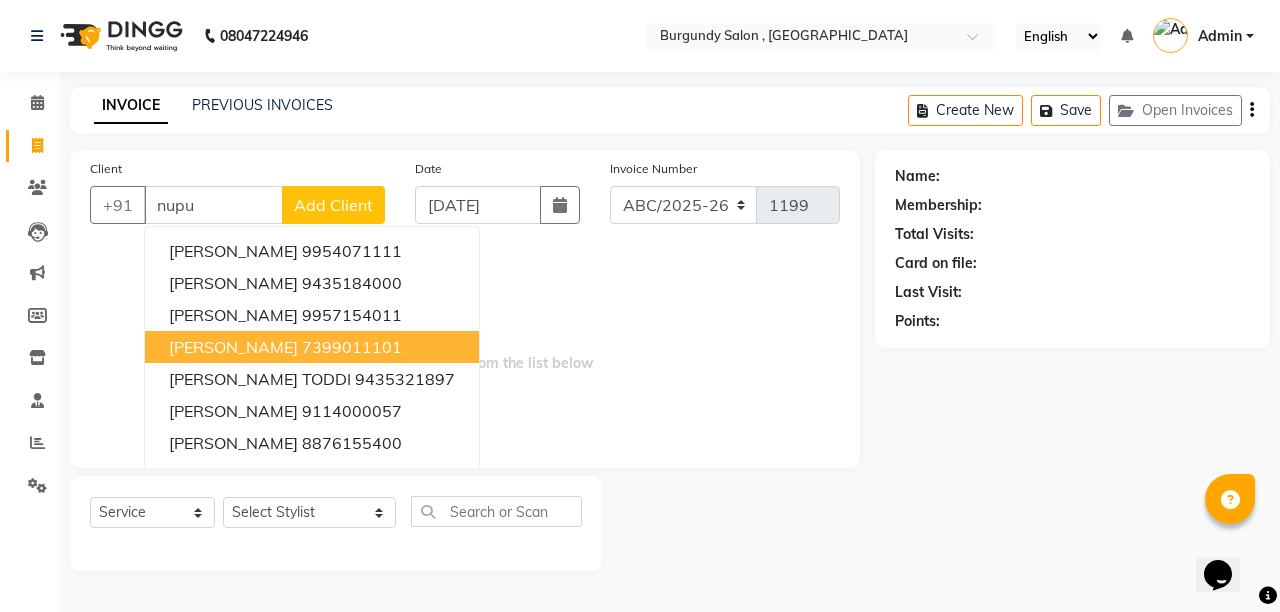 click on "NUPUR MITTAL" at bounding box center [233, 347] 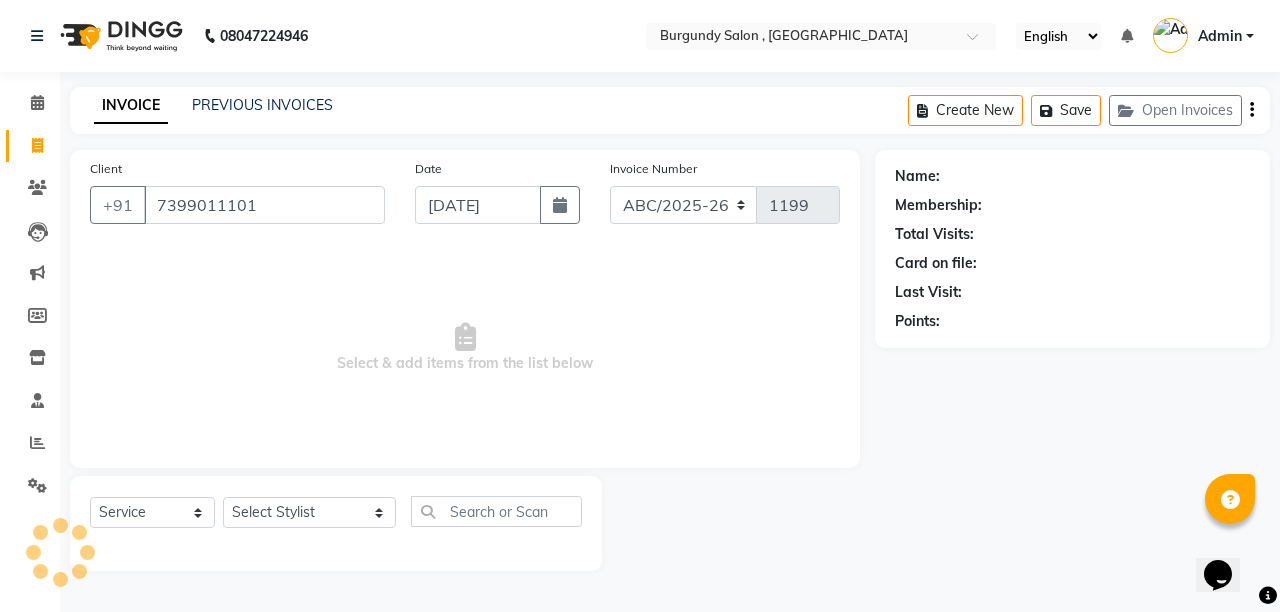type on "7399011101" 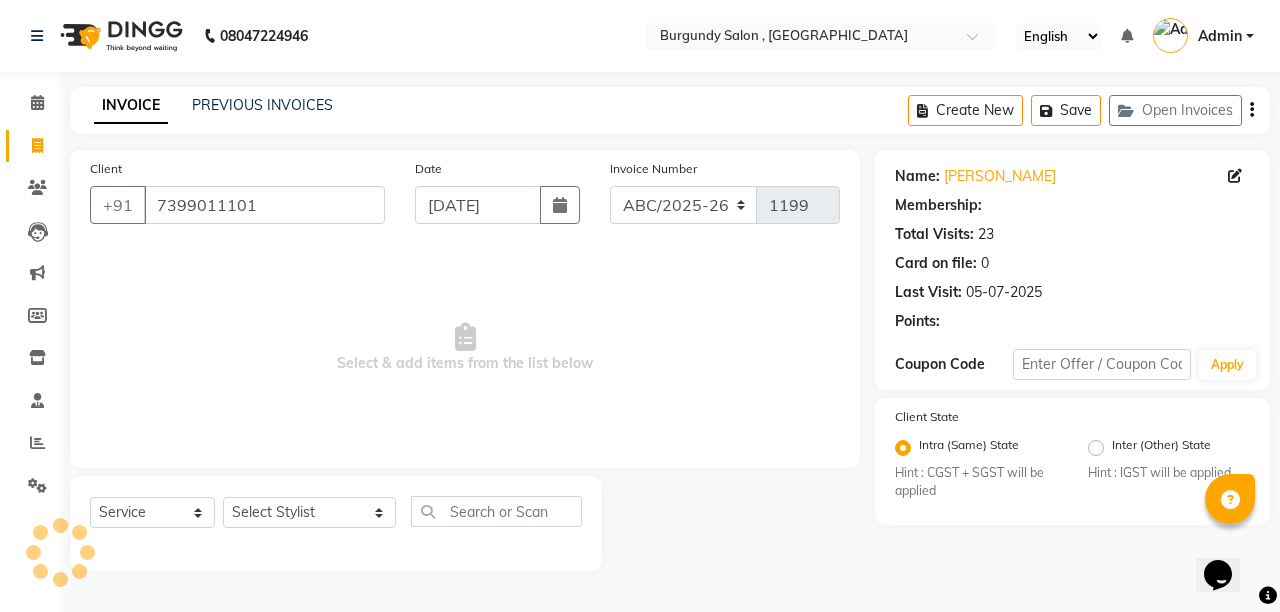 select on "1: Object" 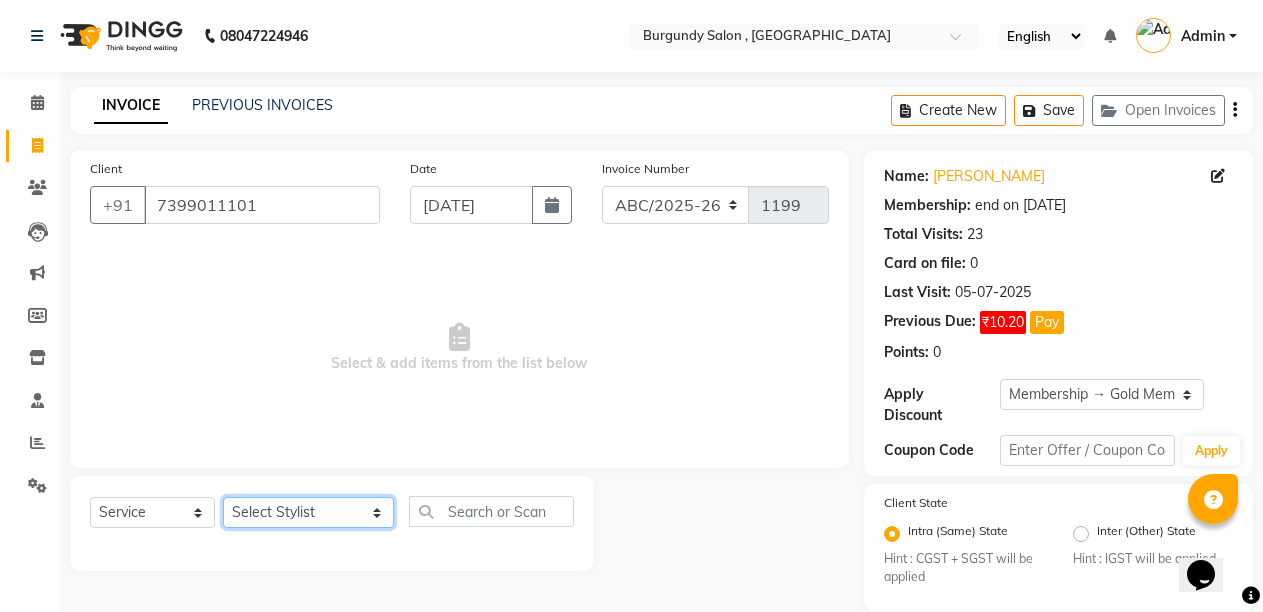 click on "Select Stylist ANIL  ANJANA BARSHA DEEPSHIKHA  DHON DAS DHON / NITUMONI EDWARD EDWARD/ LAXMI JOSHU JUNMONI KASHIF LAXI / ANJANA LAXMI LITTLE MAAM MINTUL MITALI NEETU RANA NITUMONI NITUMONI/POJA/ LAXMI NITUMONI / SAGARIKA NITUMONI/ SAGRIKA PRAKASH PUJAA Rubi RUBI / LAXMI SAGARIKA  SAGARIKA / RUBI SAHIL SAHIL / DHON SAHIL / EDWARD SAHIL/ JOSHU SAHIL/JOSHU/PRAKASH/ RUBI SAHIL/NITUMONI/ MITALI SAHIL/ RUBI SHABIR SHADHAB SIMA KALITA SONALI DEKA SOPEM staff 1 staff 1 TANU" 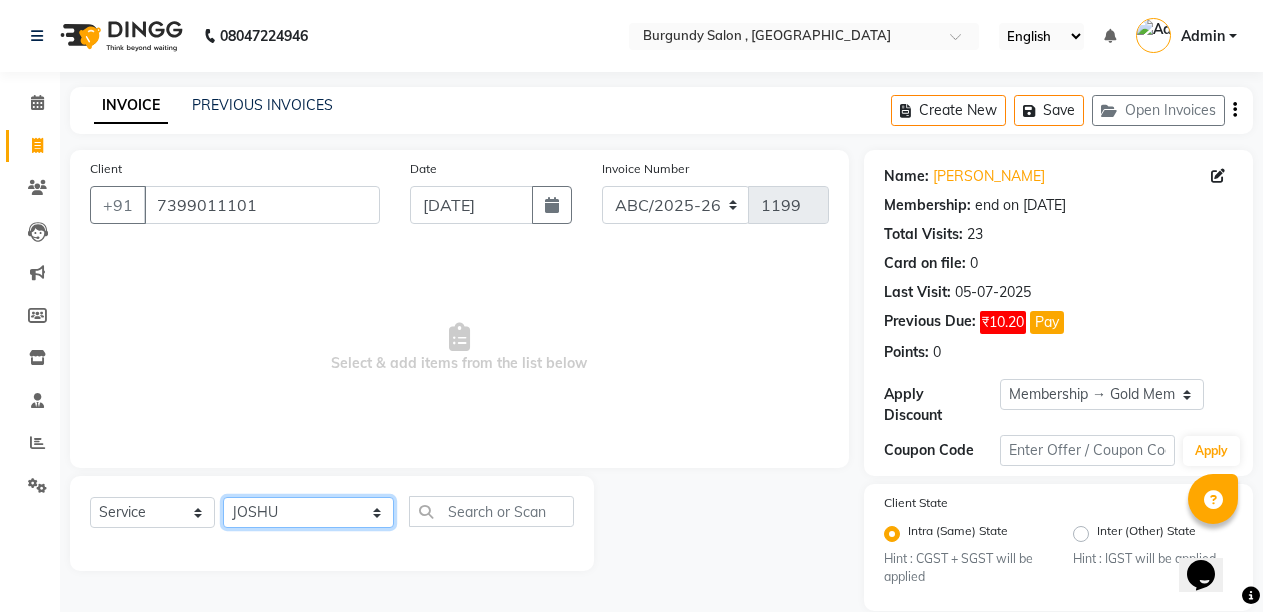 click on "Select Stylist ANIL  ANJANA BARSHA DEEPSHIKHA  DHON DAS DHON / NITUMONI EDWARD EDWARD/ LAXMI JOSHU JUNMONI KASHIF LAXI / ANJANA LAXMI LITTLE MAAM MINTUL MITALI NEETU RANA NITUMONI NITUMONI/POJA/ LAXMI NITUMONI / SAGARIKA NITUMONI/ SAGRIKA PRAKASH PUJAA Rubi RUBI / LAXMI SAGARIKA  SAGARIKA / RUBI SAHIL SAHIL / DHON SAHIL / EDWARD SAHIL/ JOSHU SAHIL/JOSHU/PRAKASH/ RUBI SAHIL/NITUMONI/ MITALI SAHIL/ RUBI SHABIR SHADHAB SIMA KALITA SONALI DEKA SOPEM staff 1 staff 1 TANU" 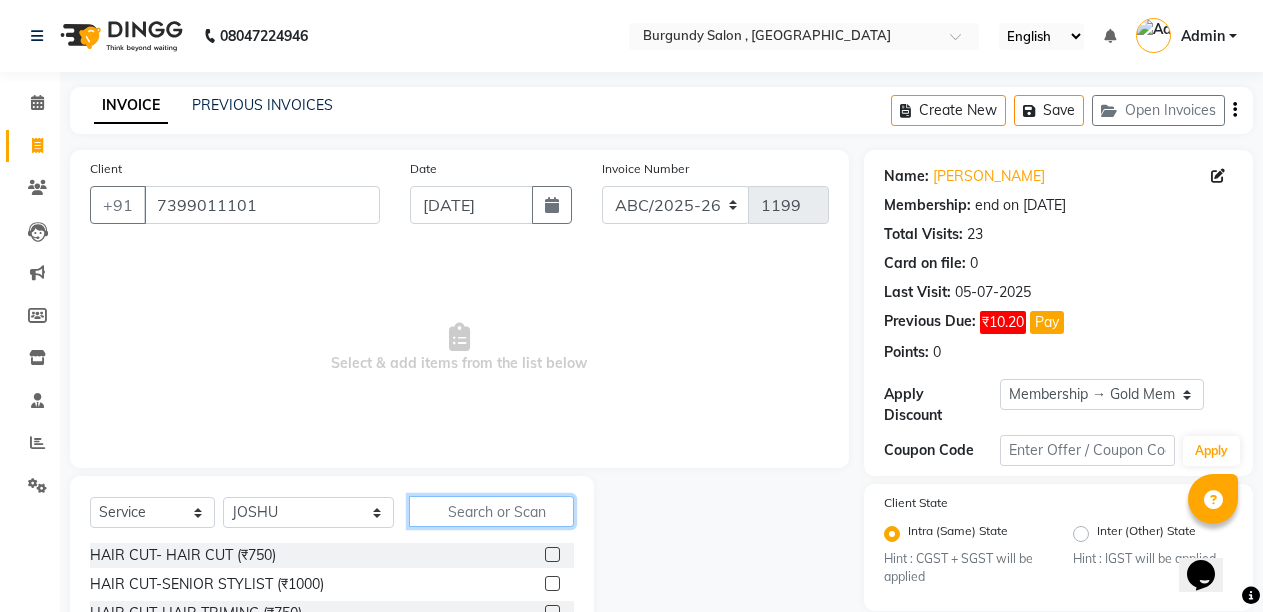 click 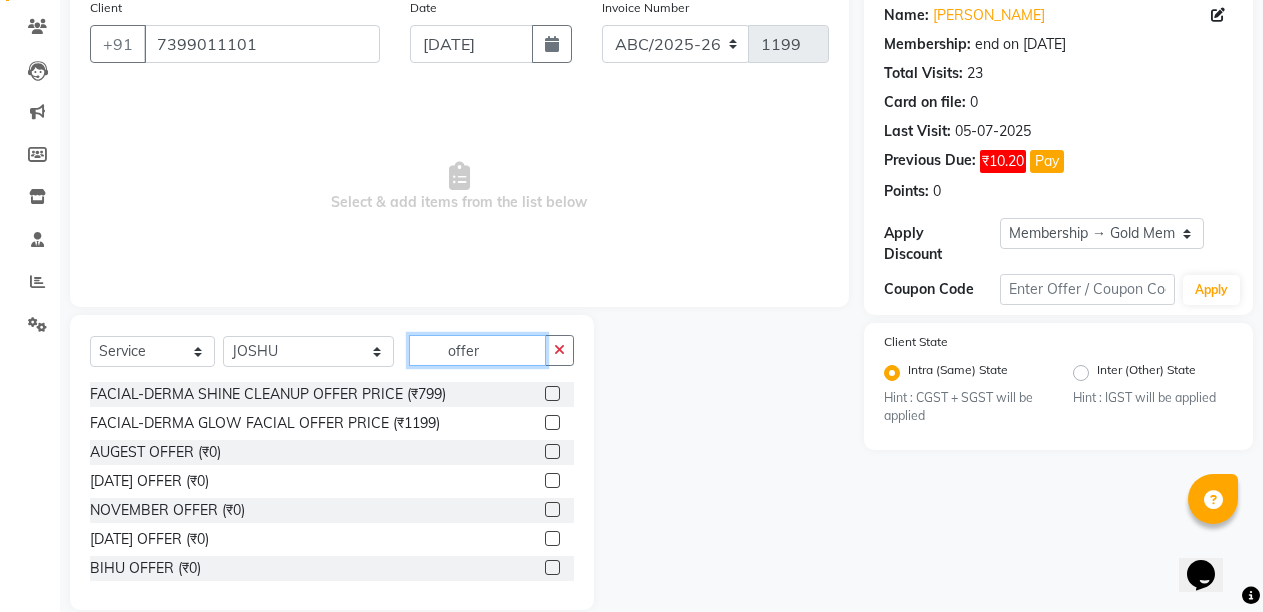 scroll, scrollTop: 189, scrollLeft: 0, axis: vertical 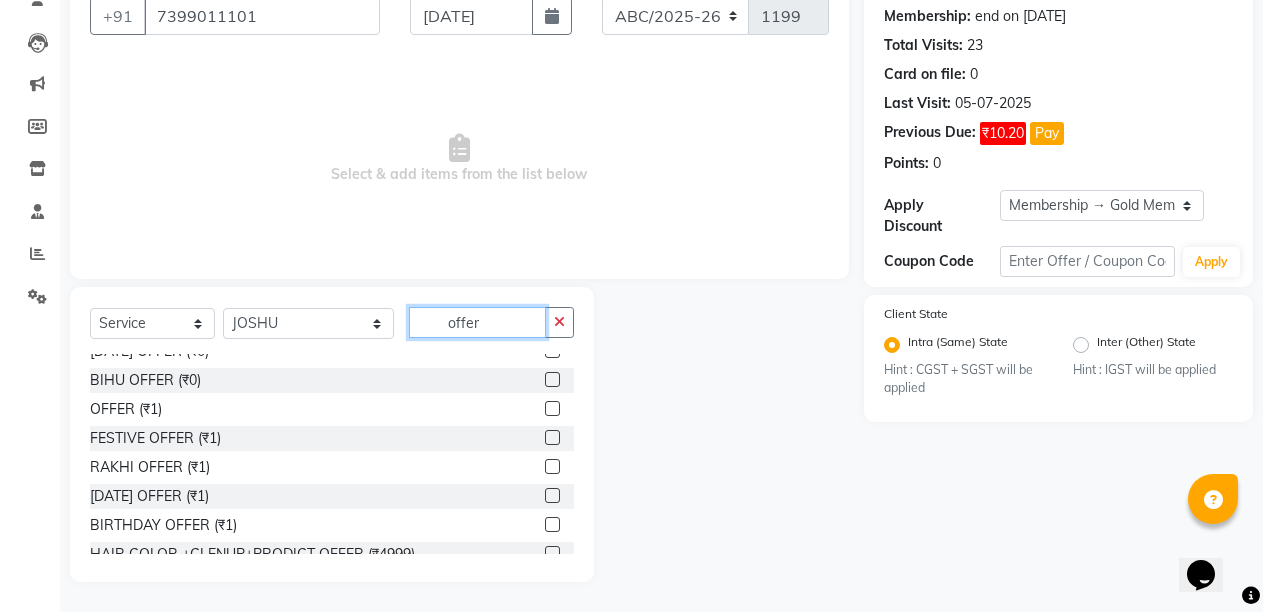 type on "offer" 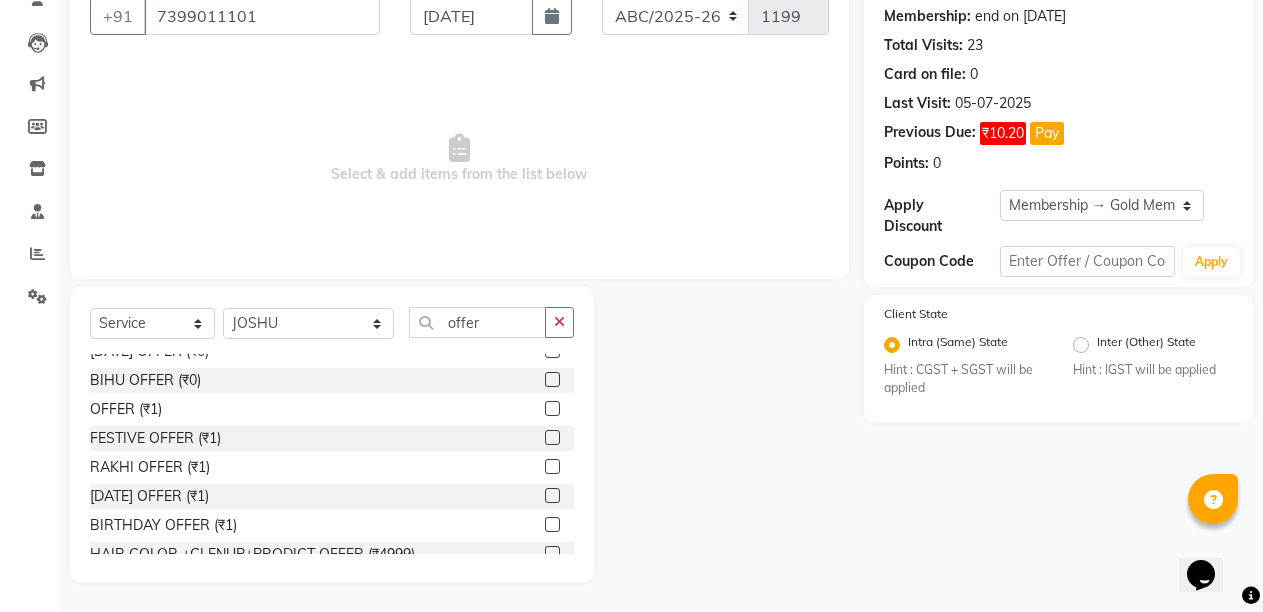 click 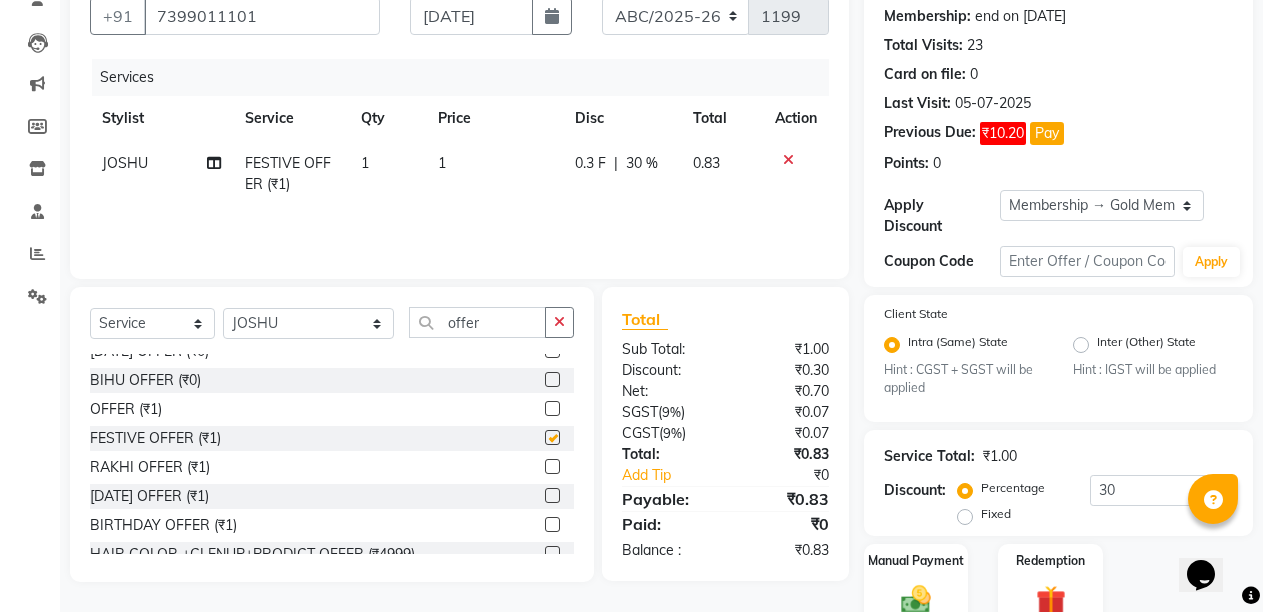checkbox on "false" 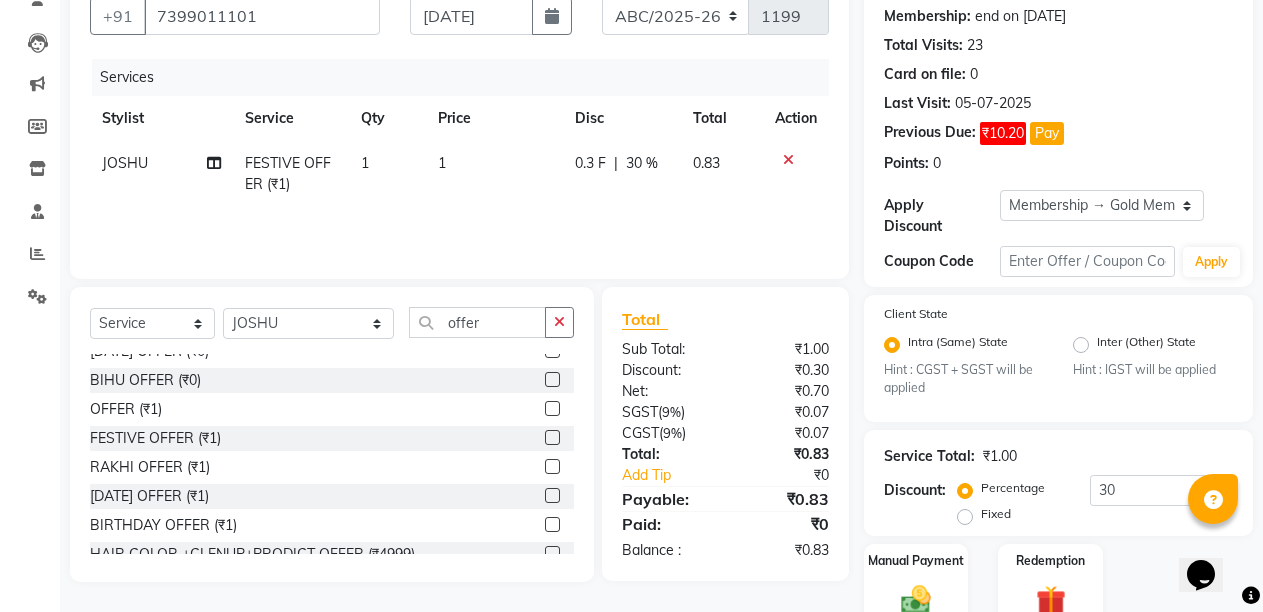 click on "1" 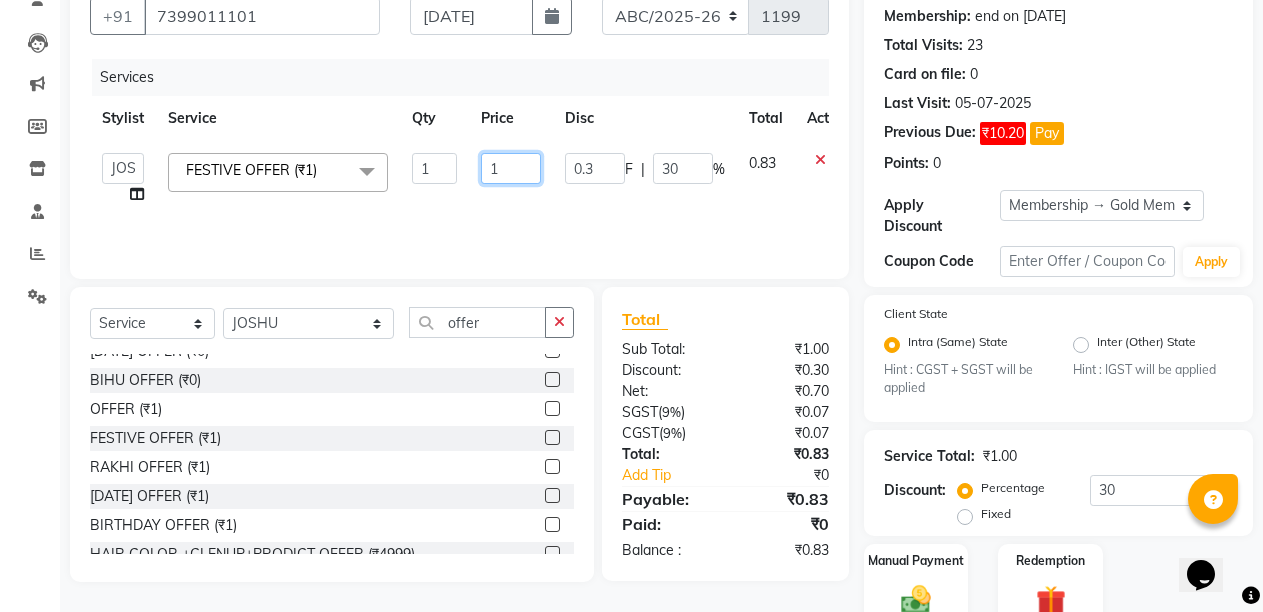 click on "1" 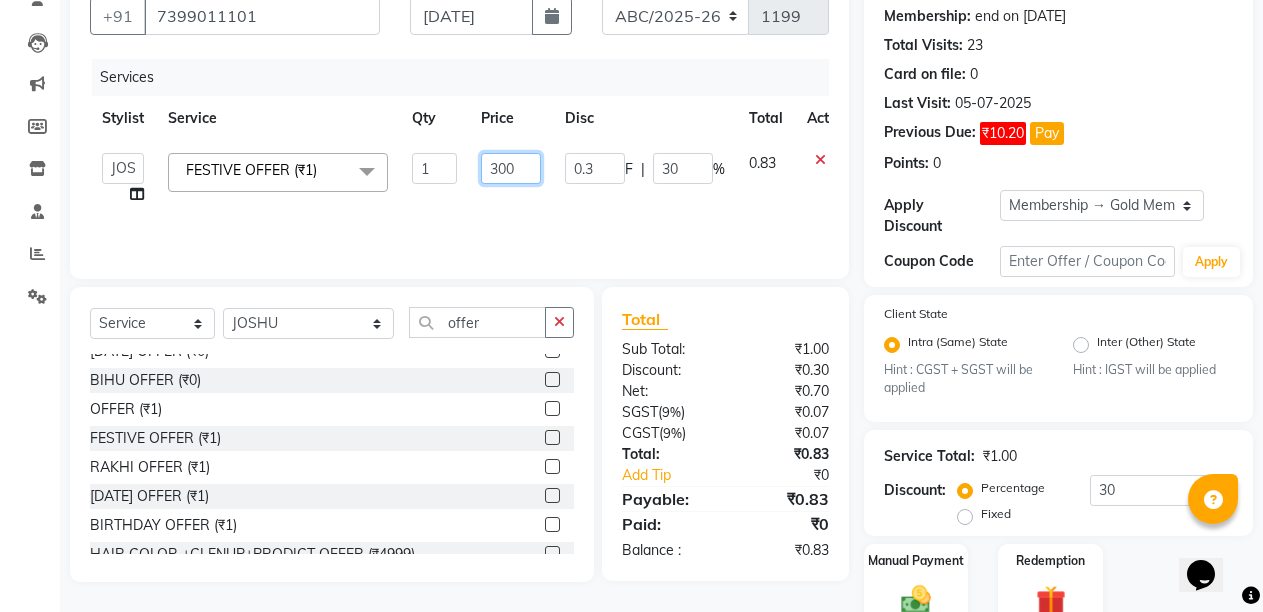 type on "3000" 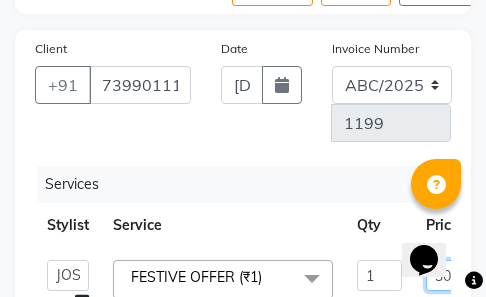 scroll, scrollTop: 194, scrollLeft: 0, axis: vertical 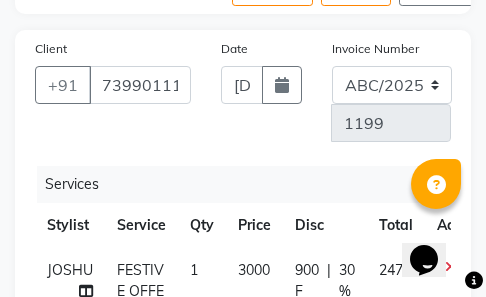 click on "Client +91 7399011101" 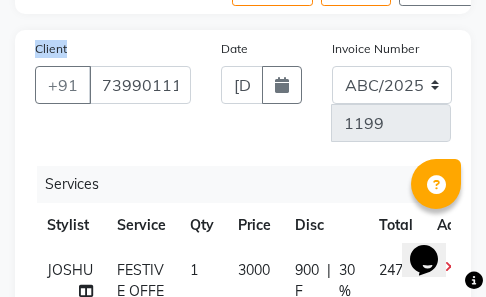 click on "Client +91 7399011101 Date 14-07-2025 Invoice Number ABC/2025-26 SER/24-25 V/2025-26 1199 Services Stylist Service Qty Price Disc Total Action JOSHU FESTIVE OFFER (₹1) 1 3000 900 F | 30 % 2478" 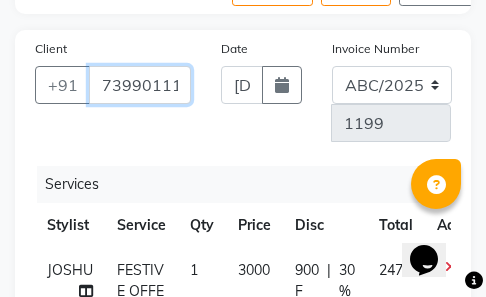 click on "7399011101" at bounding box center (140, 85) 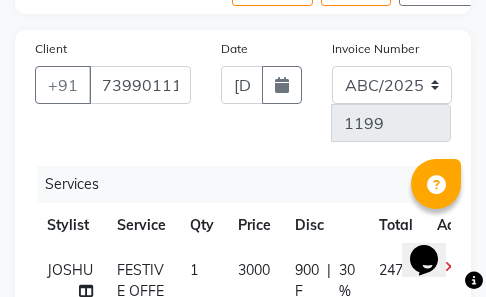 scroll, scrollTop: 0, scrollLeft: 0, axis: both 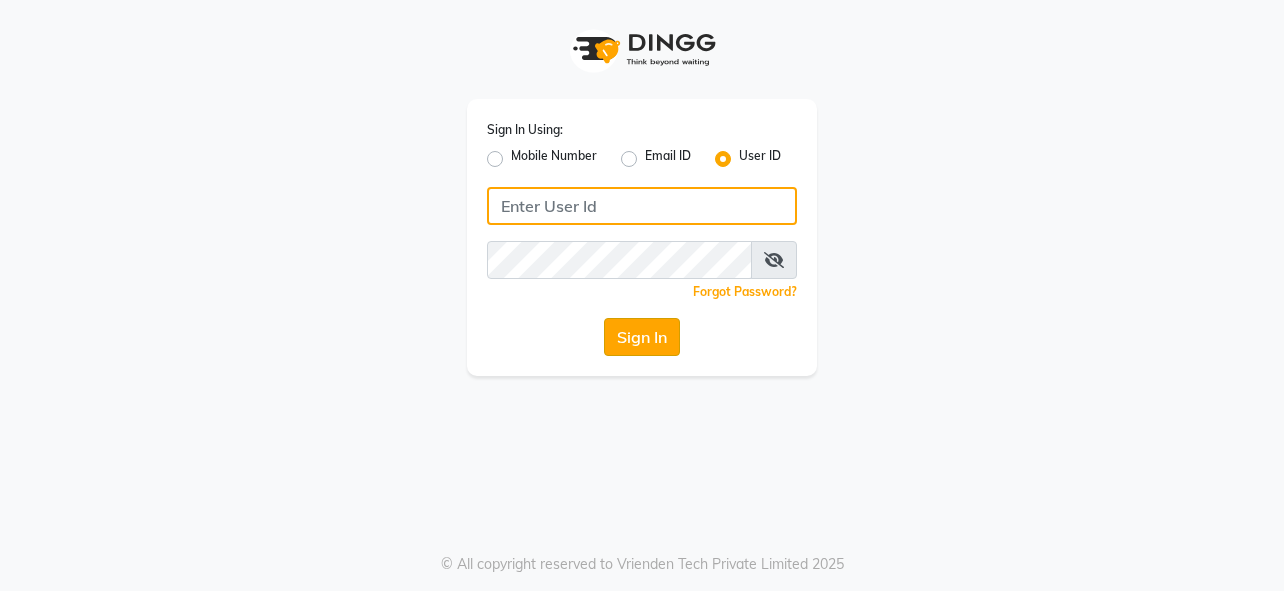 type on "burgundy" 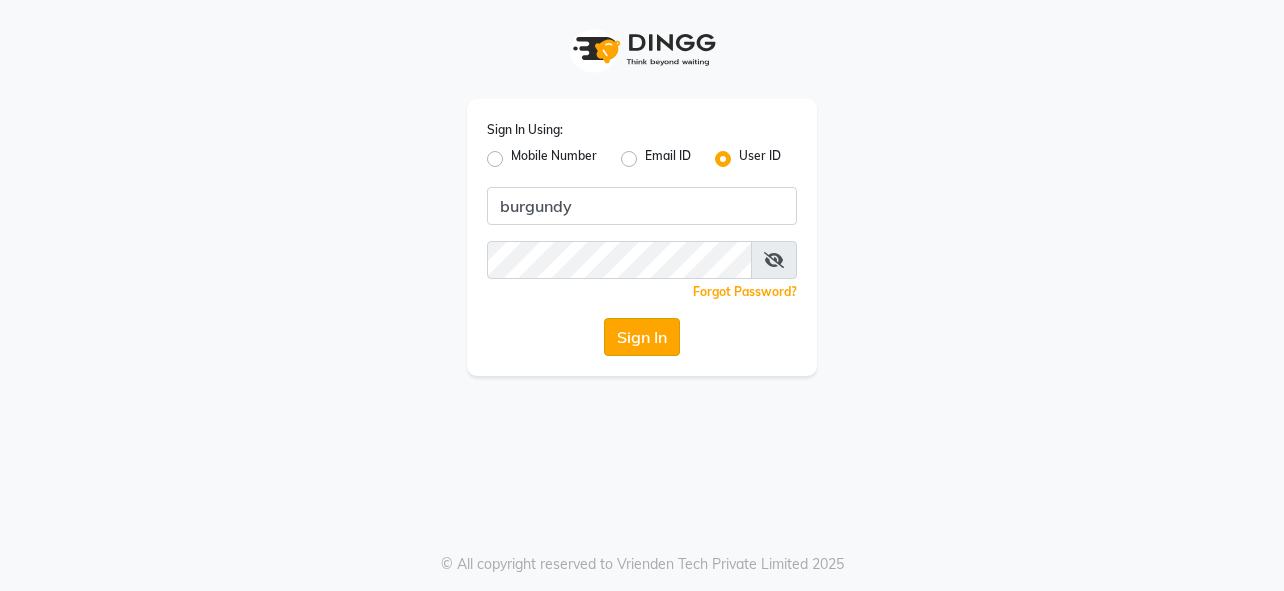 click on "Sign In" 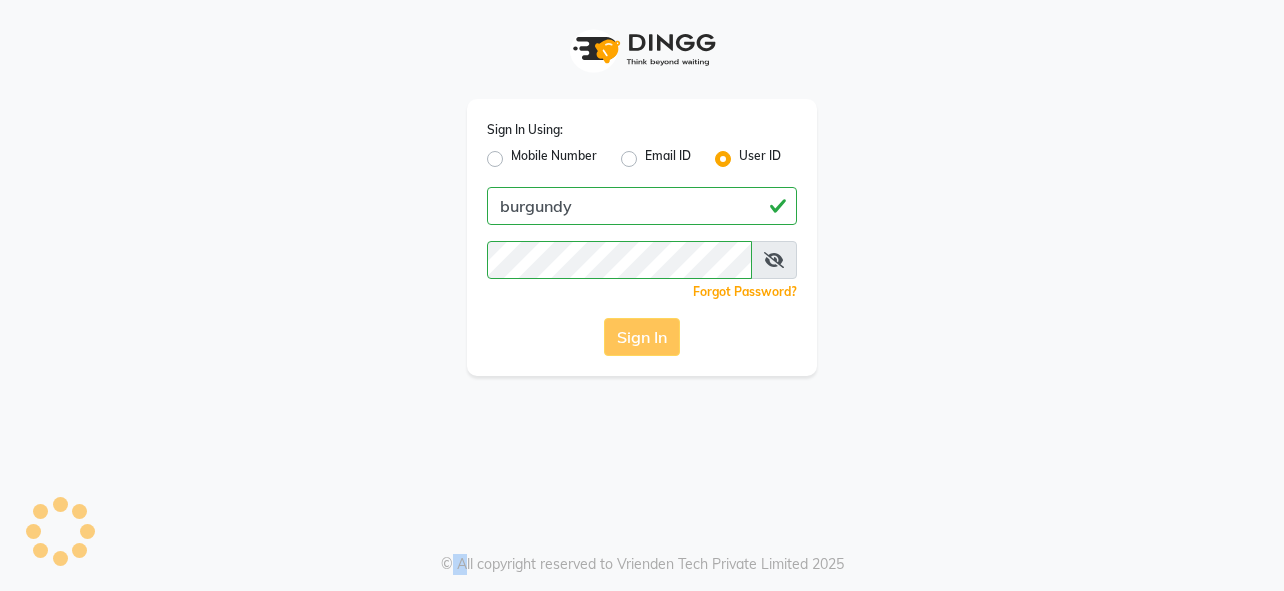 click on "Sign In" 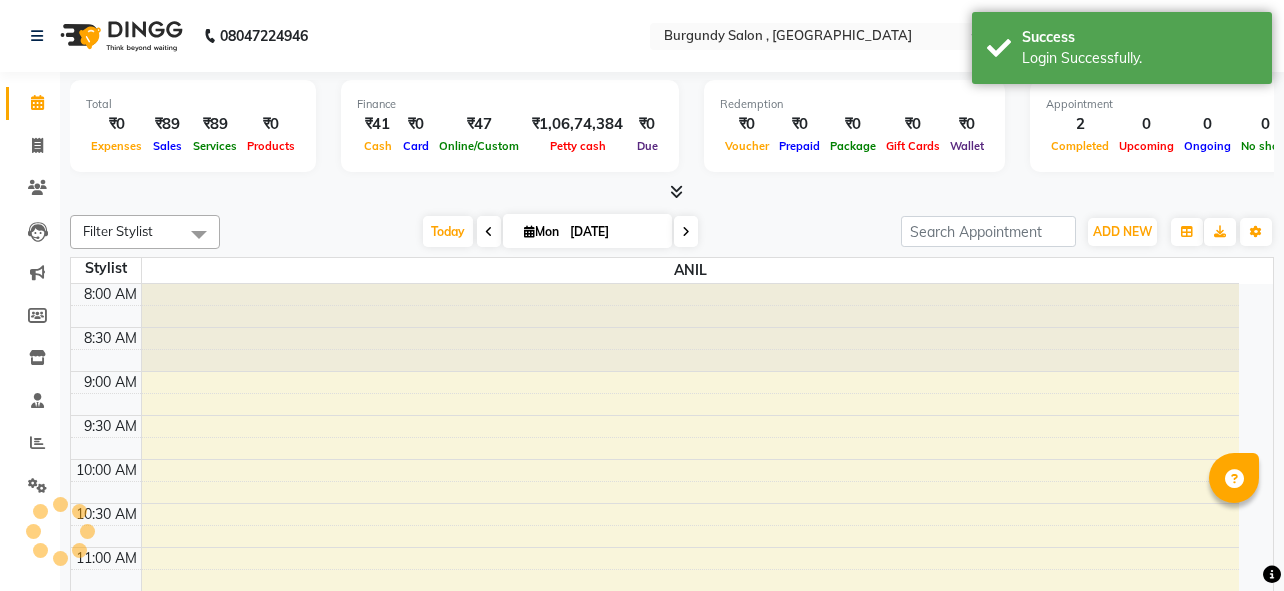 select on "en" 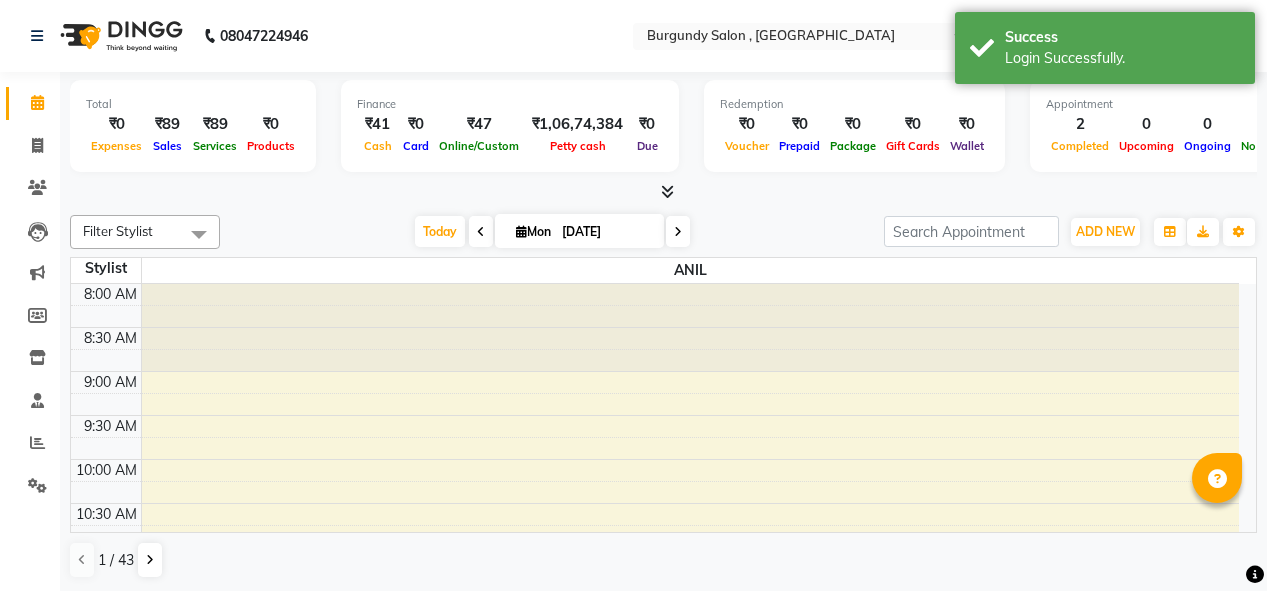 scroll, scrollTop: 0, scrollLeft: 0, axis: both 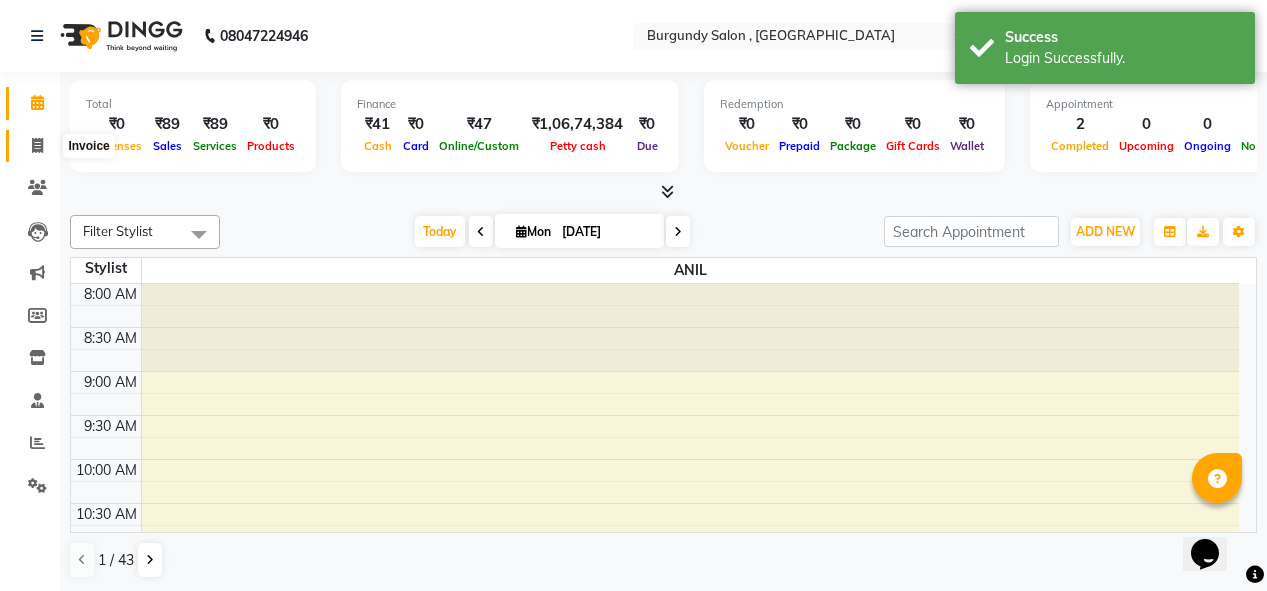 click 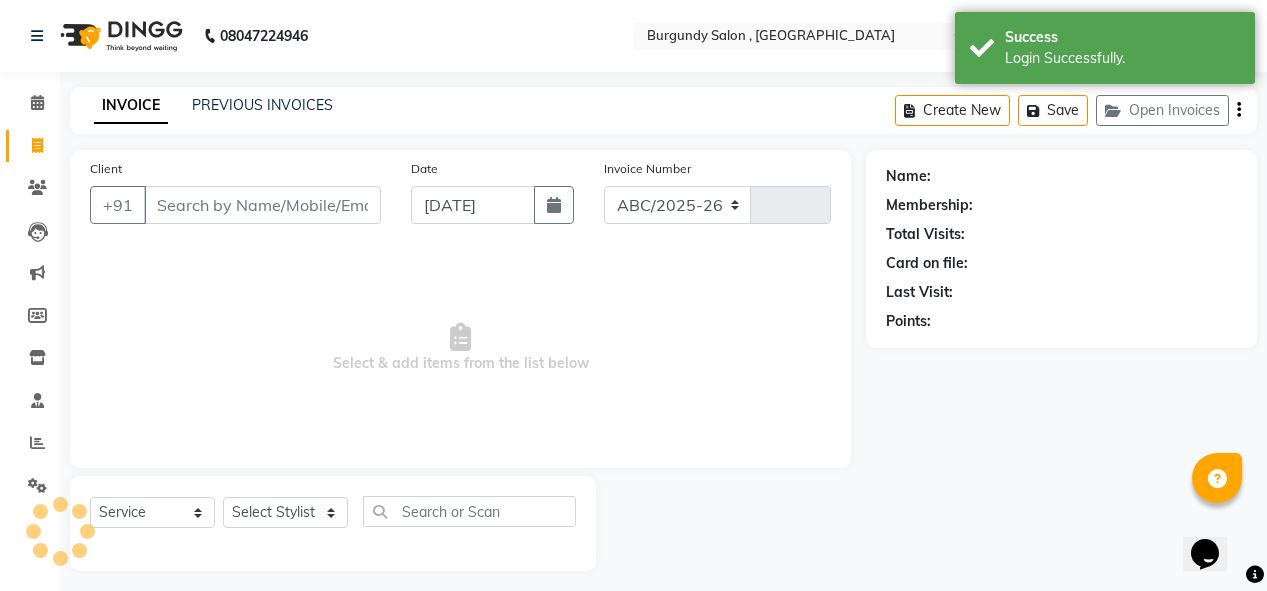 select on "5345" 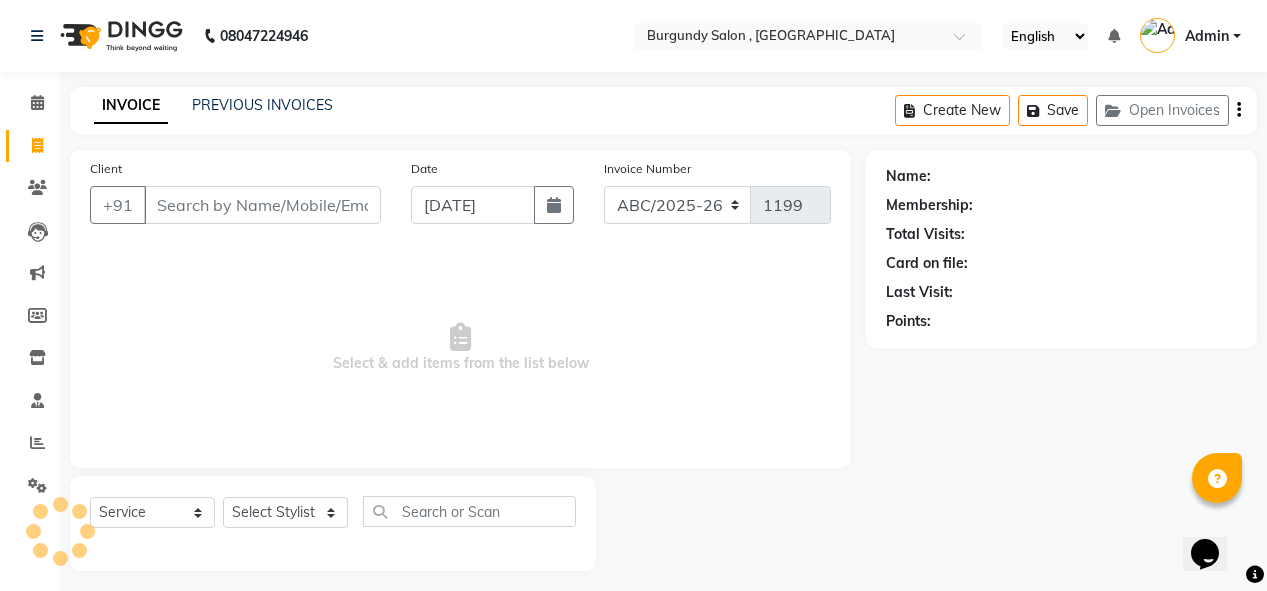 click on "Client" at bounding box center [262, 205] 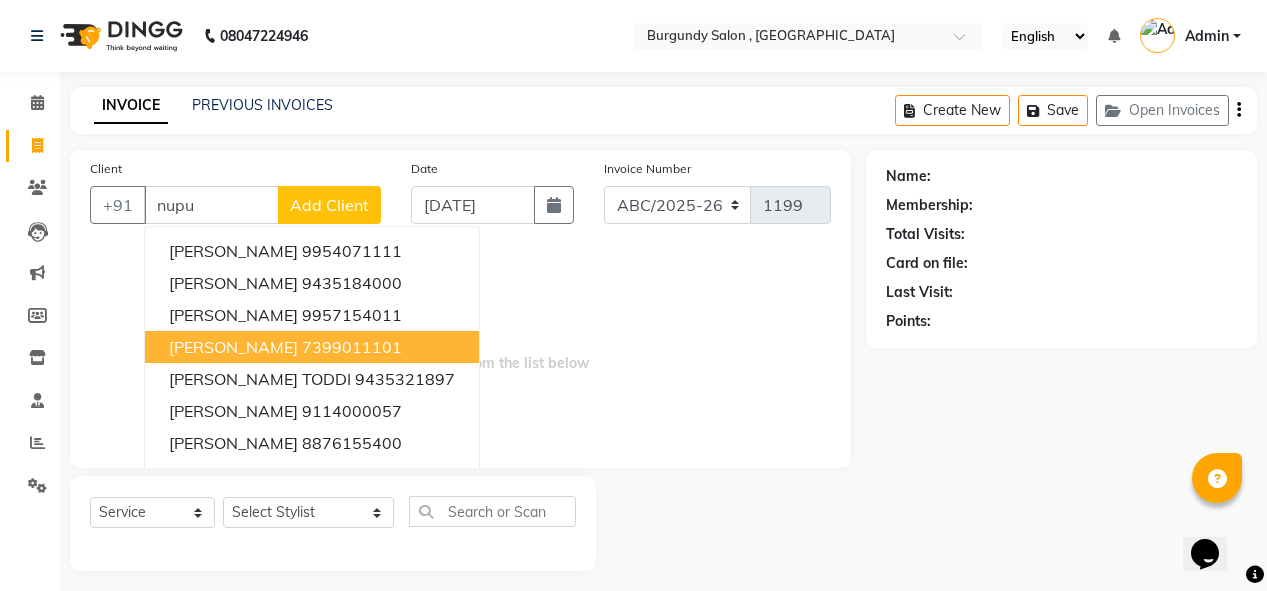 click on "NUPUR MITTAL" at bounding box center (233, 347) 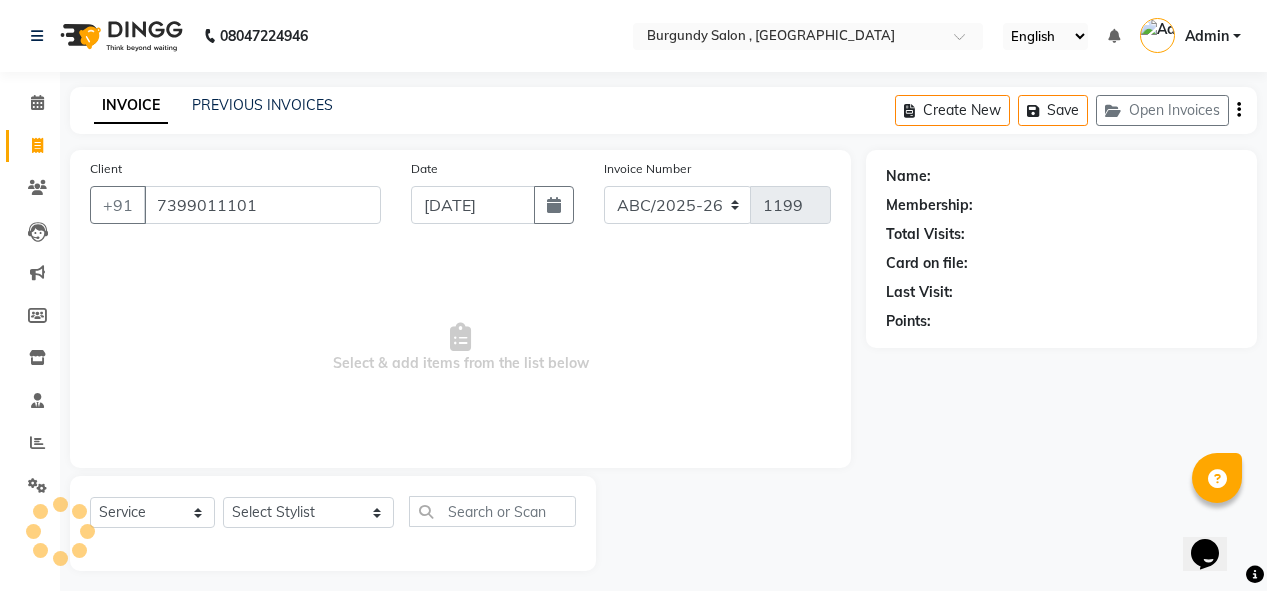 type on "7399011101" 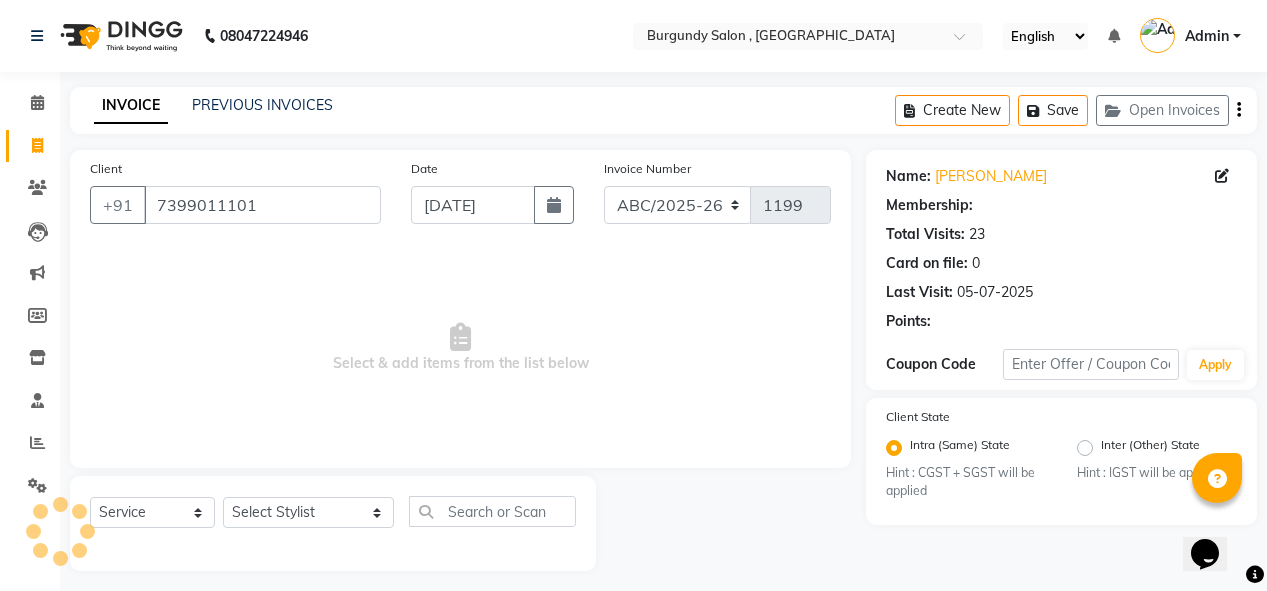 select on "1: Object" 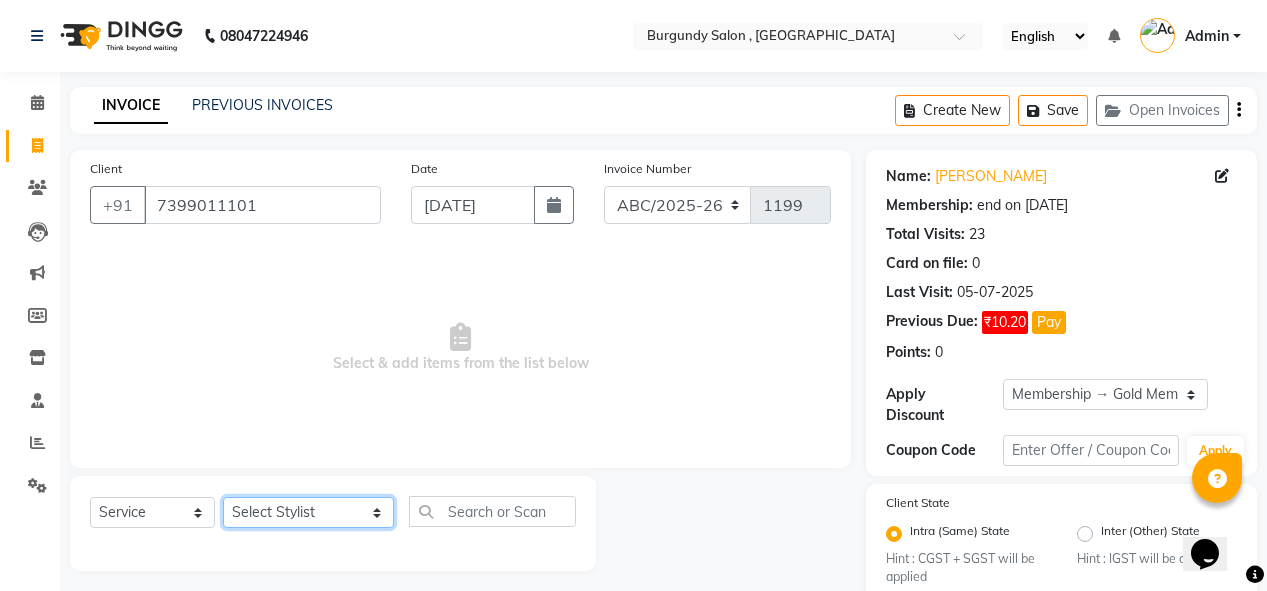click on "Select Stylist ANIL  ANJANA BARSHA DEEPSHIKHA  DHON DAS DHON / NITUMONI EDWARD EDWARD/ LAXMI JOSHU JUNMONI KASHIF LAXI / ANJANA LAXMI LITTLE MAAM MINTUL MITALI NEETU RANA NITUMONI NITUMONI/POJA/ LAXMI NITUMONI / SAGARIKA NITUMONI/ SAGRIKA PRAKASH PUJAA Rubi RUBI / LAXMI SAGARIKA  SAGARIKA / RUBI SAHIL SAHIL / DHON SAHIL / EDWARD SAHIL/ JOSHU SAHIL/JOSHU/PRAKASH/ RUBI SAHIL/NITUMONI/ MITALI SAHIL/ RUBI SHABIR SHADHAB SIMA KALITA SONALI DEKA SOPEM staff 1 staff 1 TANU" 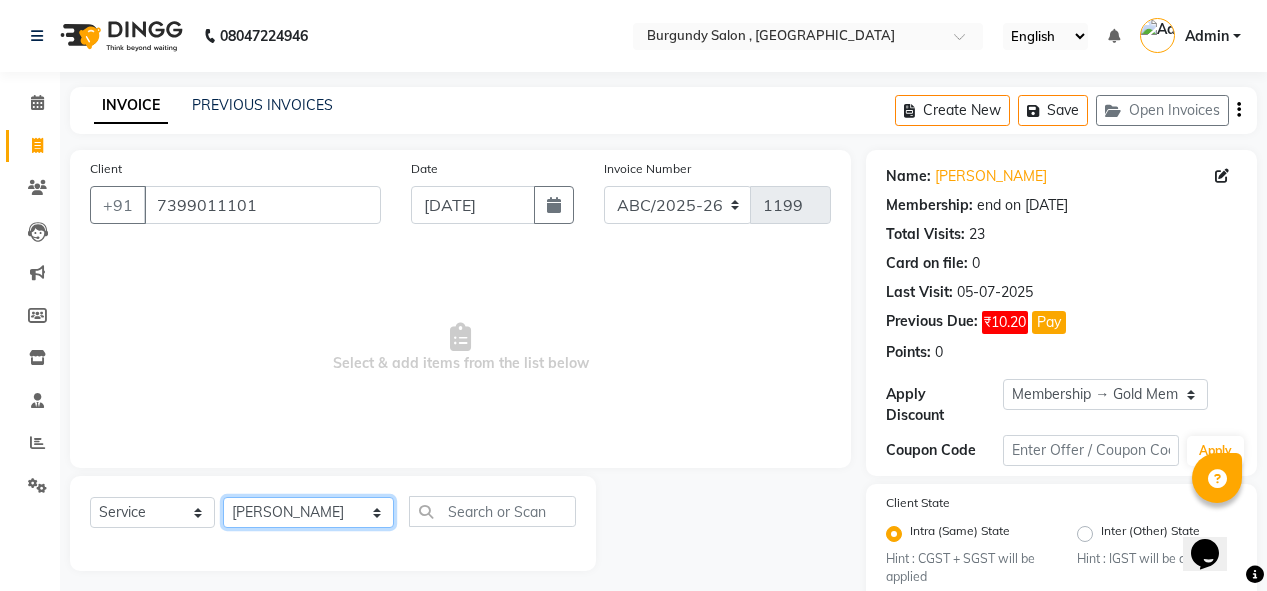 click on "Select Stylist ANIL  ANJANA BARSHA DEEPSHIKHA  DHON DAS DHON / NITUMONI EDWARD EDWARD/ LAXMI JOSHU JUNMONI KASHIF LAXI / ANJANA LAXMI LITTLE MAAM MINTUL MITALI NEETU RANA NITUMONI NITUMONI/POJA/ LAXMI NITUMONI / SAGARIKA NITUMONI/ SAGRIKA PRAKASH PUJAA Rubi RUBI / LAXMI SAGARIKA  SAGARIKA / RUBI SAHIL SAHIL / DHON SAHIL / EDWARD SAHIL/ JOSHU SAHIL/JOSHU/PRAKASH/ RUBI SAHIL/NITUMONI/ MITALI SAHIL/ RUBI SHABIR SHADHAB SIMA KALITA SONALI DEKA SOPEM staff 1 staff 1 TANU" 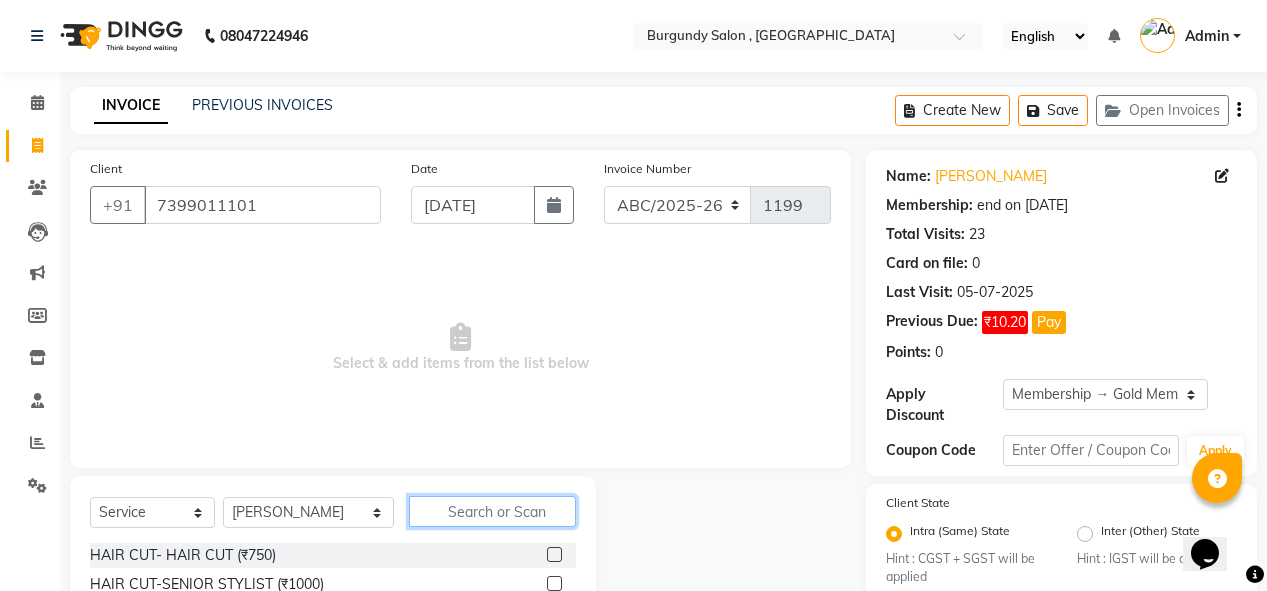click 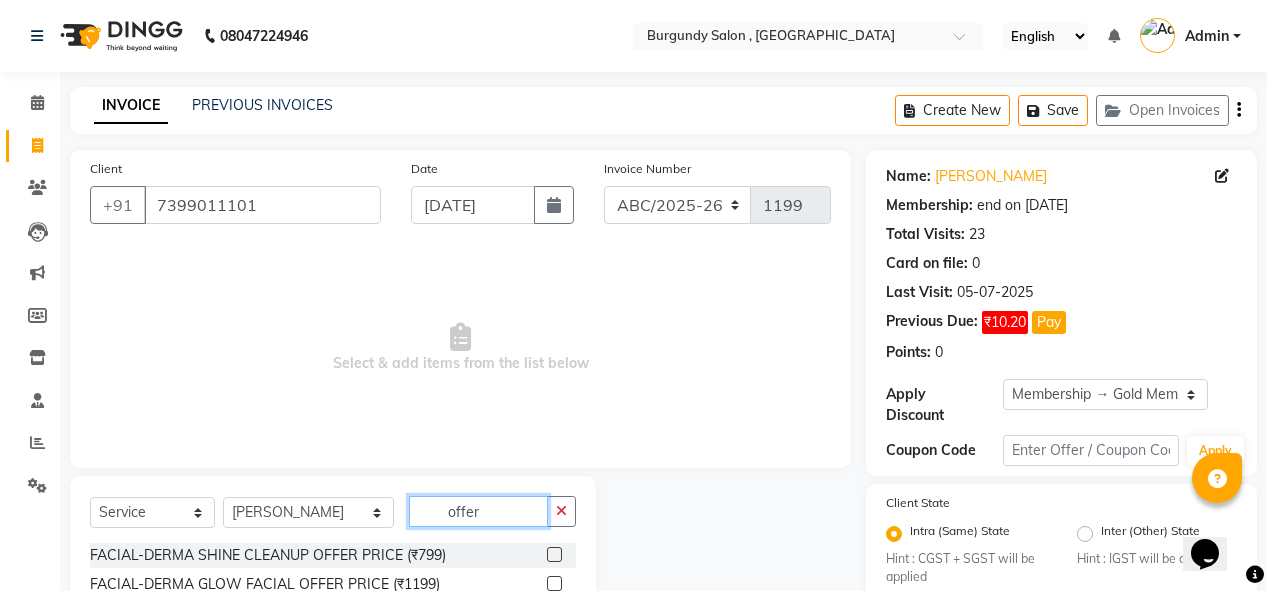 type on "offer" 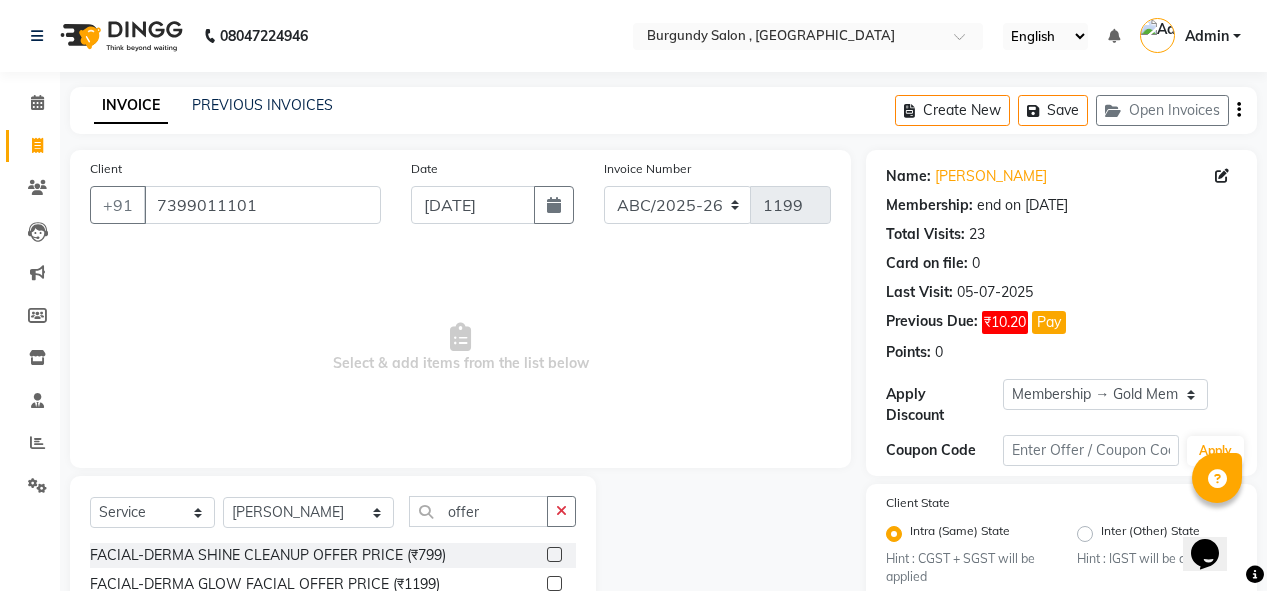 drag, startPoint x: 677, startPoint y: 468, endPoint x: 687, endPoint y: 437, distance: 32.572994 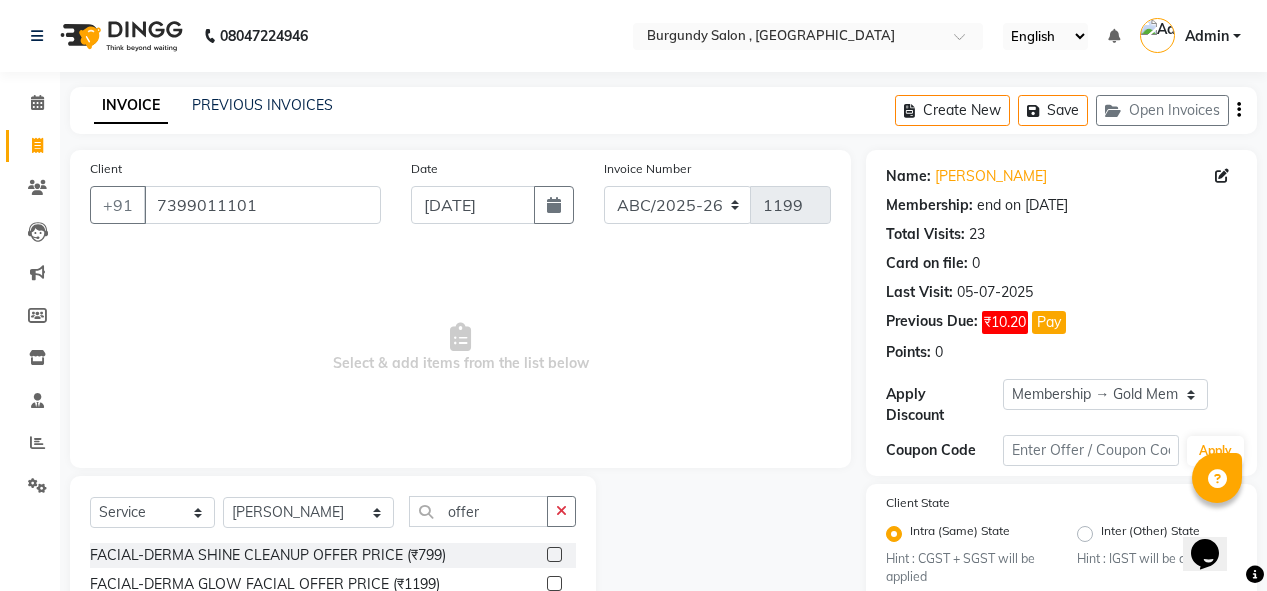 click on "Select  Service  Product  Membership  Package Voucher Prepaid Gift Card  Select Stylist ANIL  ANJANA BARSHA DEEPSHIKHA  DHON DAS DHON / NITUMONI EDWARD EDWARD/ LAXMI JOSHU JUNMONI KASHIF LAXI / ANJANA LAXMI LITTLE MAAM MINTUL MITALI NEETU RANA NITUMONI NITUMONI/POJA/ LAXMI NITUMONI / SAGARIKA NITUMONI/ SAGRIKA PRAKASH PUJAA Rubi RUBI / LAXMI SAGARIKA  SAGARIKA / RUBI SAHIL SAHIL / DHON SAHIL / EDWARD SAHIL/ JOSHU SAHIL/JOSHU/PRAKASH/ RUBI SAHIL/NITUMONI/ MITALI SAHIL/ RUBI SHABIR SHADHAB SIMA KALITA SONALI DEKA SOPEM staff 1 staff 1 TANU offer FACIAL-DERMA SHINE CLEANUP OFFER PRICE (₹799)  FACIAL-DERMA GLOW FACIAL OFFER PRICE (₹1199)  AUGEST OFFER (₹0)  DURGA PUJA OFFER  (₹0)  NOVEMBER OFFER (₹0)  HOLI OFFER (₹0)  BIHU OFFER (₹0)  OFFER (₹1)  FESTIVE OFFER (₹1)  RAKHI OFFER (₹1)  HOLI OFFER (₹1)  BIRTHDAY OFFER (₹1)  HAIR COLOR +CLENUP+PRODICT OFFER (₹4999)  BOTOX + PRODUCT OFFER (₹6999)  KERATHERAPY+ PRODUCT OFFER (₹4999)  FACIAL+PRODUCT OFFER (₹2499)" 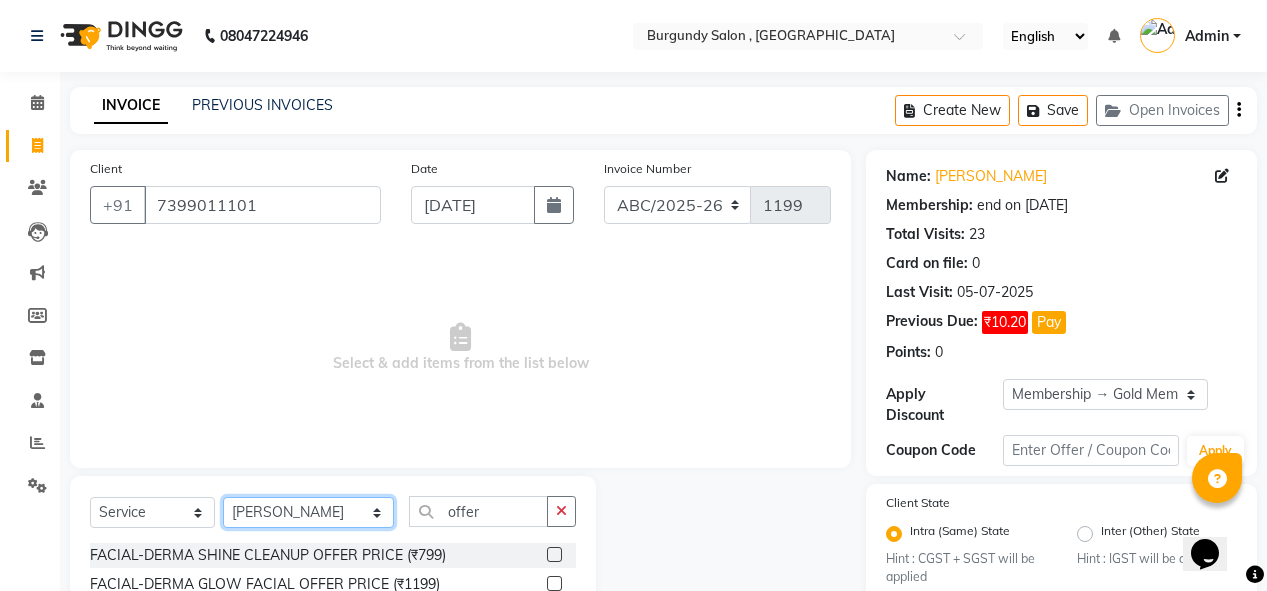 click on "Select Stylist ANIL  ANJANA BARSHA DEEPSHIKHA  DHON DAS DHON / NITUMONI EDWARD EDWARD/ LAXMI JOSHU JUNMONI KASHIF LAXI / ANJANA LAXMI LITTLE MAAM MINTUL MITALI NEETU RANA NITUMONI NITUMONI/POJA/ LAXMI NITUMONI / SAGARIKA NITUMONI/ SAGRIKA PRAKASH PUJAA Rubi RUBI / LAXMI SAGARIKA  SAGARIKA / RUBI SAHIL SAHIL / DHON SAHIL / EDWARD SAHIL/ JOSHU SAHIL/JOSHU/PRAKASH/ RUBI SAHIL/NITUMONI/ MITALI SAHIL/ RUBI SHABIR SHADHAB SIMA KALITA SONALI DEKA SOPEM staff 1 staff 1 TANU" 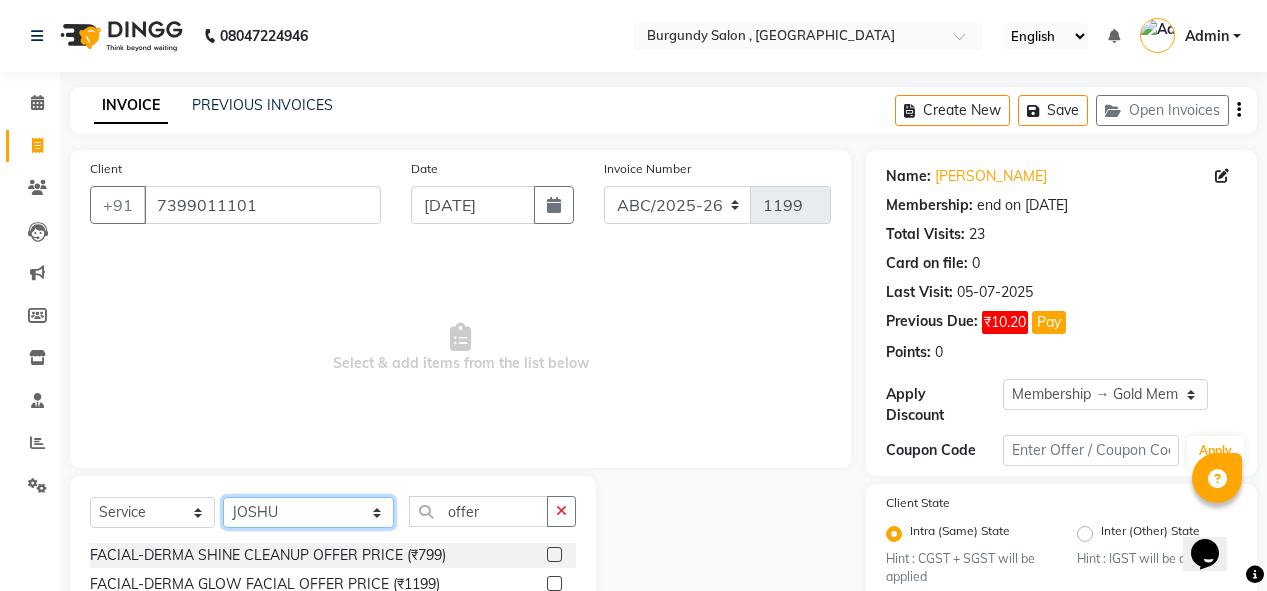 click on "Select Stylist ANIL  ANJANA BARSHA DEEPSHIKHA  DHON DAS DHON / NITUMONI EDWARD EDWARD/ LAXMI JOSHU JUNMONI KASHIF LAXI / ANJANA LAXMI LITTLE MAAM MINTUL MITALI NEETU RANA NITUMONI NITUMONI/POJA/ LAXMI NITUMONI / SAGARIKA NITUMONI/ SAGRIKA PRAKASH PUJAA Rubi RUBI / LAXMI SAGARIKA  SAGARIKA / RUBI SAHIL SAHIL / DHON SAHIL / EDWARD SAHIL/ JOSHU SAHIL/JOSHU/PRAKASH/ RUBI SAHIL/NITUMONI/ MITALI SAHIL/ RUBI SHABIR SHADHAB SIMA KALITA SONALI DEKA SOPEM staff 1 staff 1 TANU" 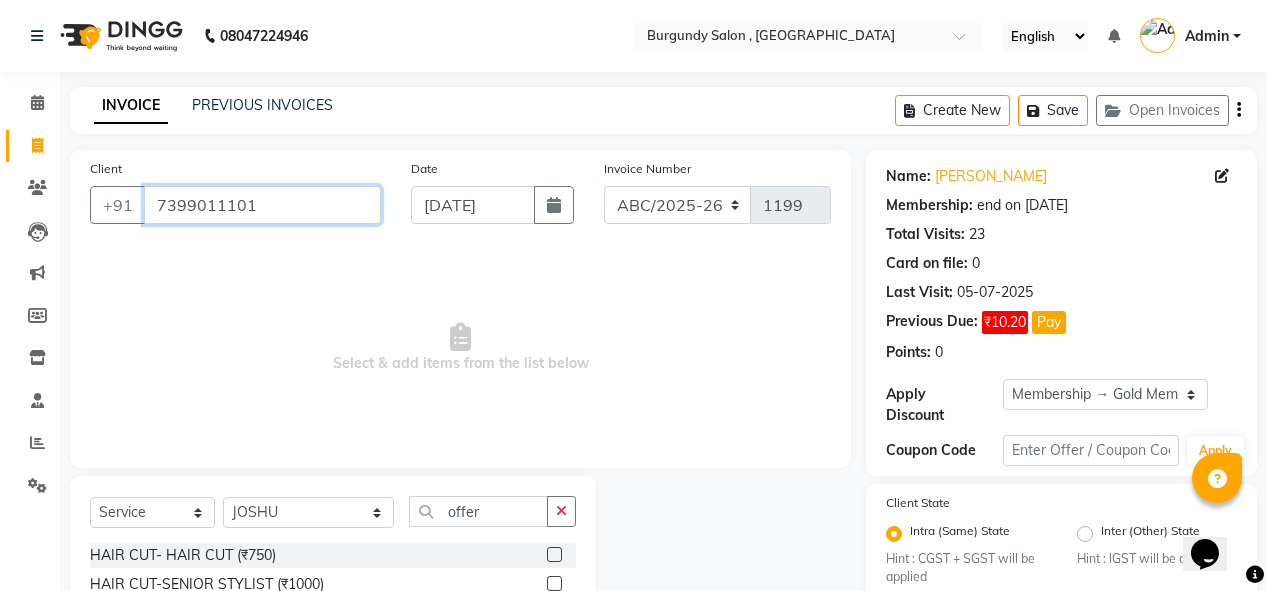 click on "7399011101" at bounding box center [262, 205] 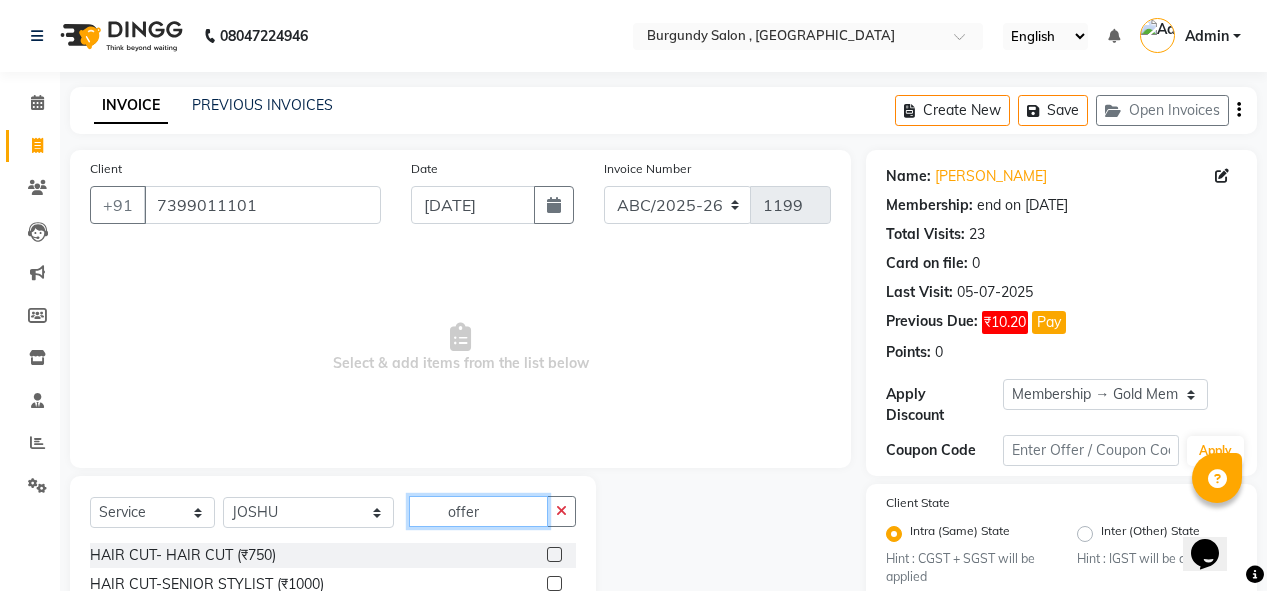 click on "offer" 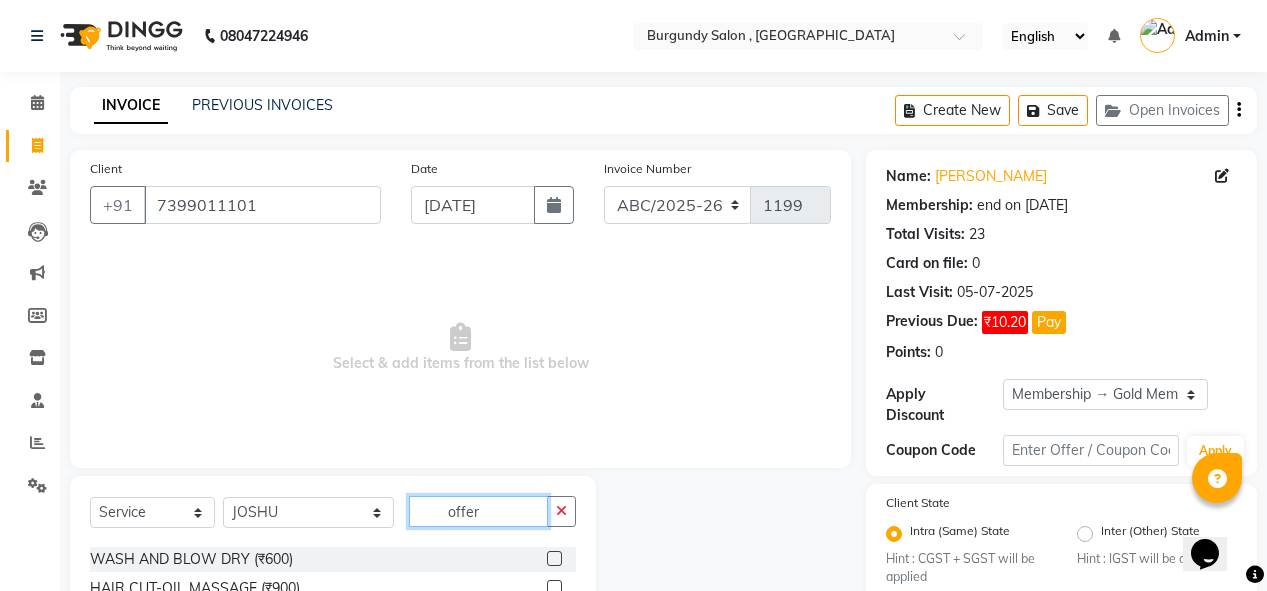 scroll, scrollTop: 175, scrollLeft: 0, axis: vertical 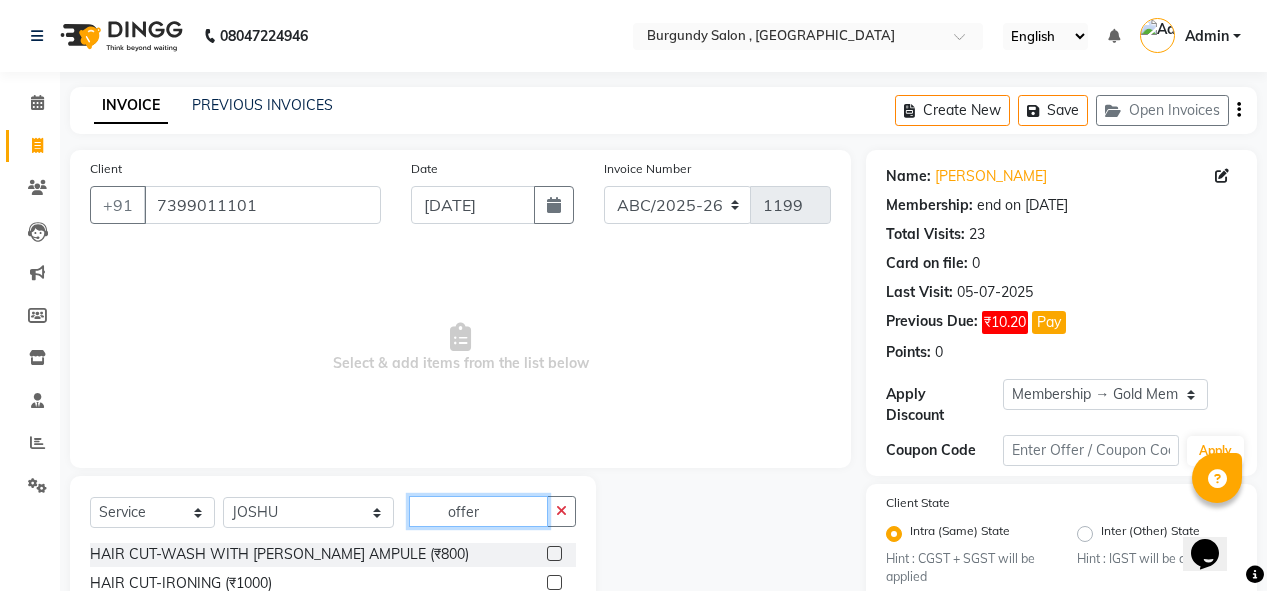 click on "offer" 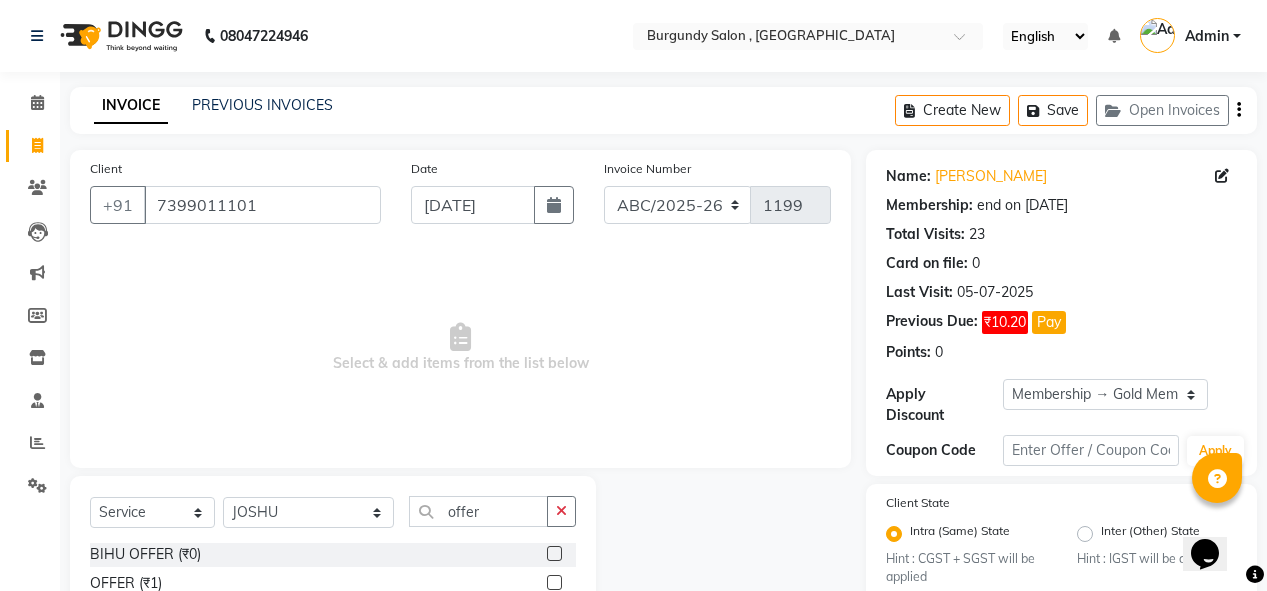 click 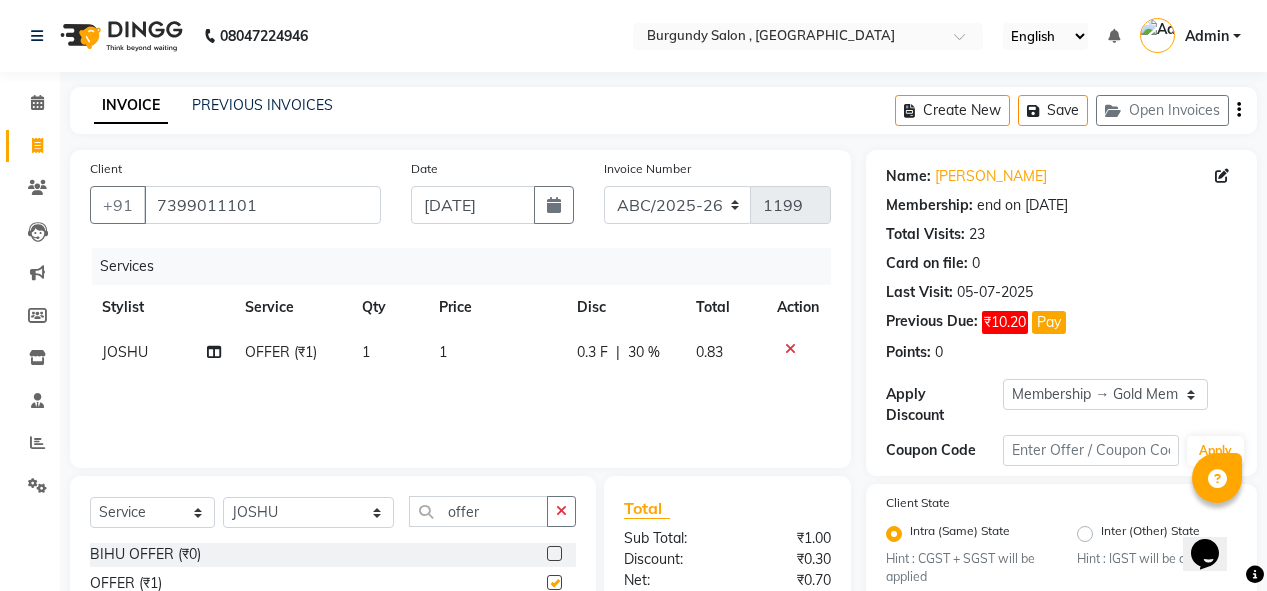 checkbox on "false" 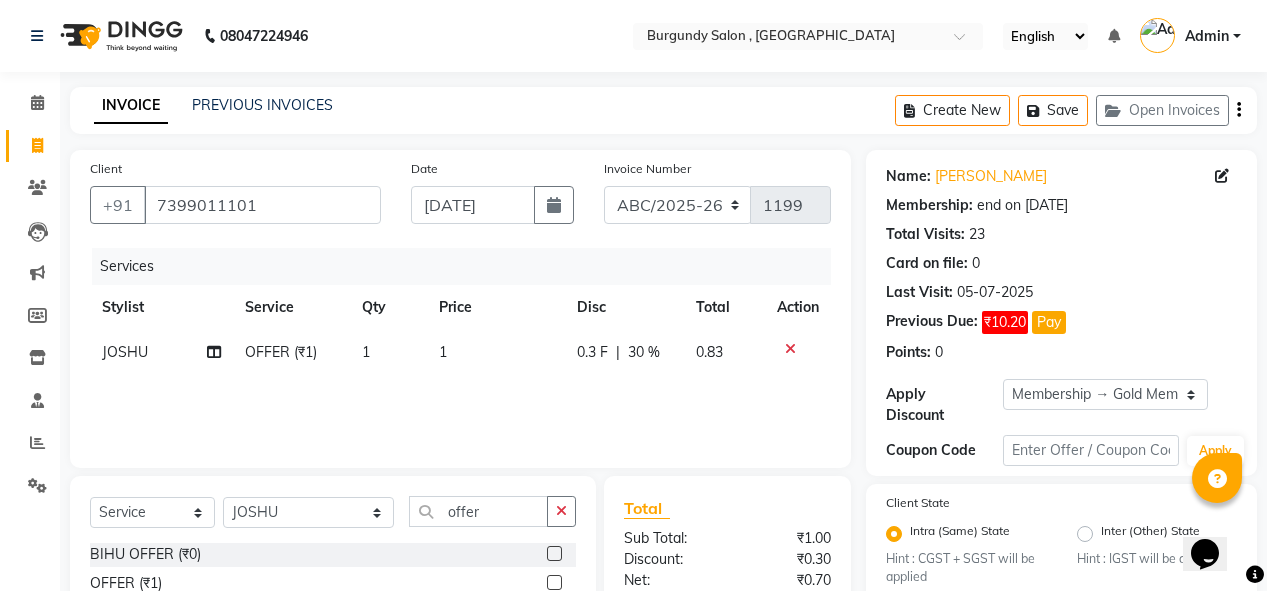 click on "1" 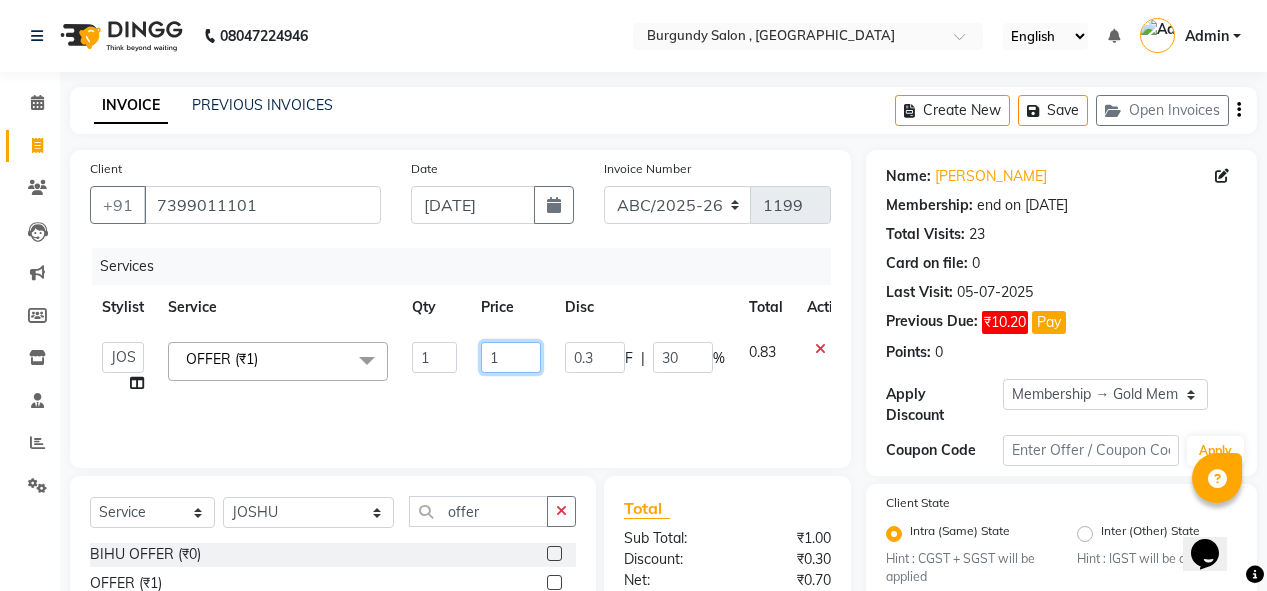 click on "1" 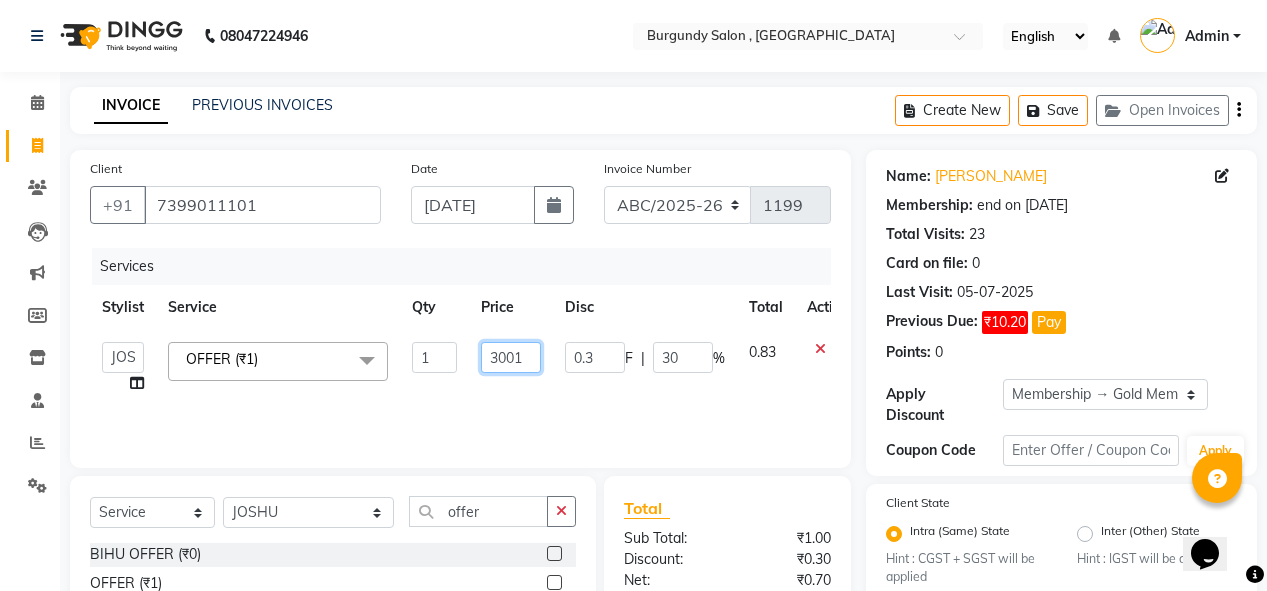 click on "3001" 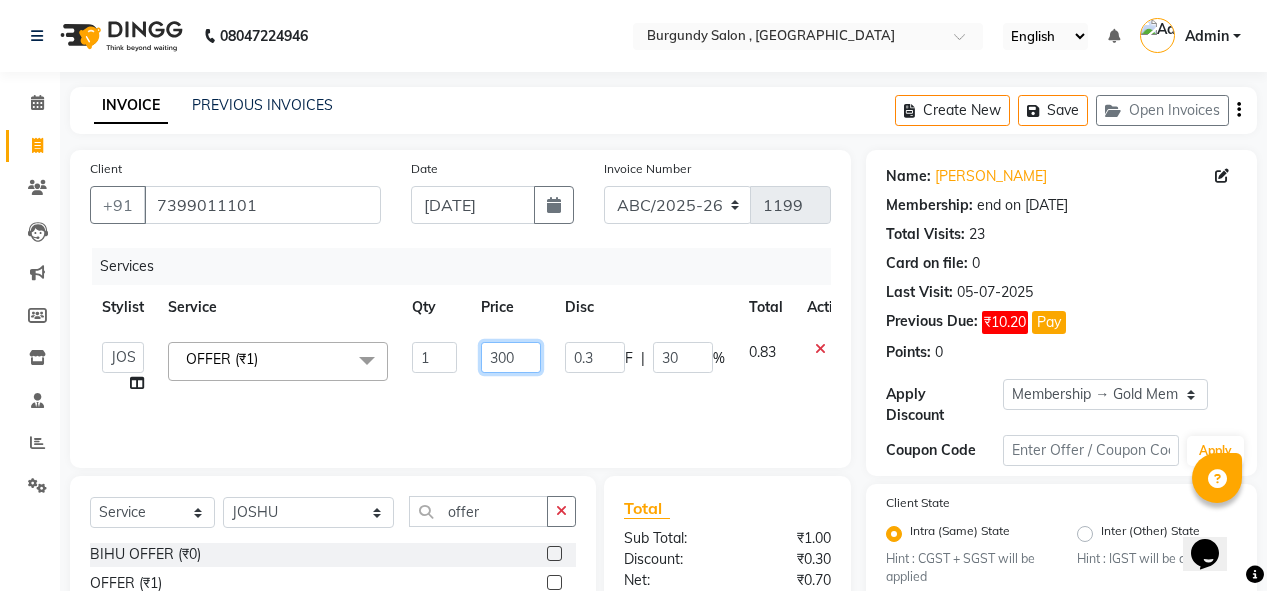 type on "3000" 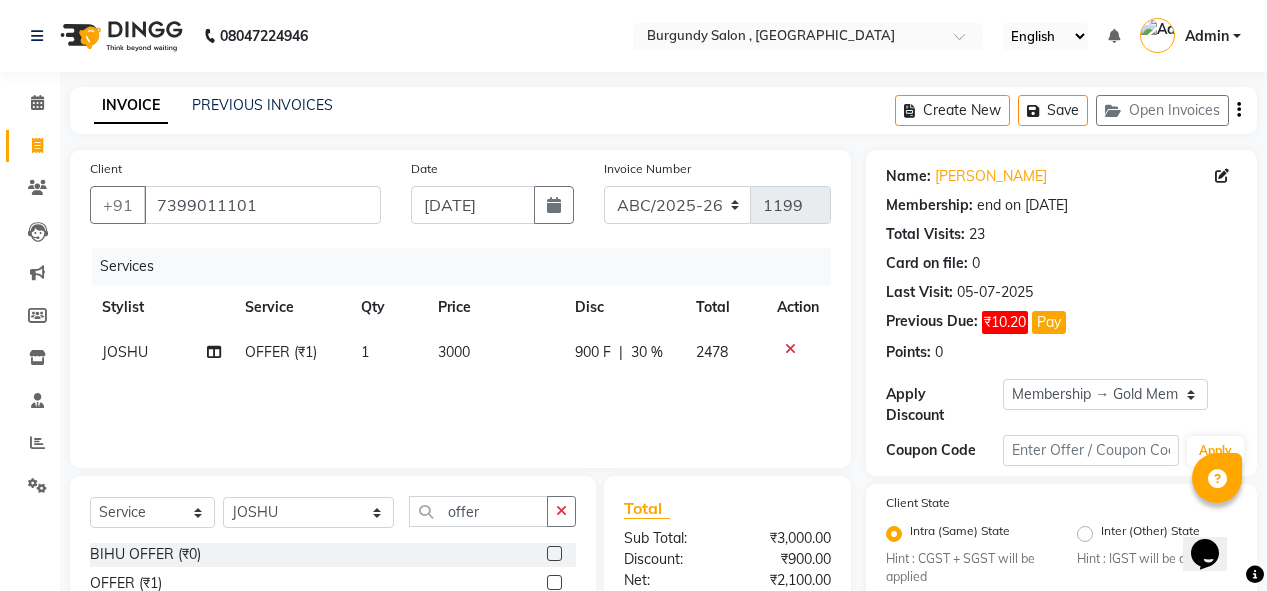 click on "08047224946 Select Location × Burgundy Salon , Ulubari English ENGLISH Español العربية मराठी हिंदी ગુજરાતી தமிழ் 中文 Notifications nothing to show Admin Manage Profile Change Password Sign out  Version:3.15.4" 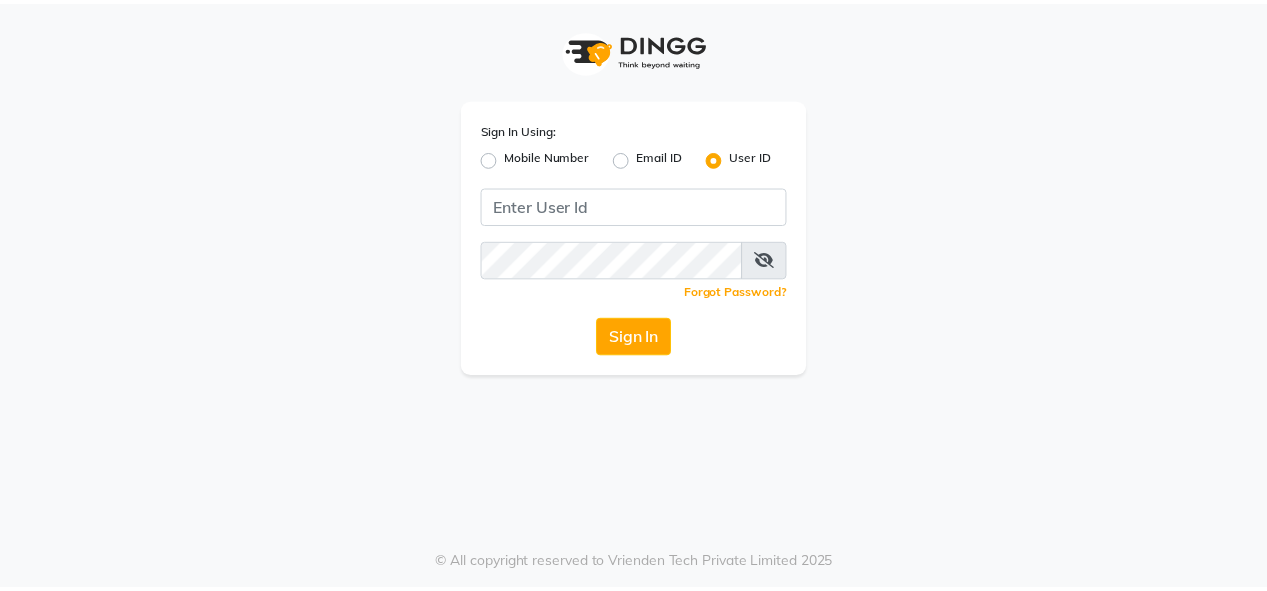 scroll, scrollTop: 0, scrollLeft: 0, axis: both 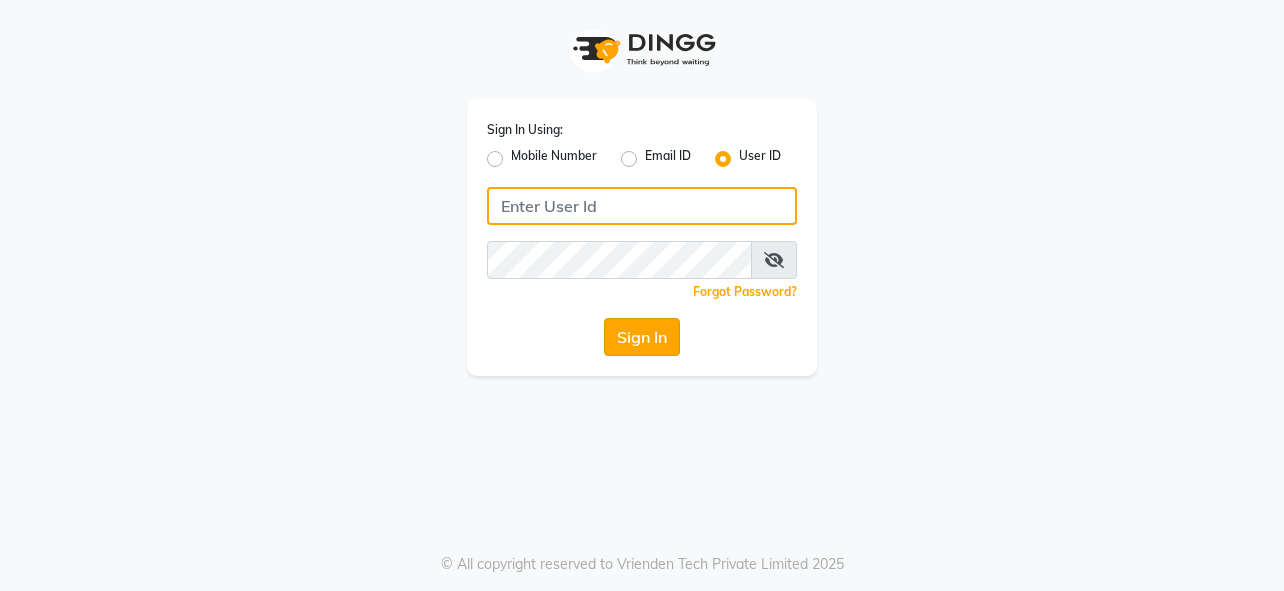 type on "burgundy" 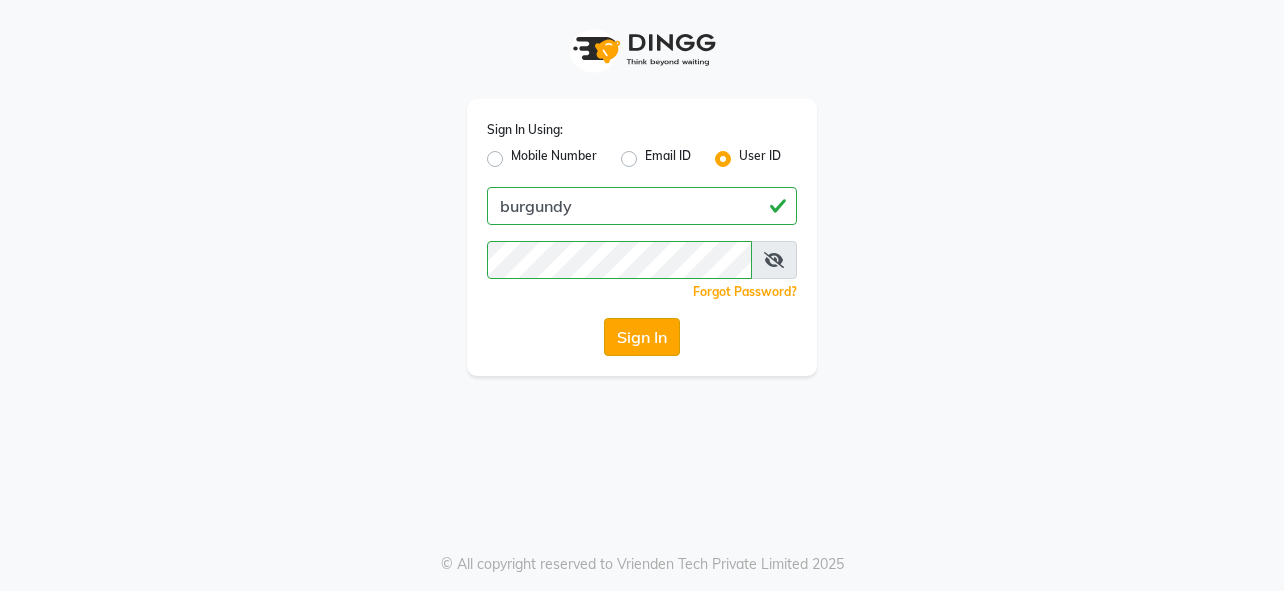 click on "Sign In" 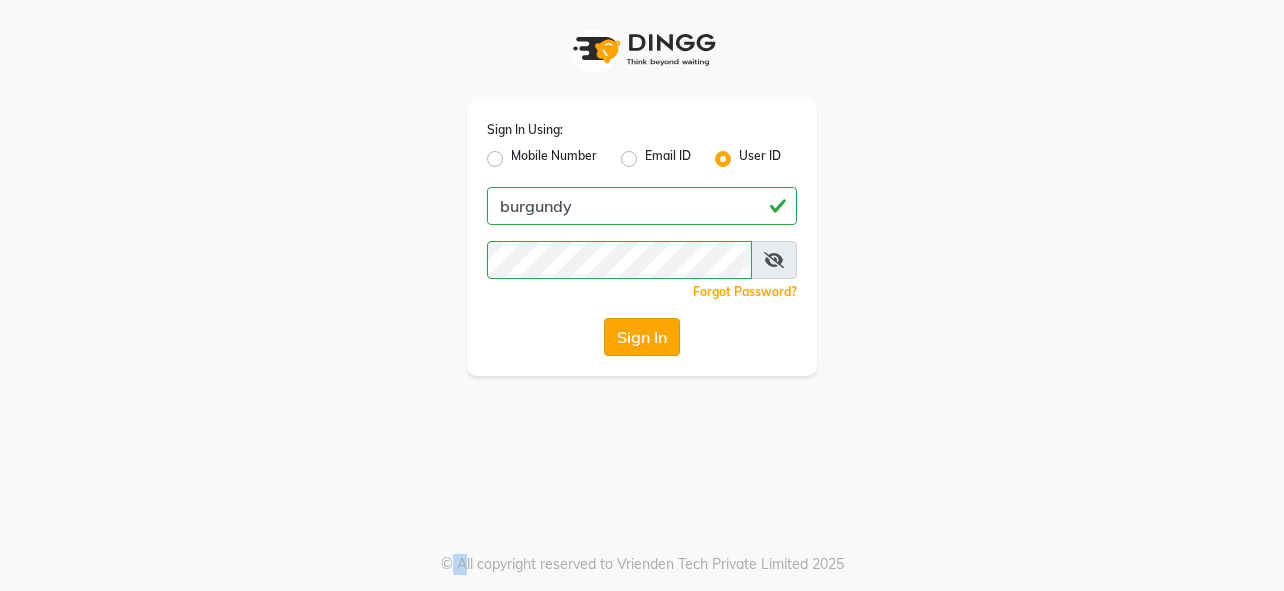 click on "Sign In" 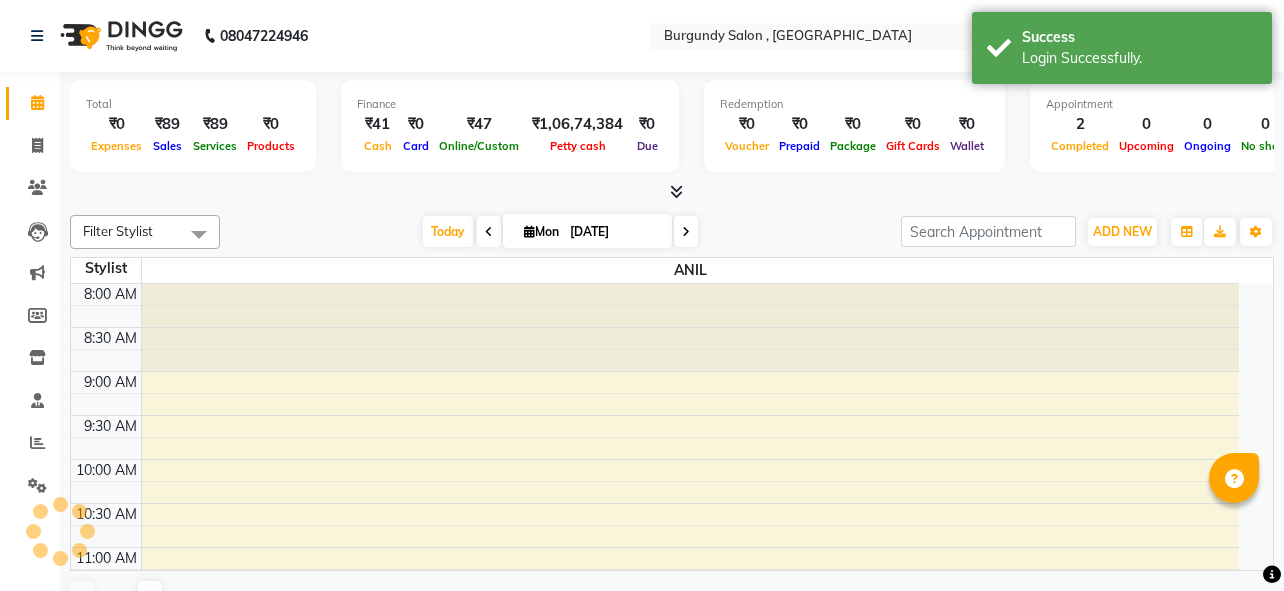 select on "en" 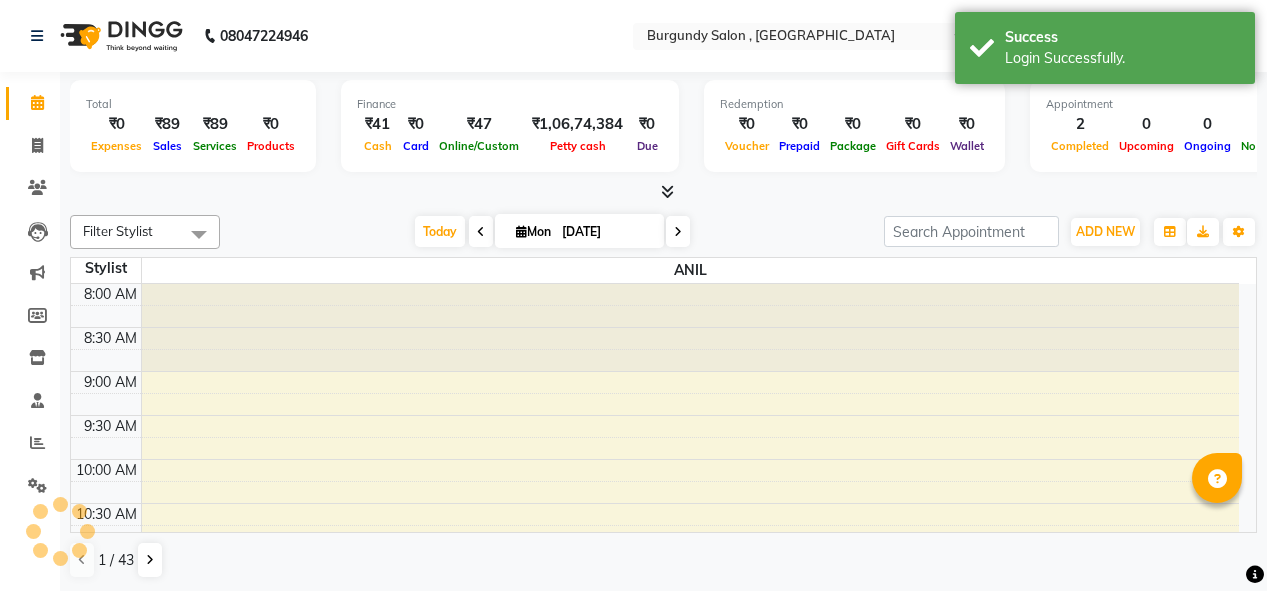scroll, scrollTop: 0, scrollLeft: 0, axis: both 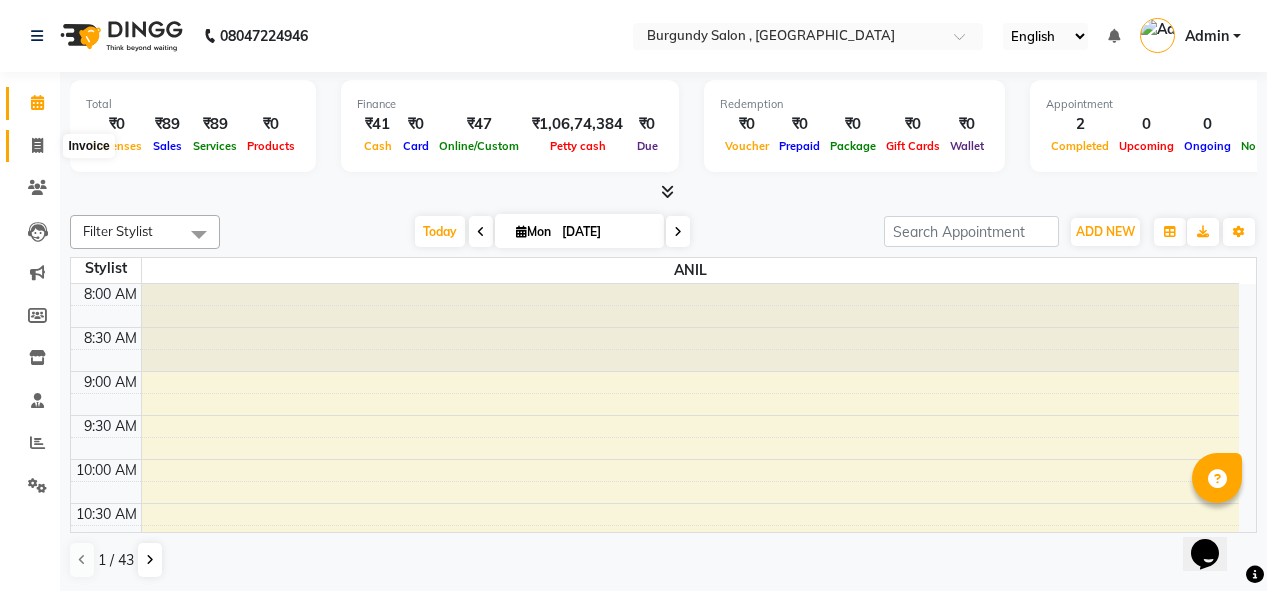 click 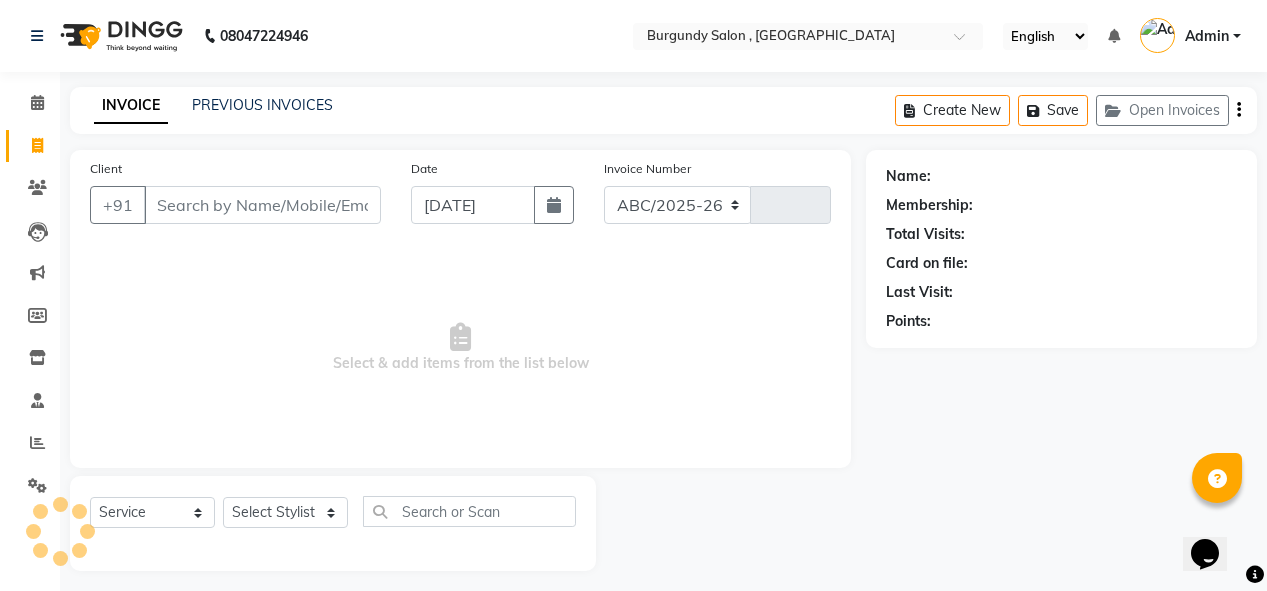 select on "5345" 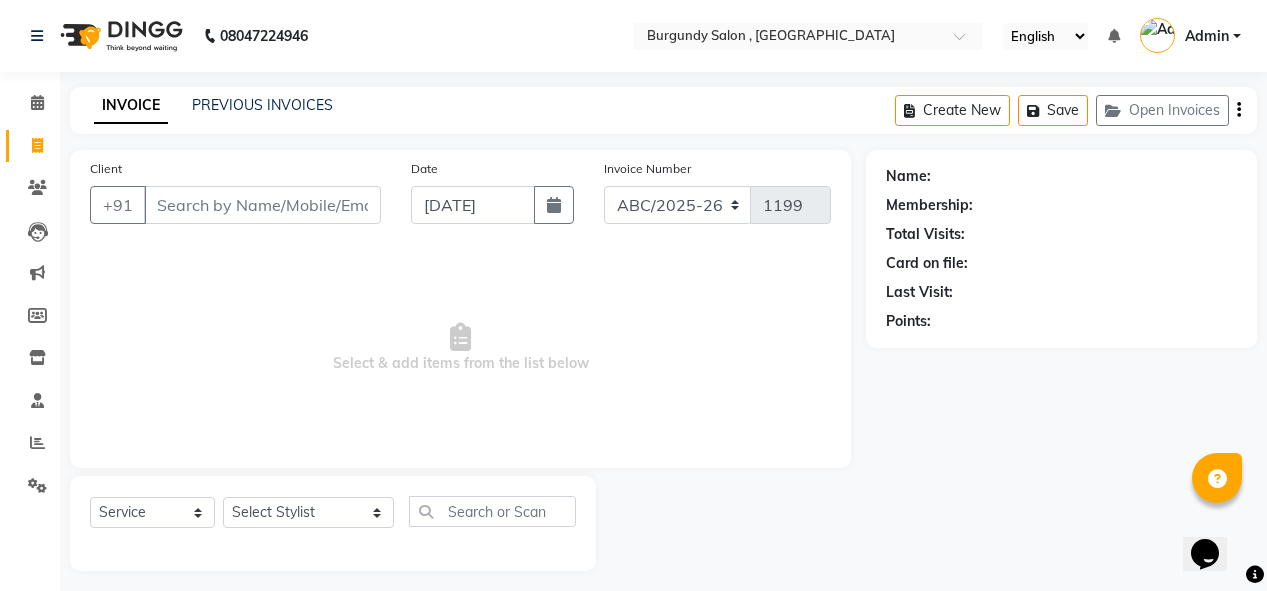 click on "Create New   Save   Open Invoices" 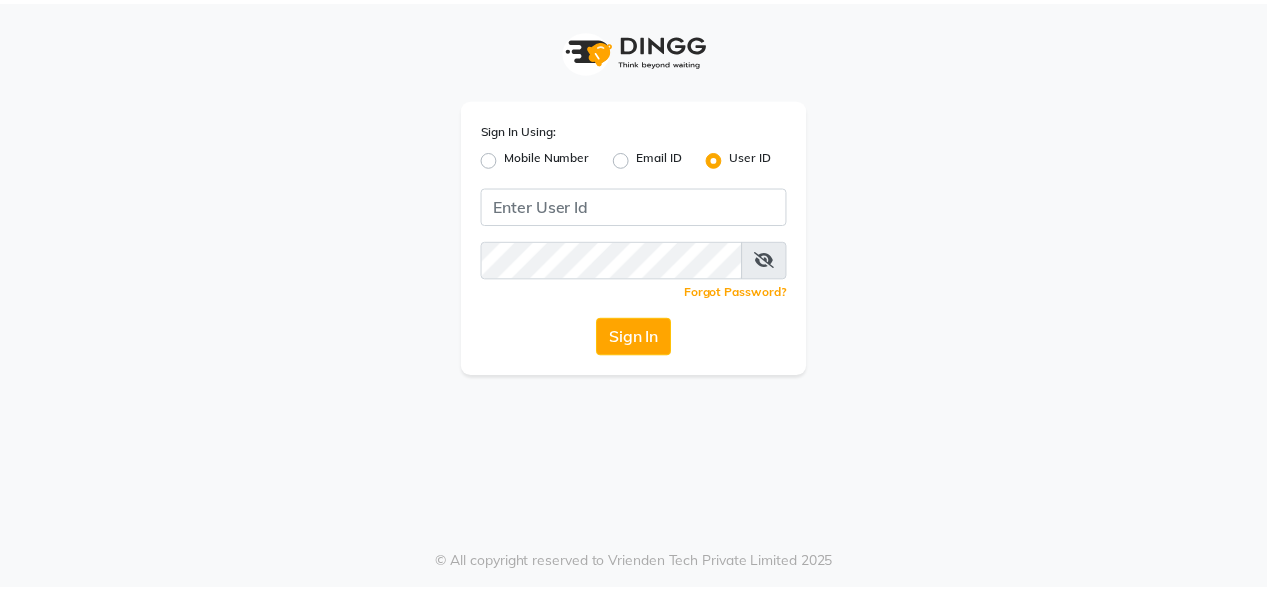 scroll, scrollTop: 0, scrollLeft: 0, axis: both 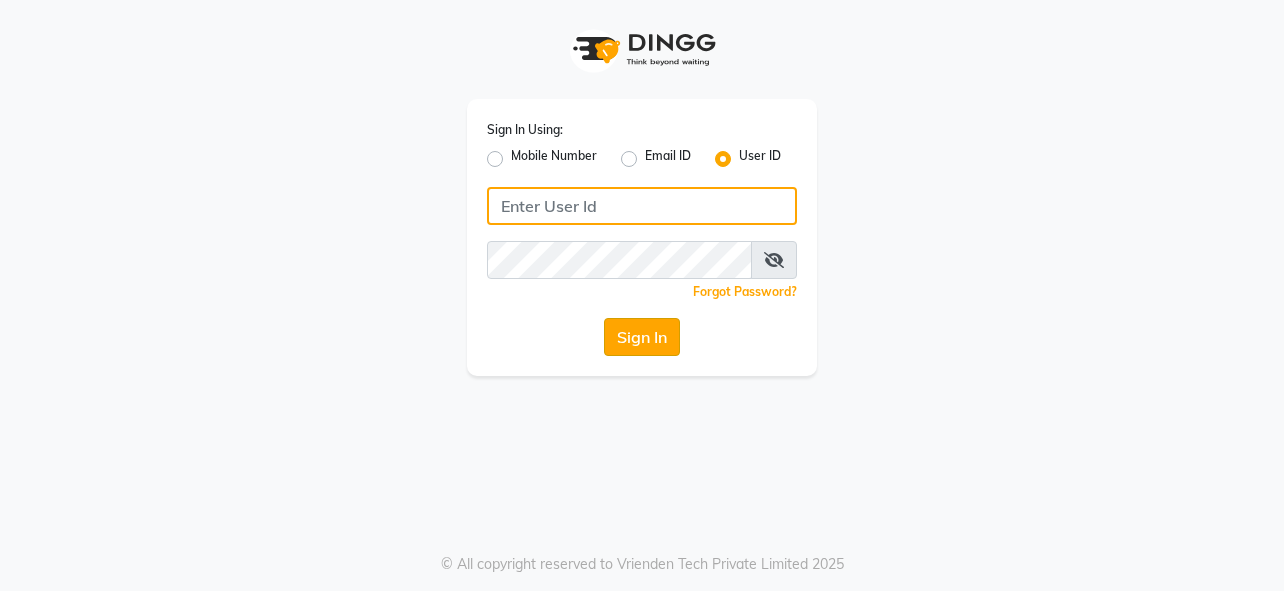 type on "burgundy" 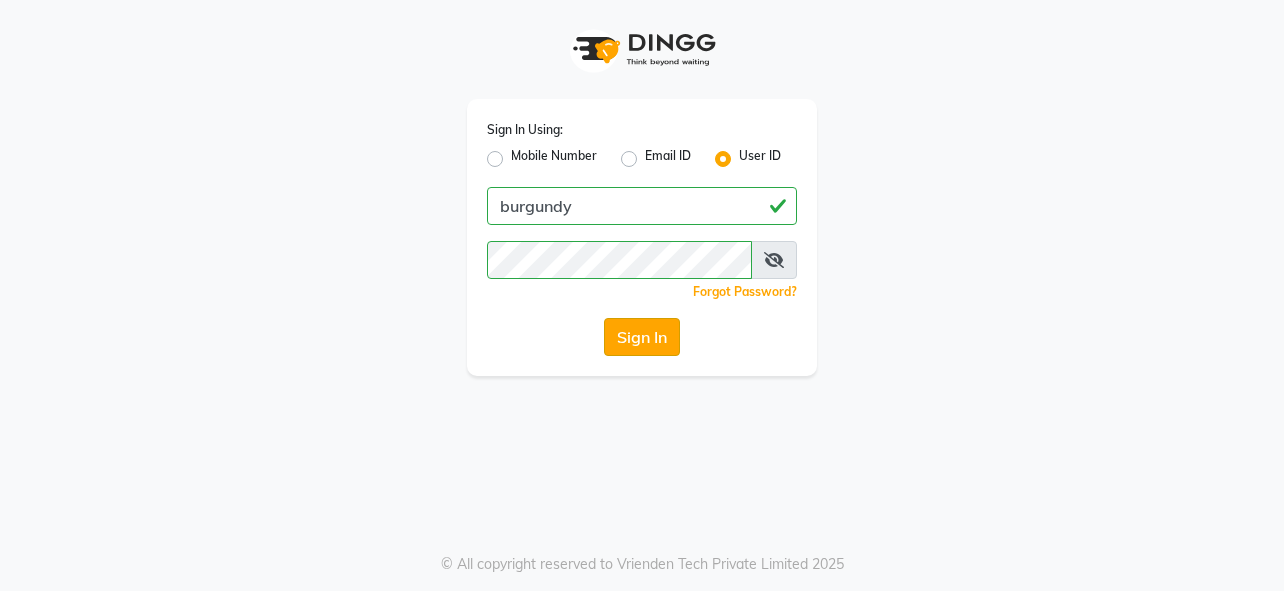 click on "Sign In" 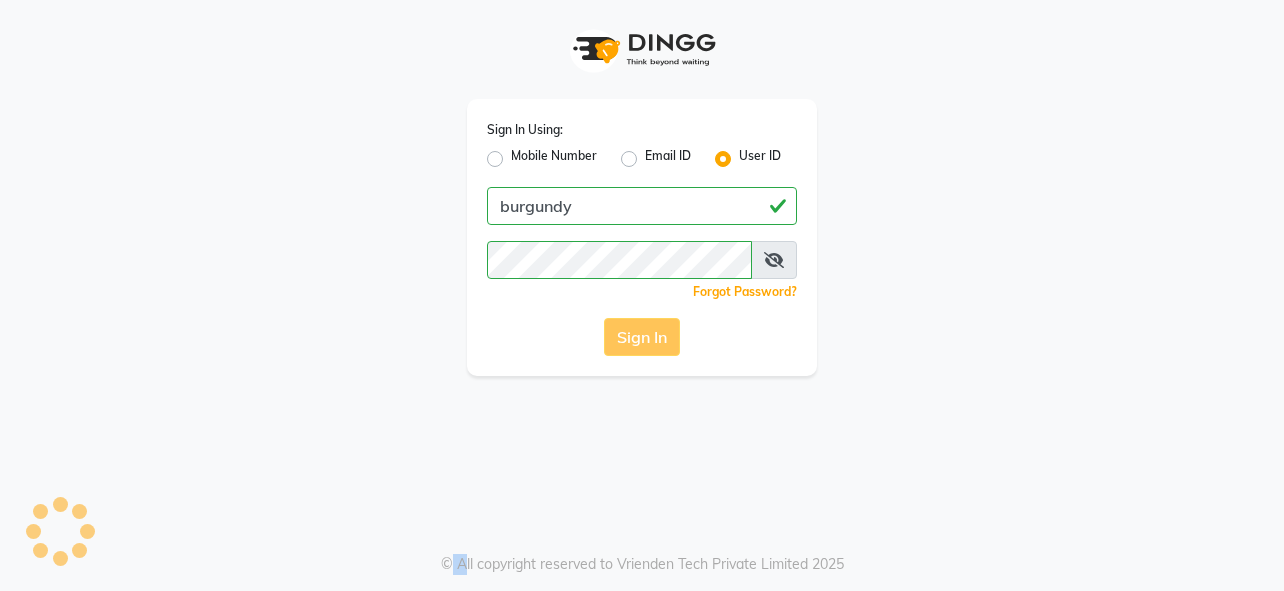 click on "Sign In" 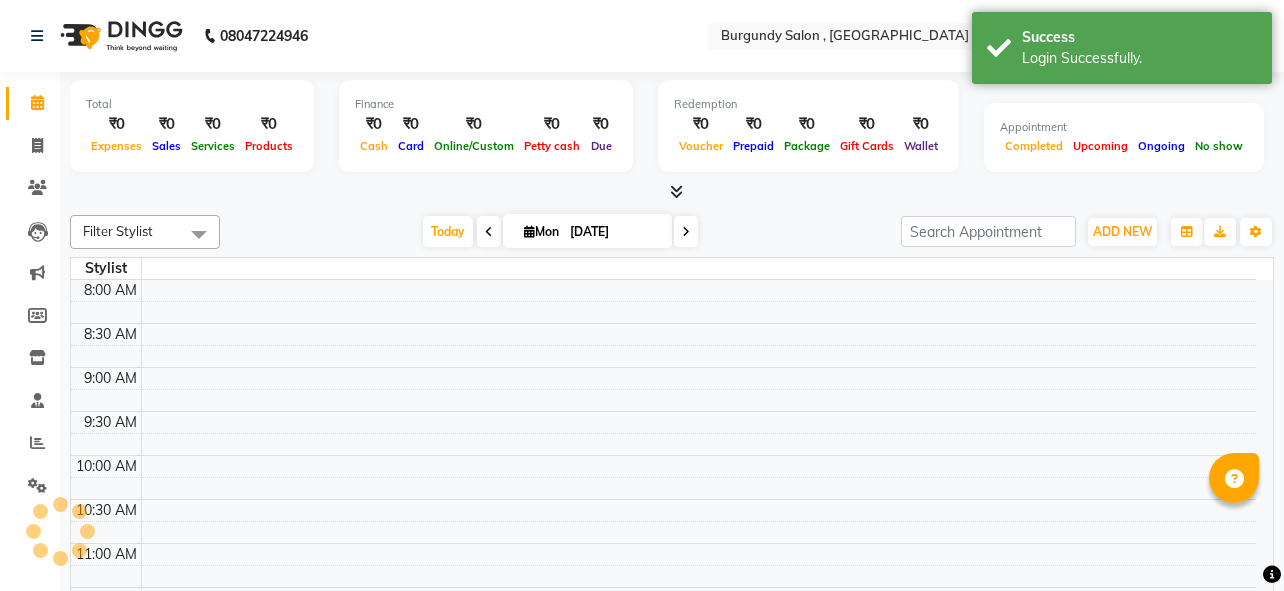 select on "en" 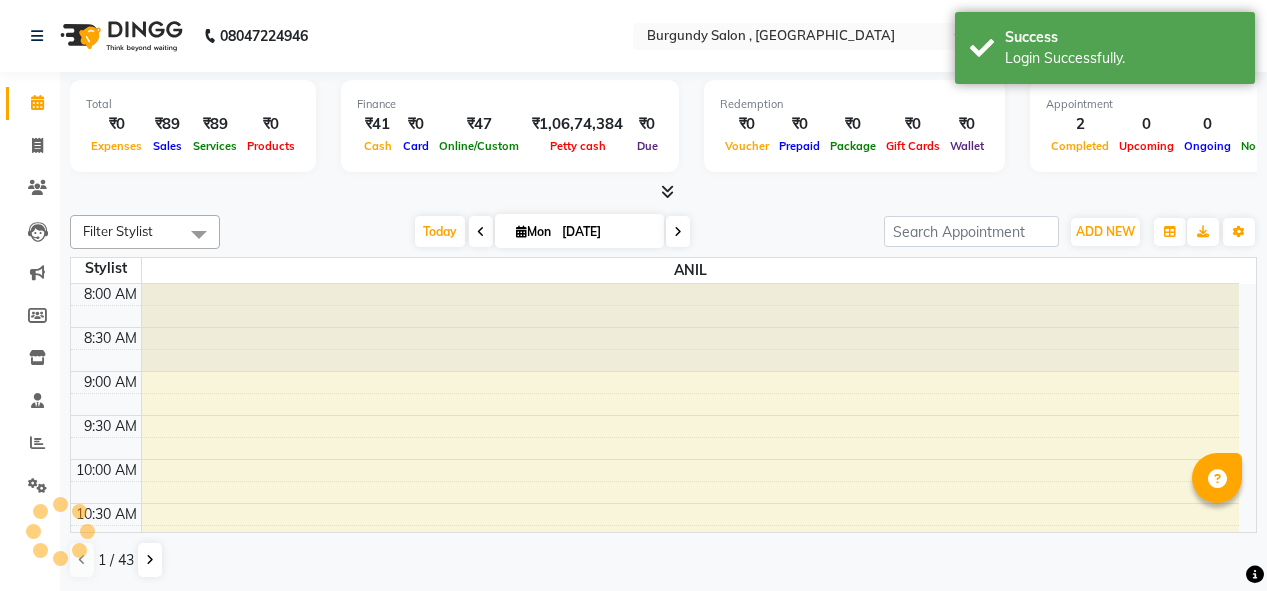 scroll, scrollTop: 0, scrollLeft: 0, axis: both 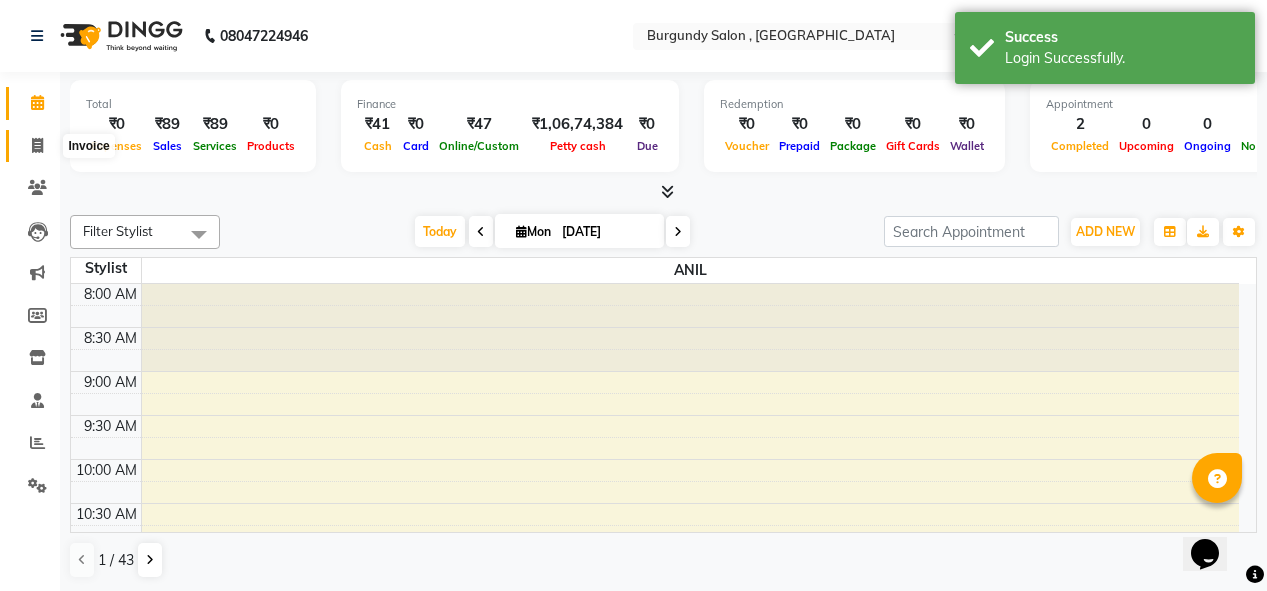 click 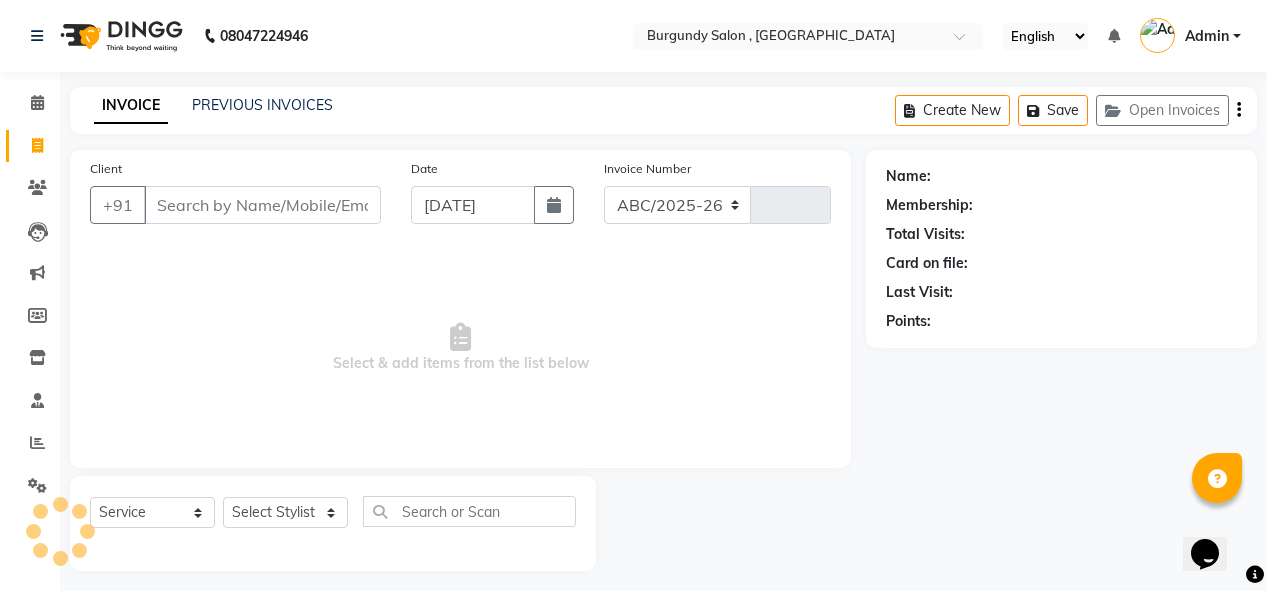 select on "5345" 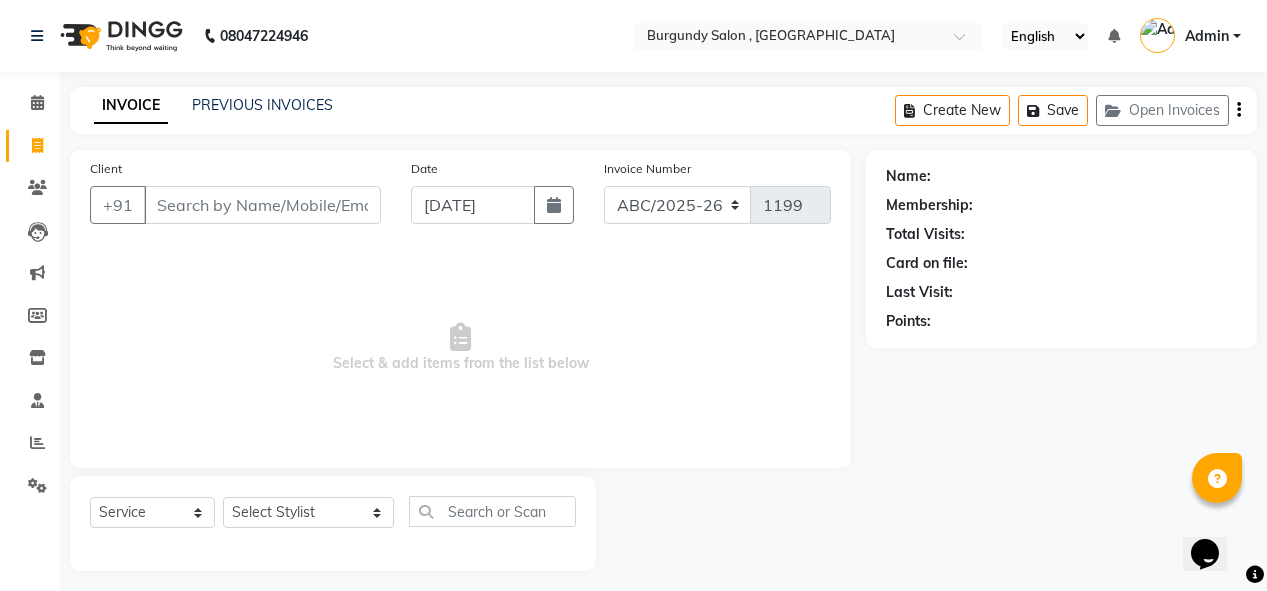 click on "Select & add items from the list below" at bounding box center (460, 348) 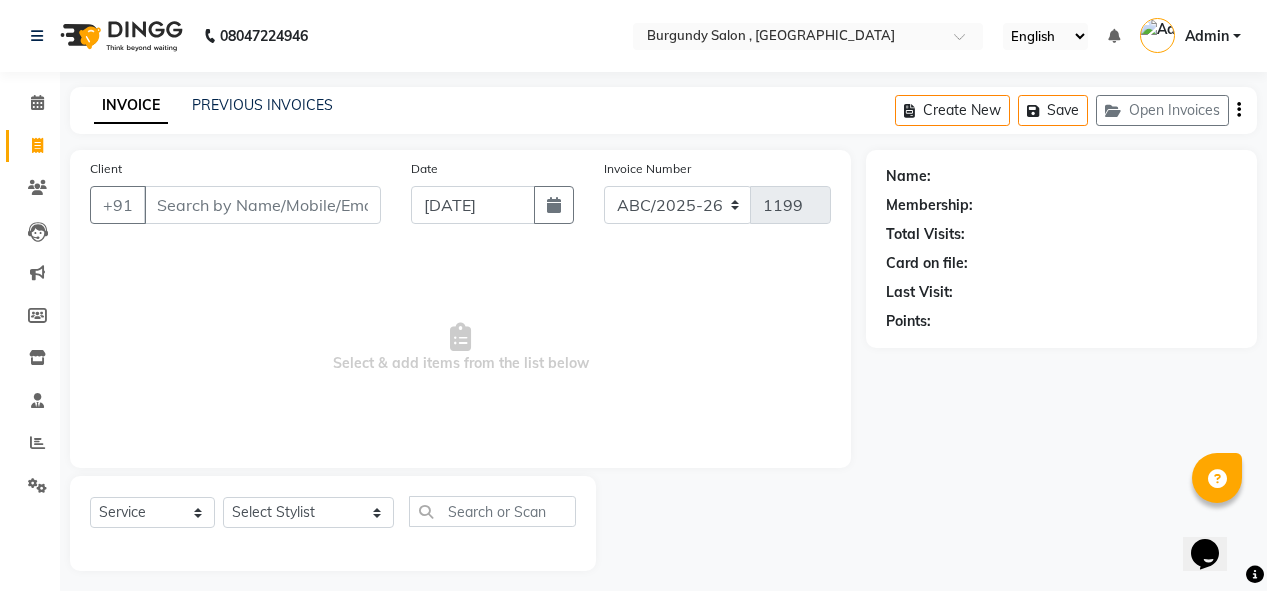 click on "Select & add items from the list below" at bounding box center (460, 348) 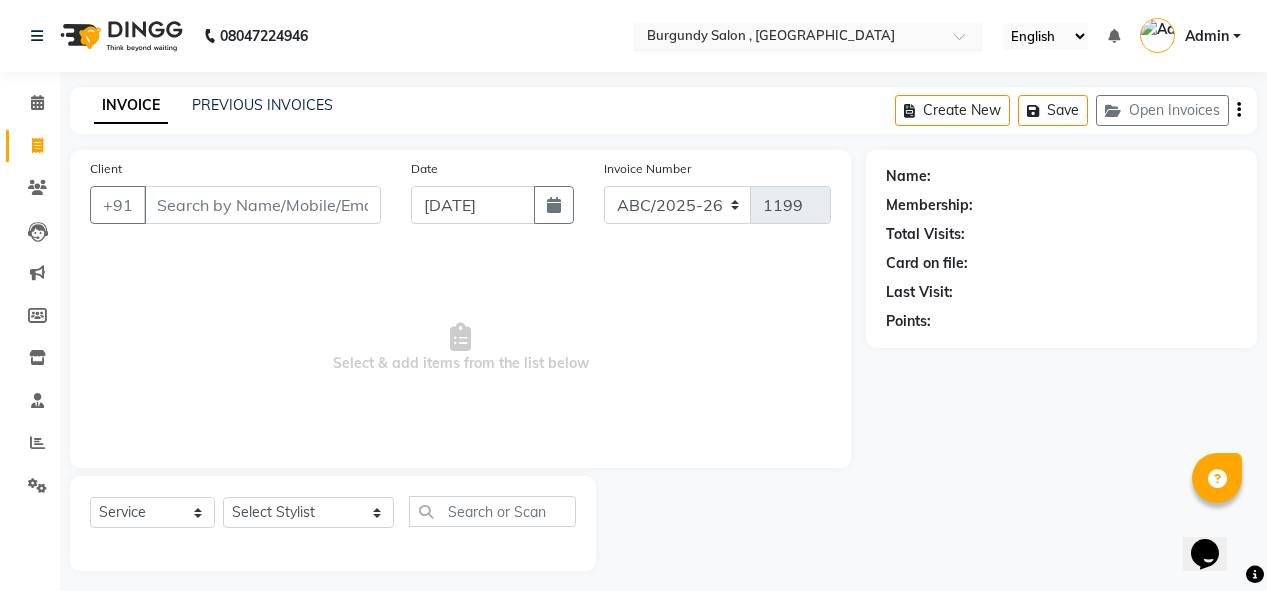 click at bounding box center (788, 38) 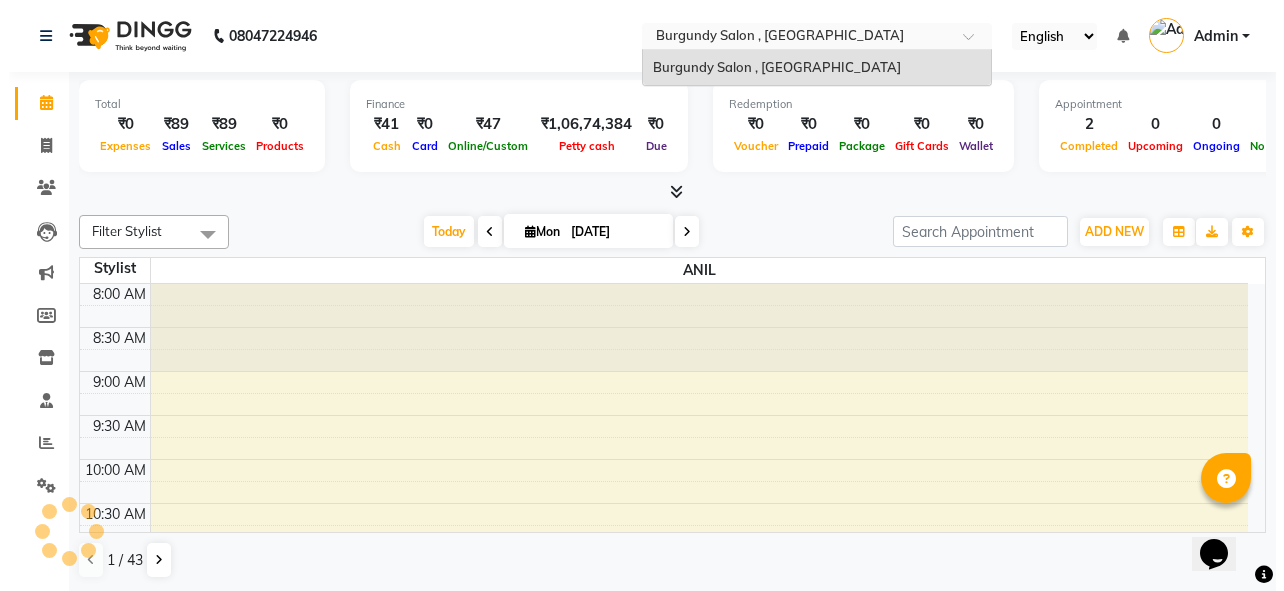 scroll, scrollTop: 617, scrollLeft: 0, axis: vertical 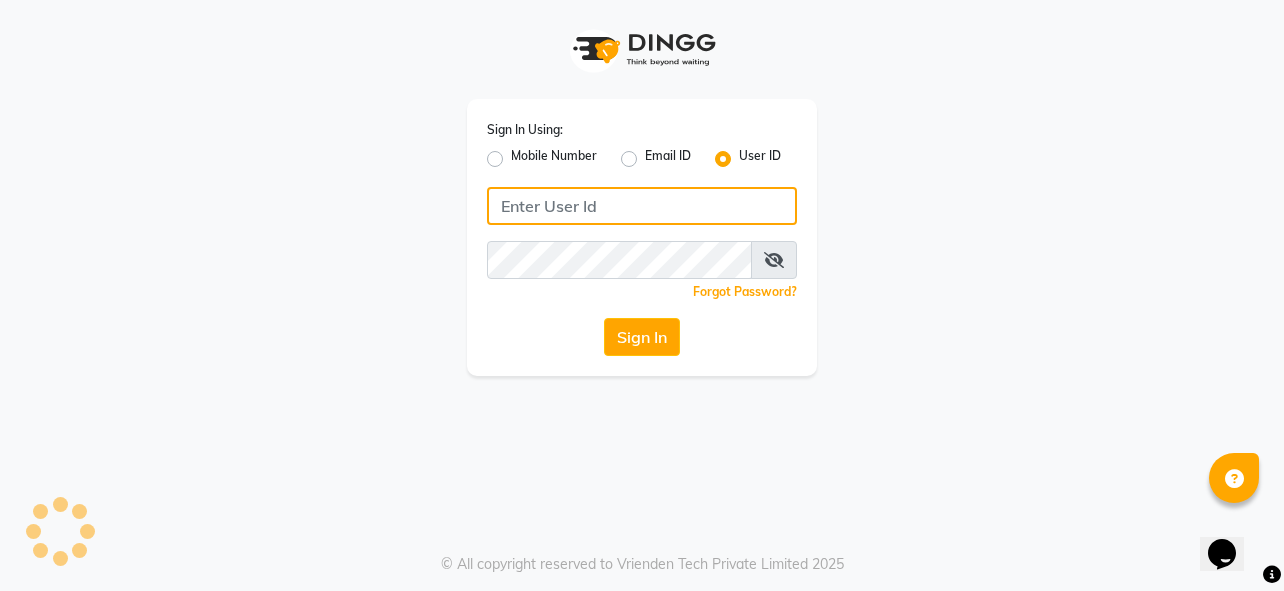 type on "burgundy" 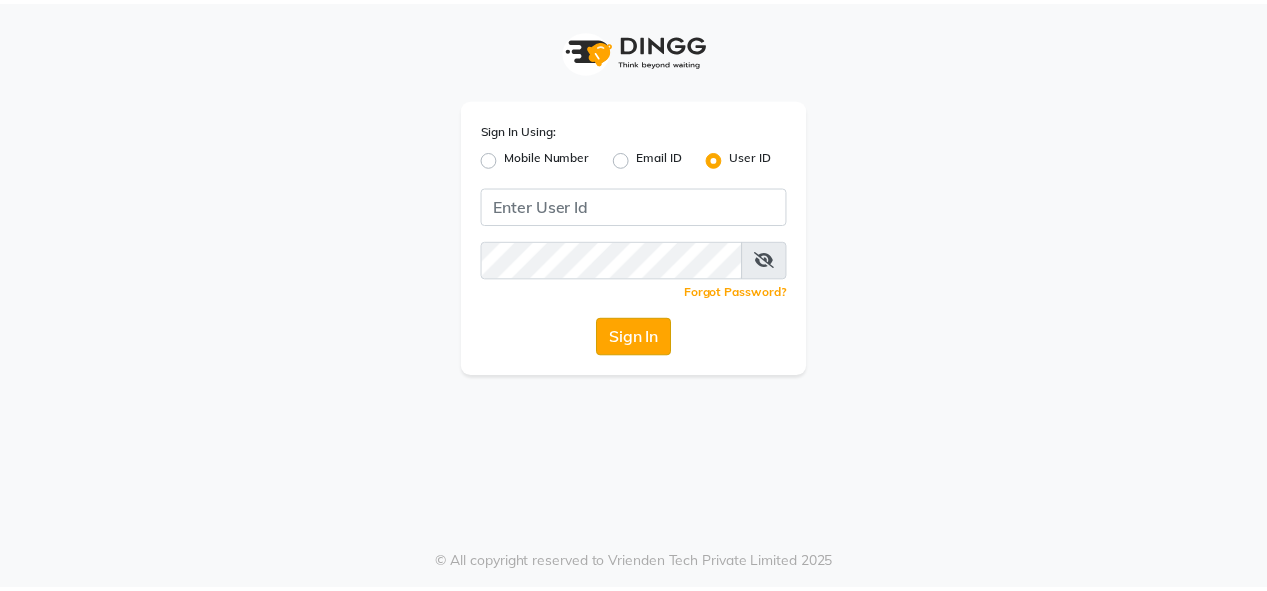 scroll, scrollTop: 0, scrollLeft: 0, axis: both 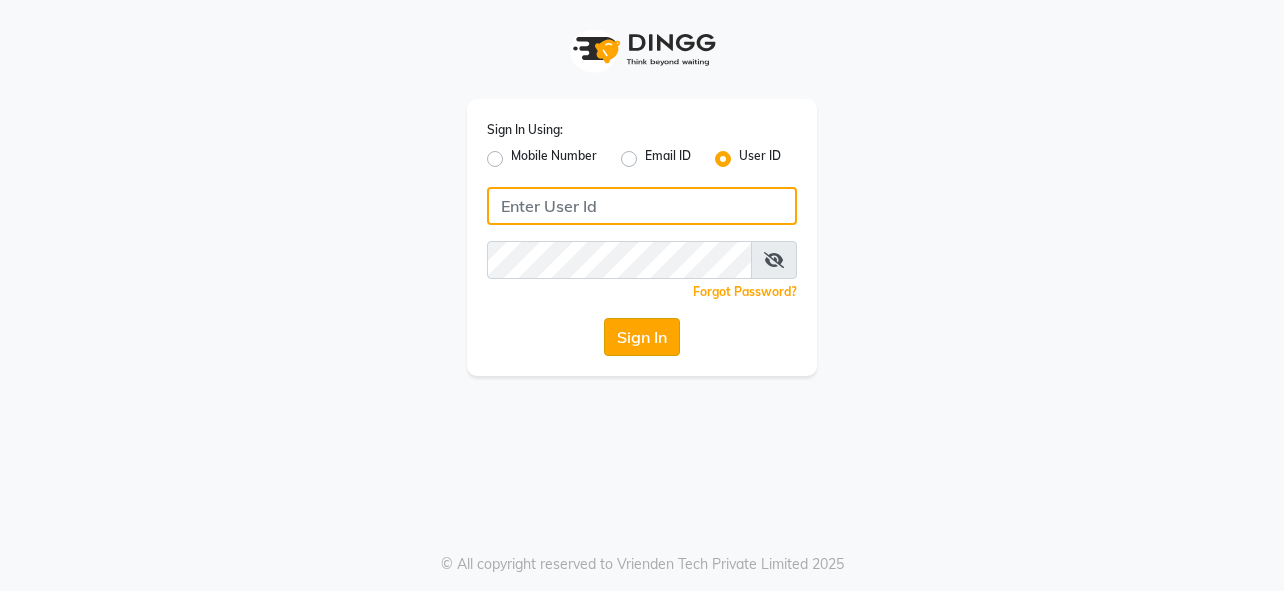 type on "burgundy" 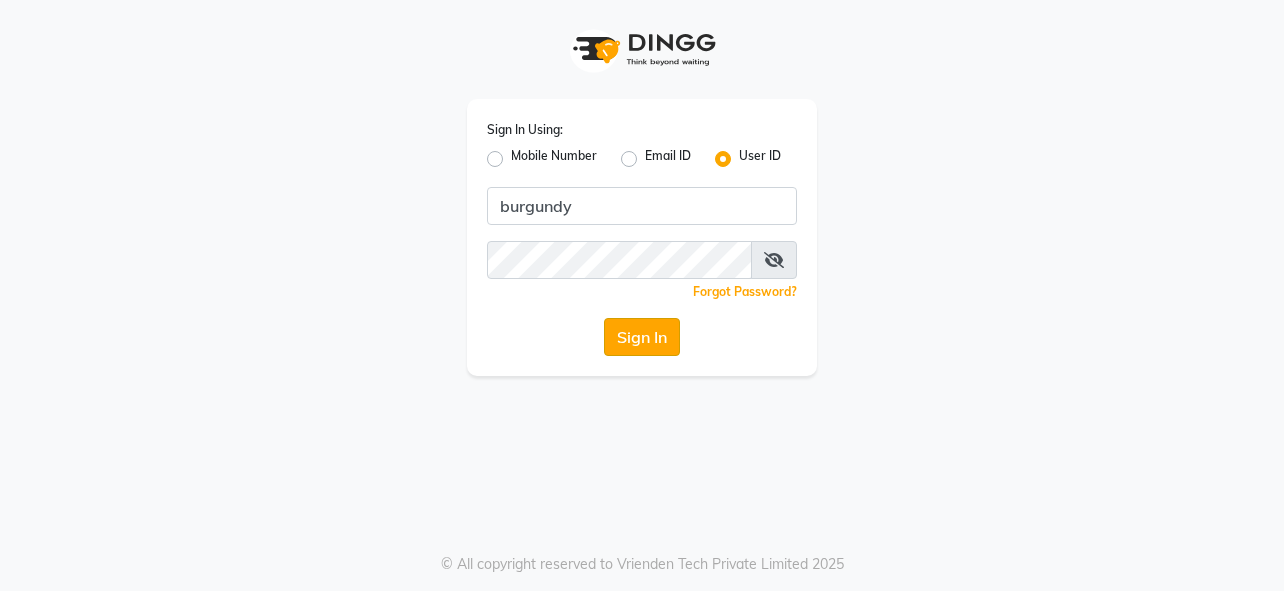 click on "Sign In" 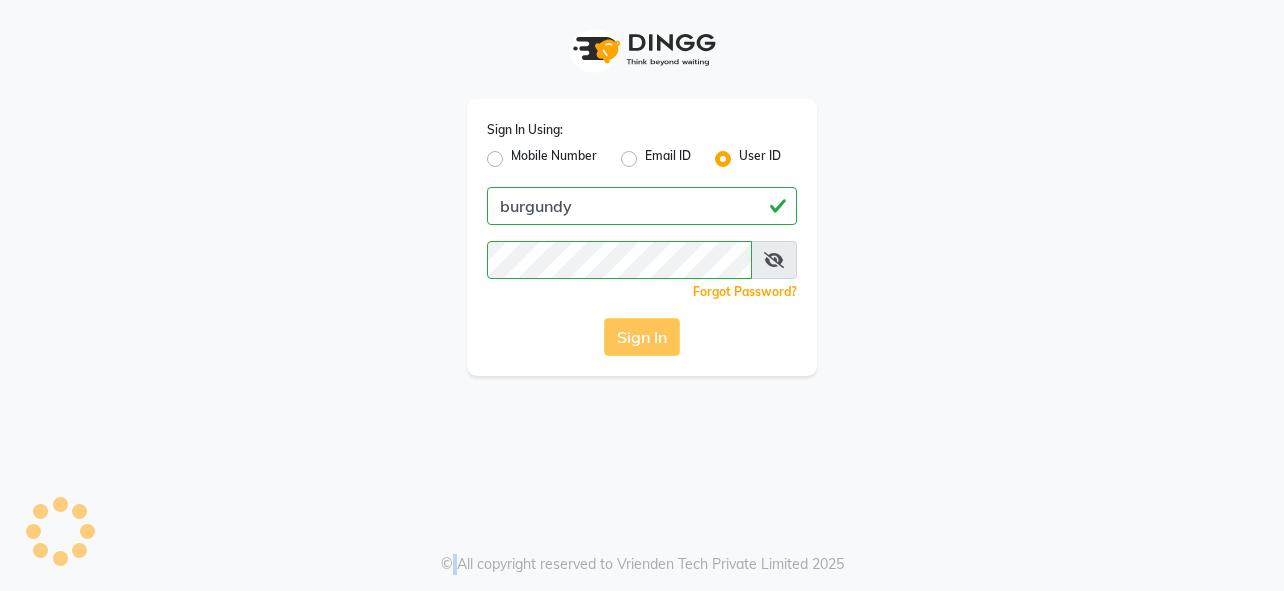 click on "Sign In" 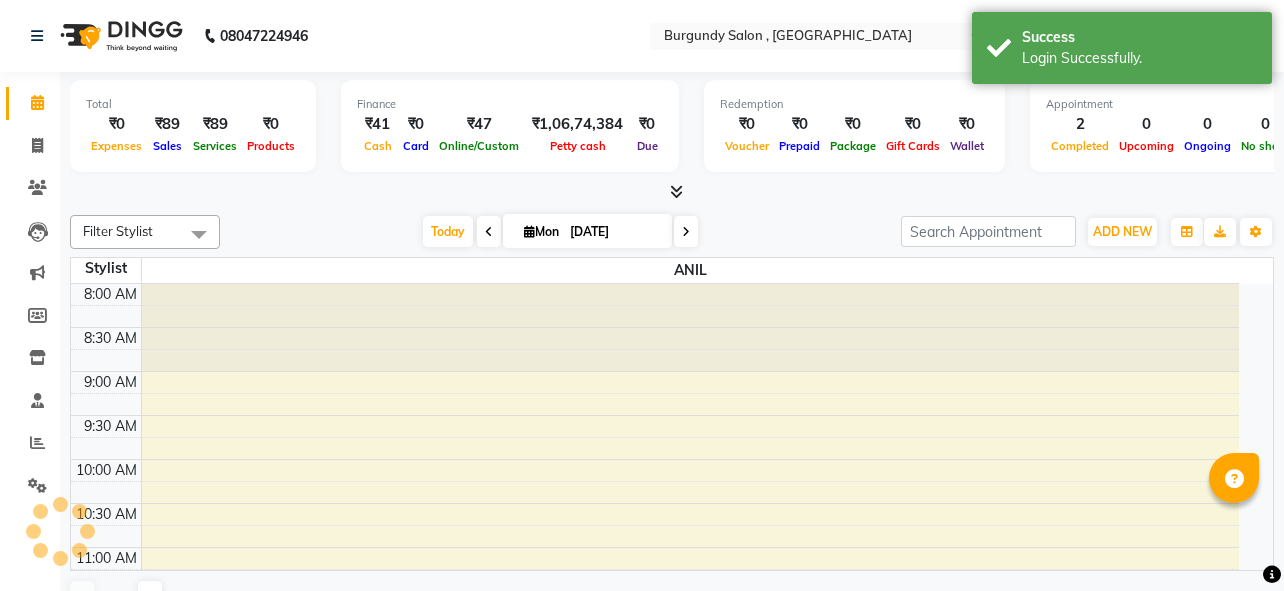 select on "en" 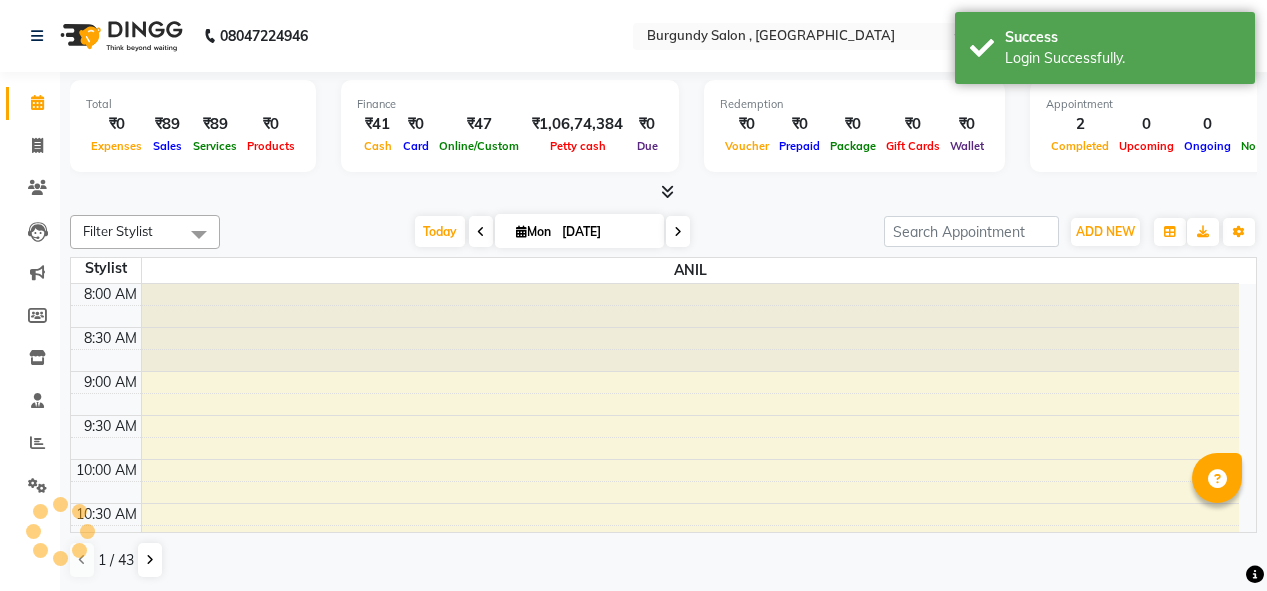 scroll, scrollTop: 0, scrollLeft: 0, axis: both 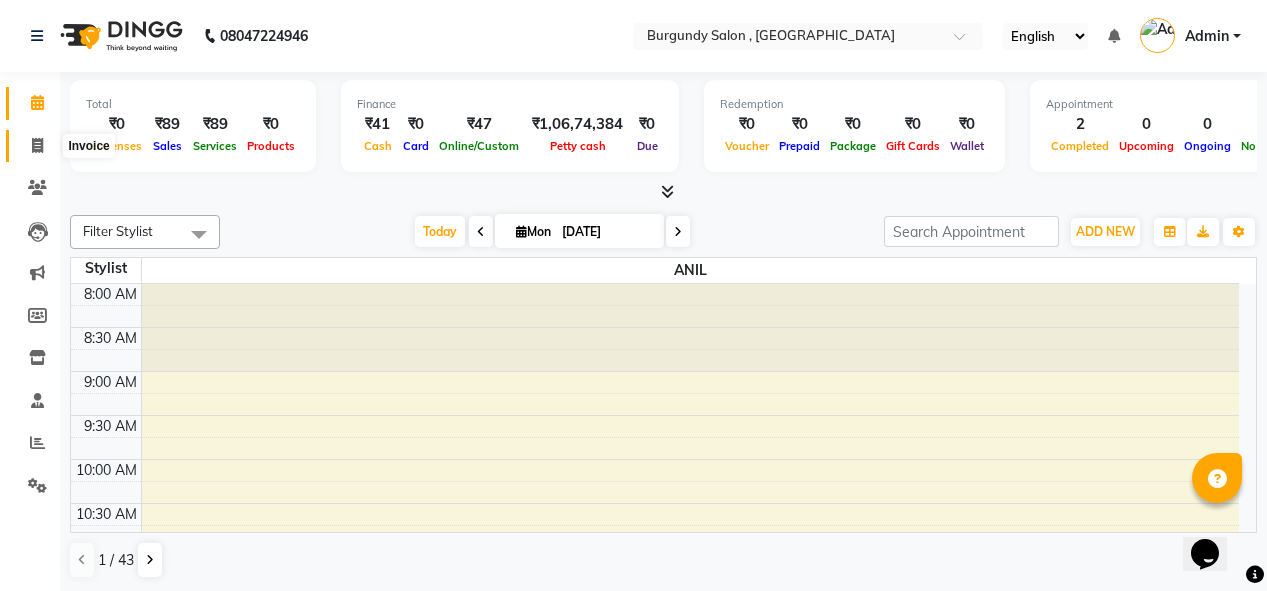 click 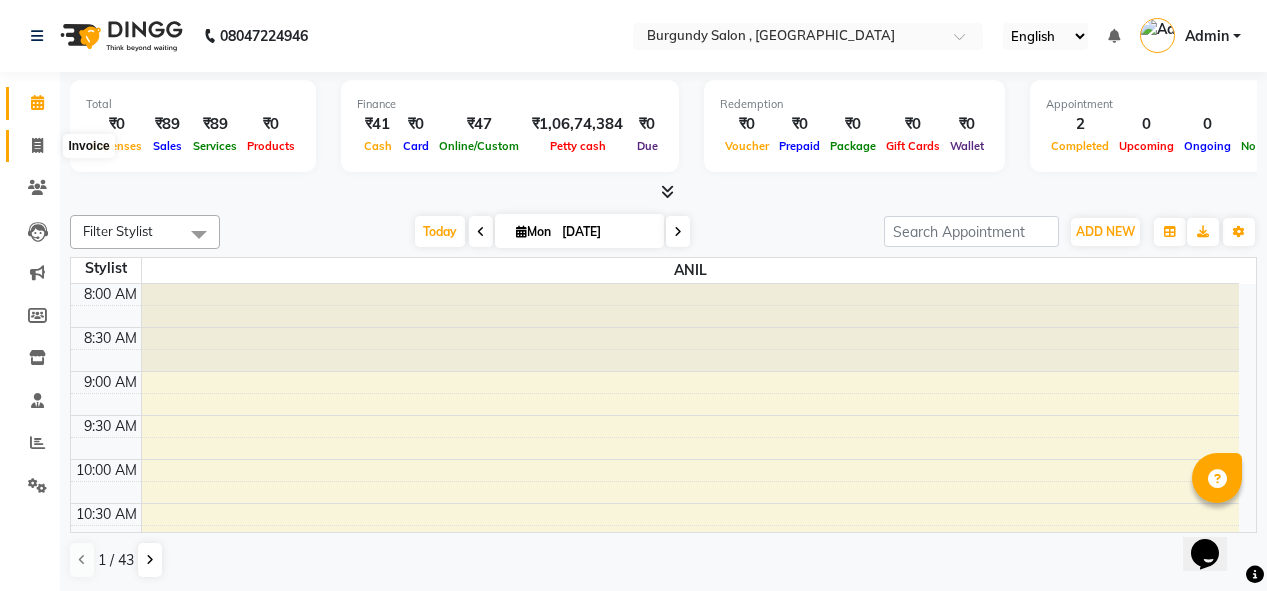 select on "service" 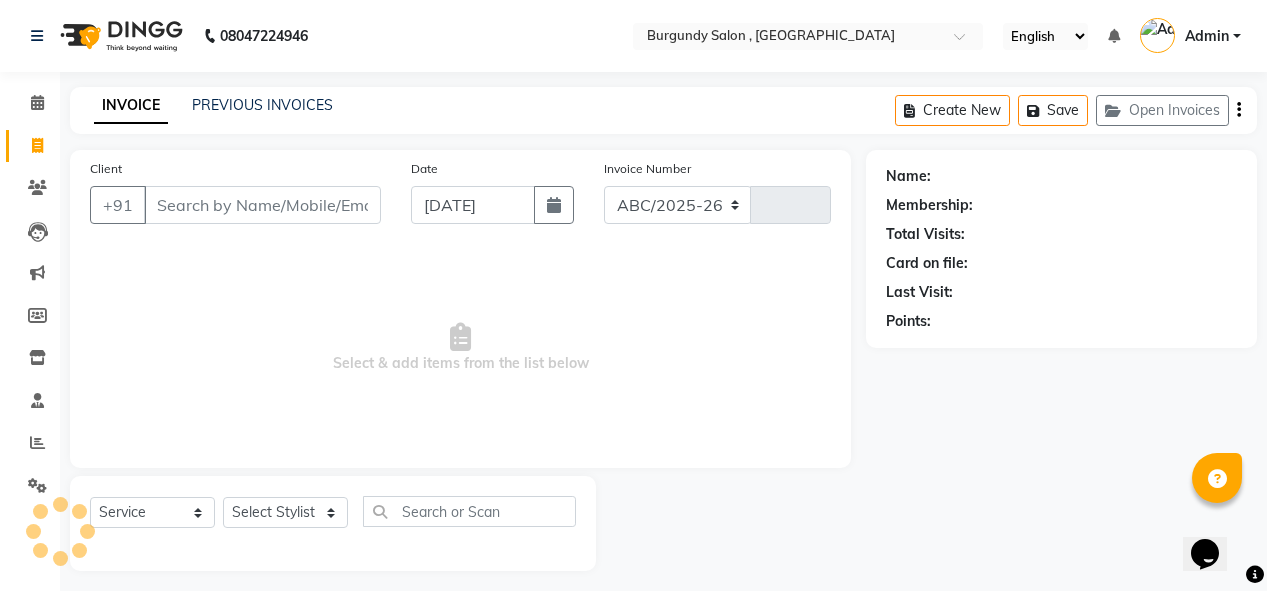select on "5345" 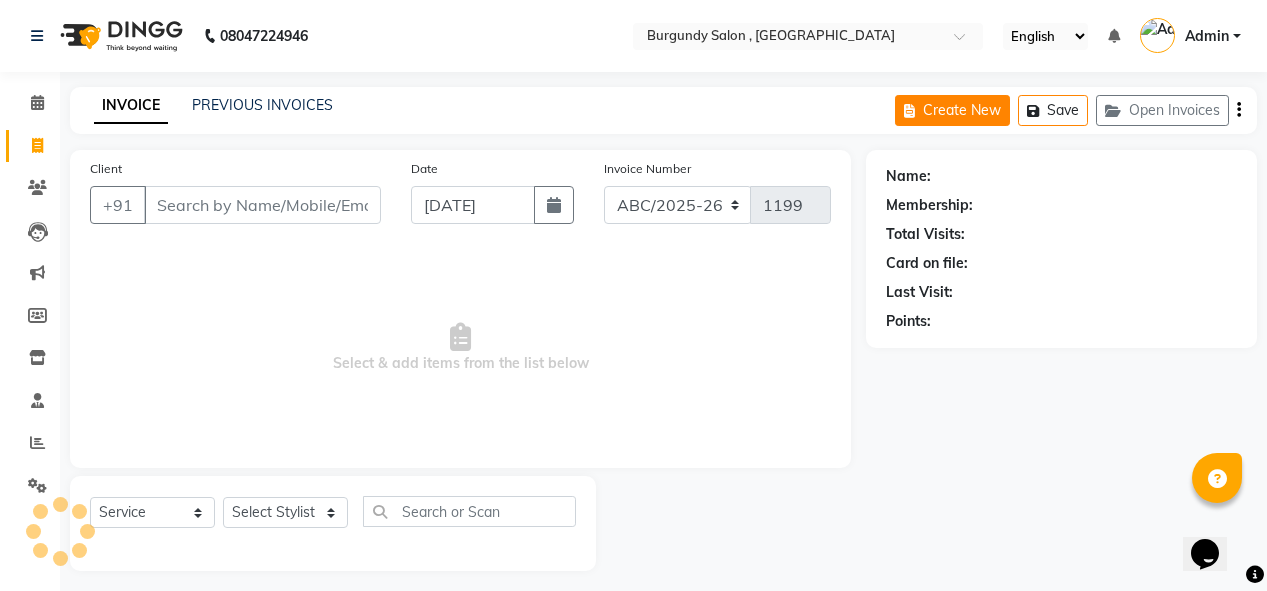 click on "Create New" 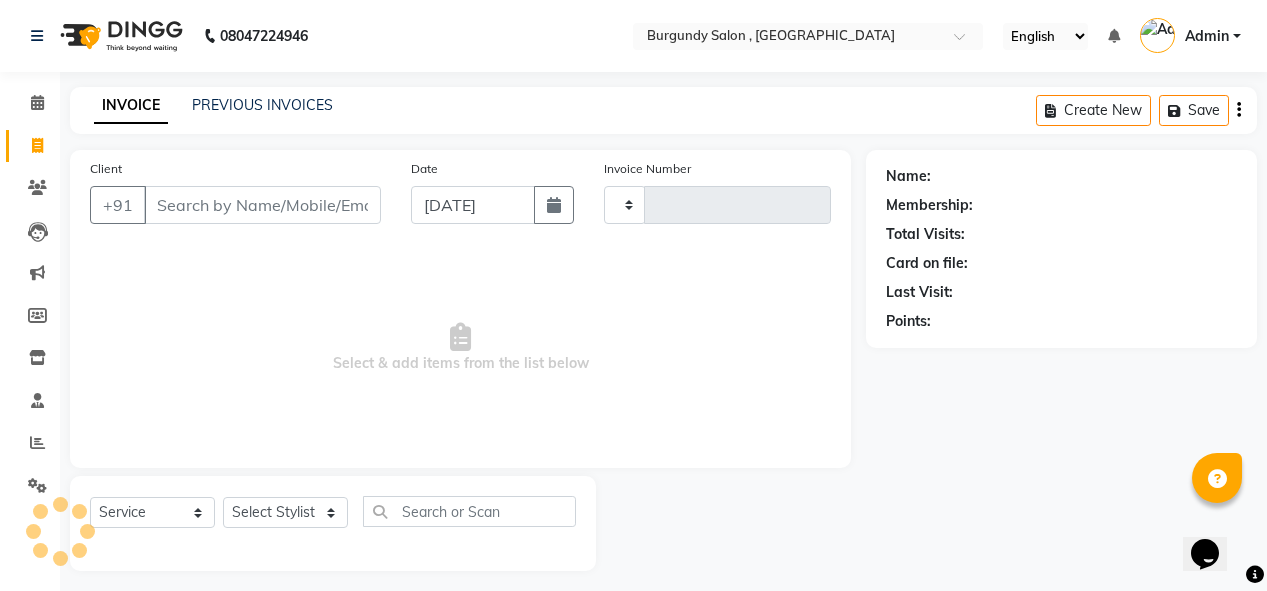 scroll, scrollTop: 10, scrollLeft: 0, axis: vertical 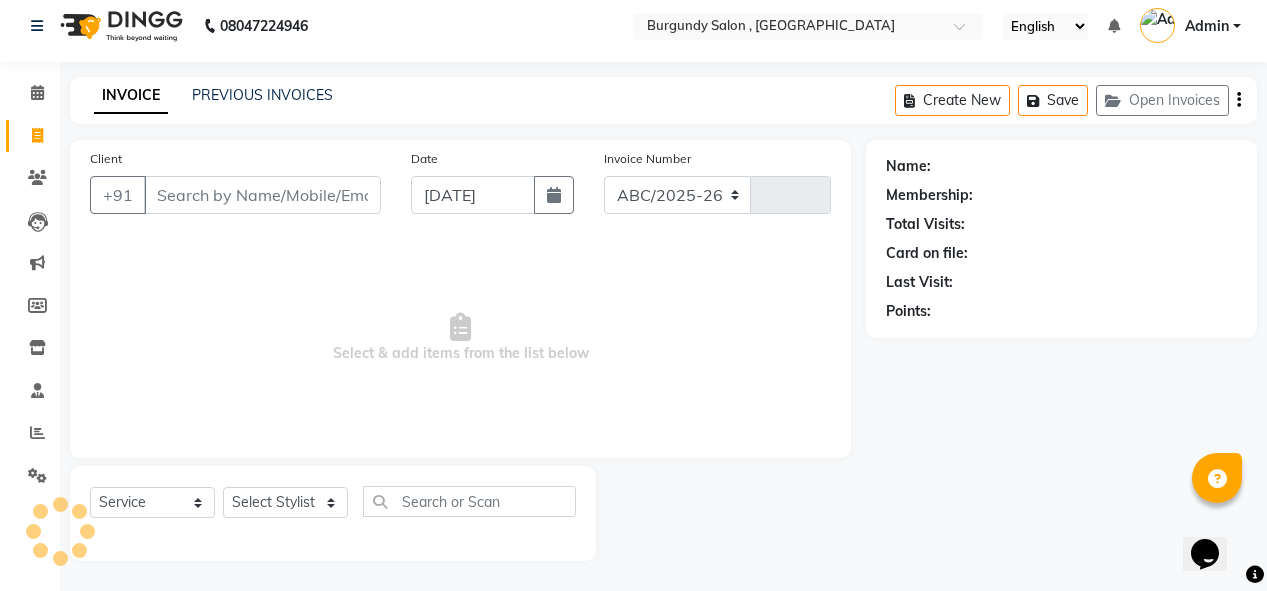 select on "5345" 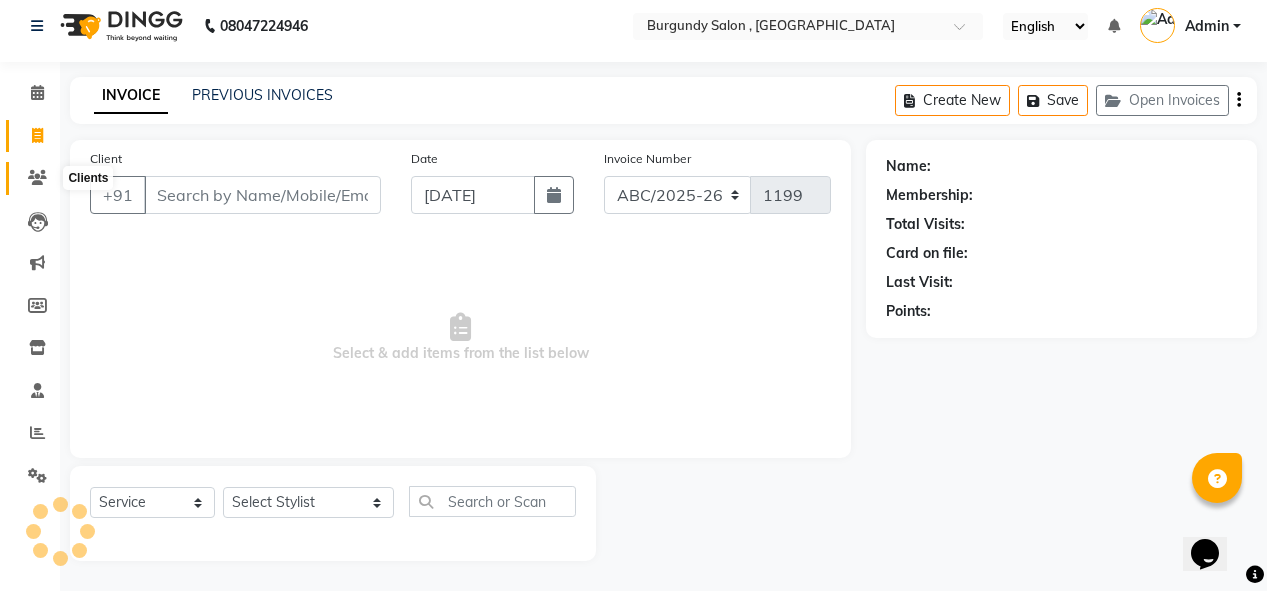 click 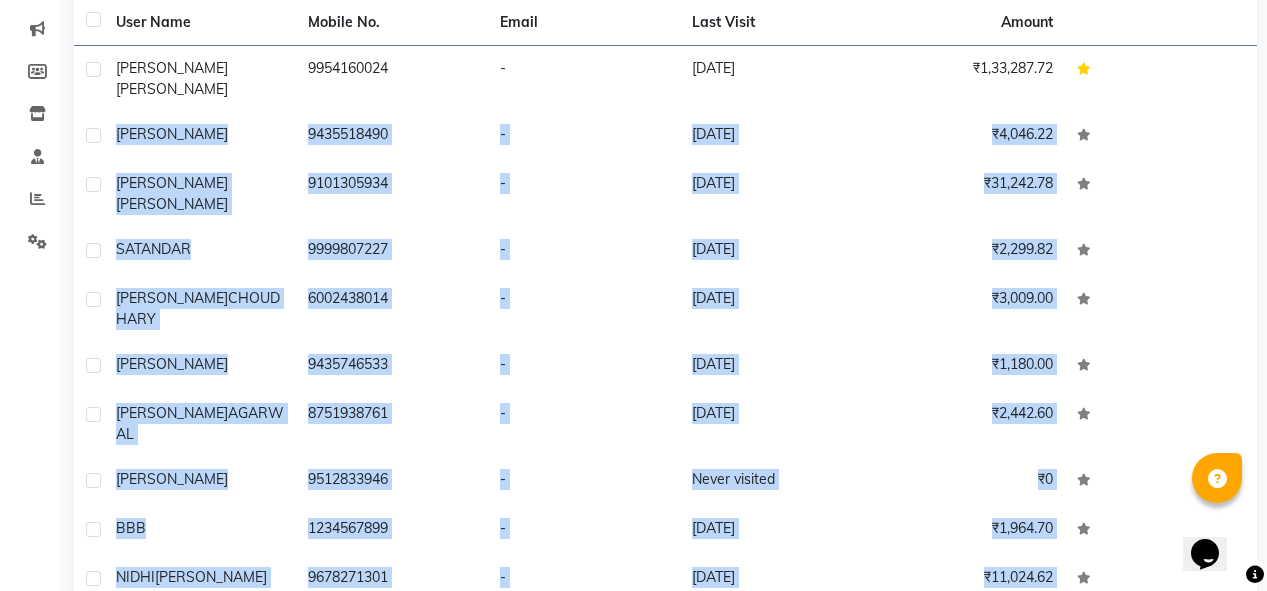drag, startPoint x: 1166, startPoint y: 313, endPoint x: 1178, endPoint y: 612, distance: 299.2407 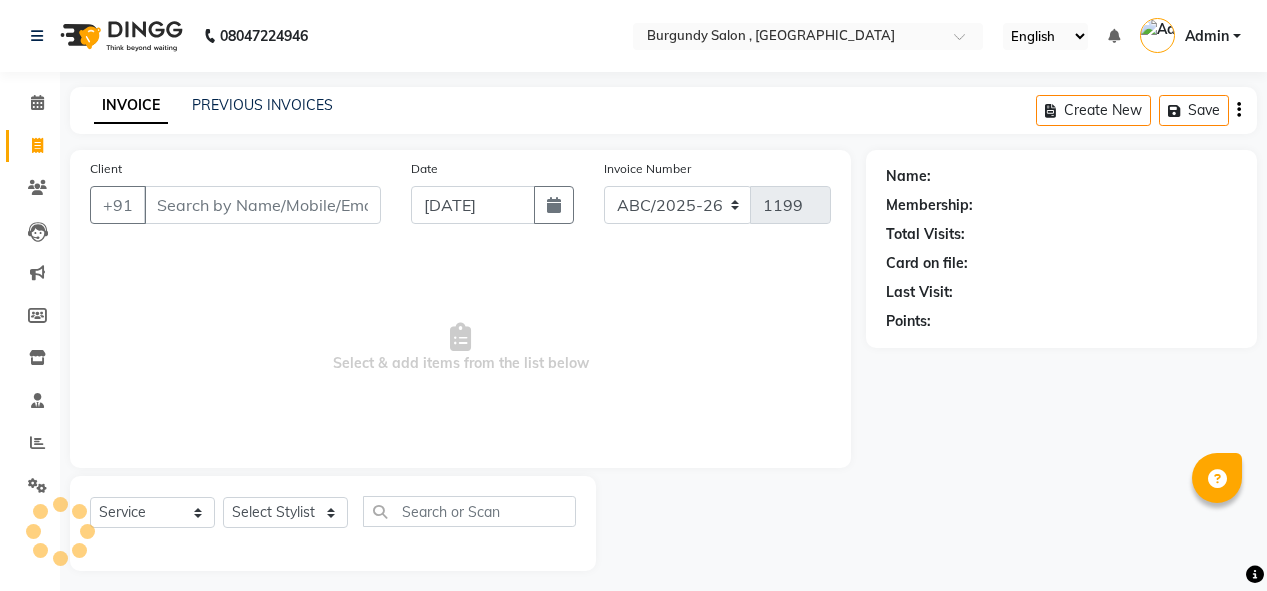 select on "service" 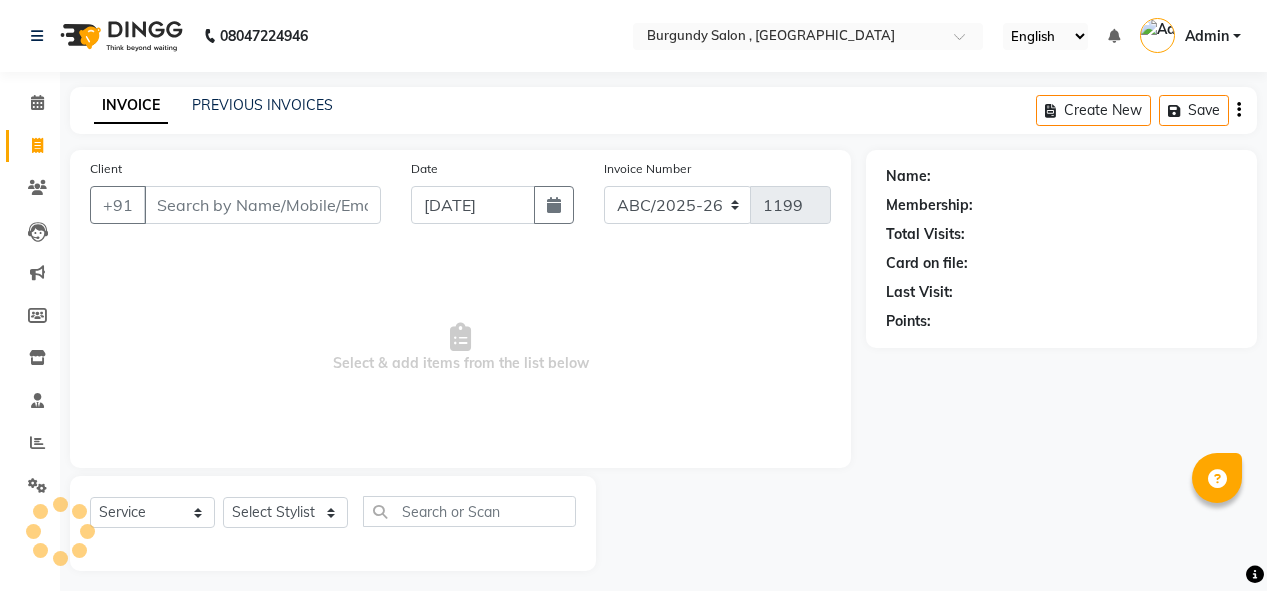 click on "Client" at bounding box center (262, 205) 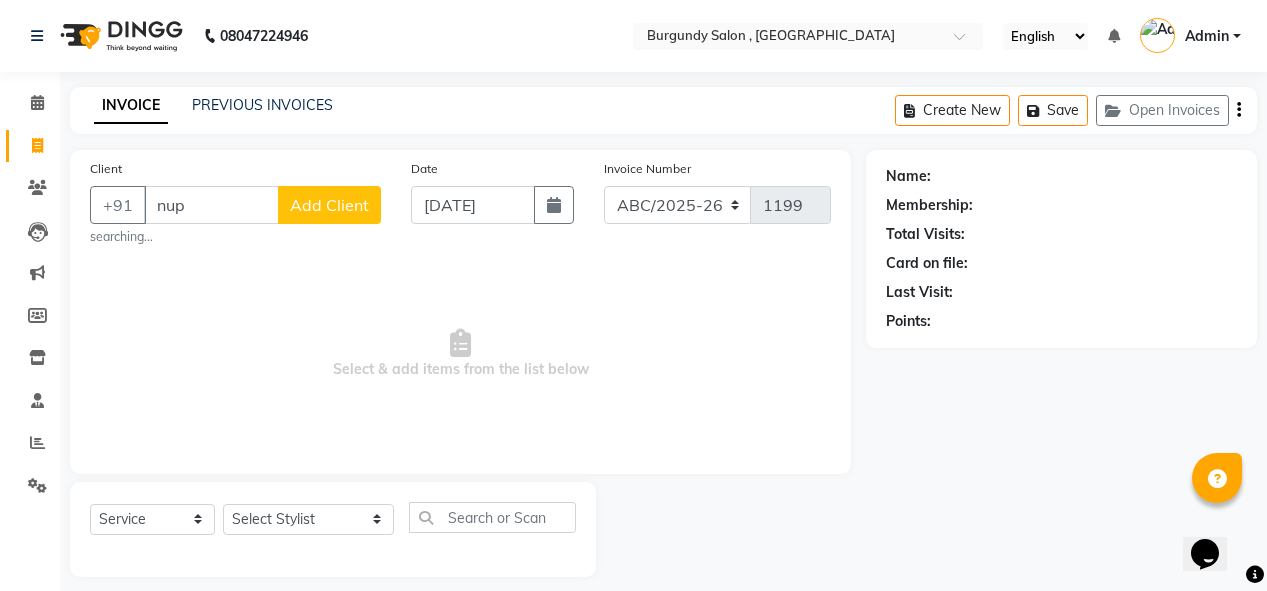scroll, scrollTop: 0, scrollLeft: 0, axis: both 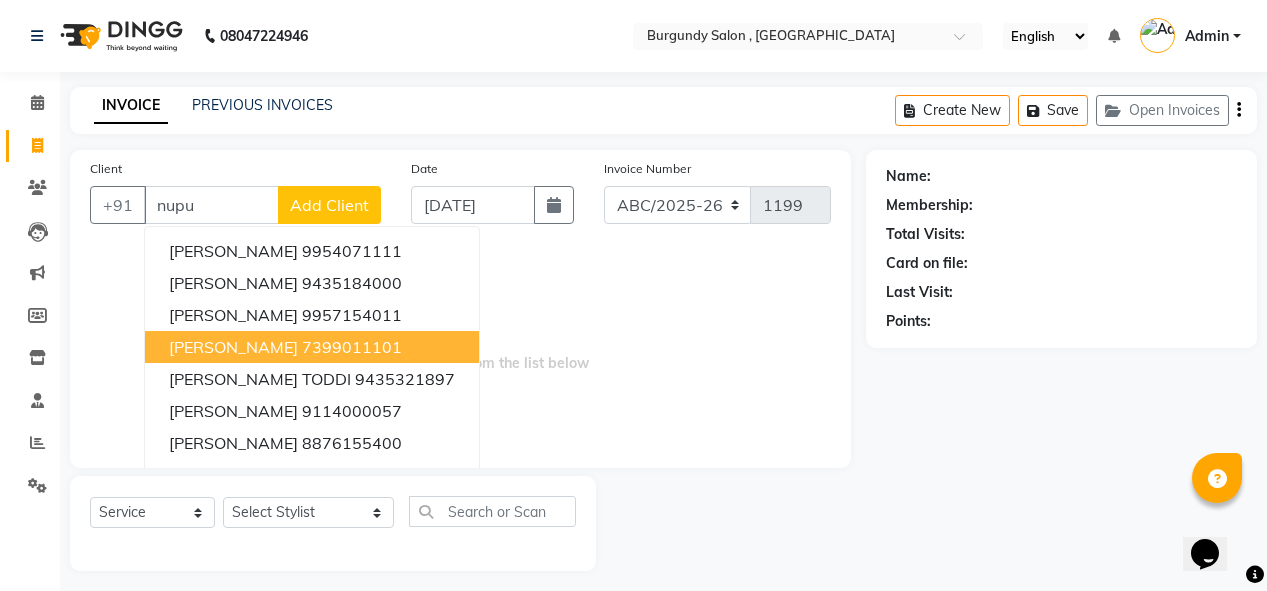 click on "NUPUR MITTAL  7399011101" at bounding box center [312, 347] 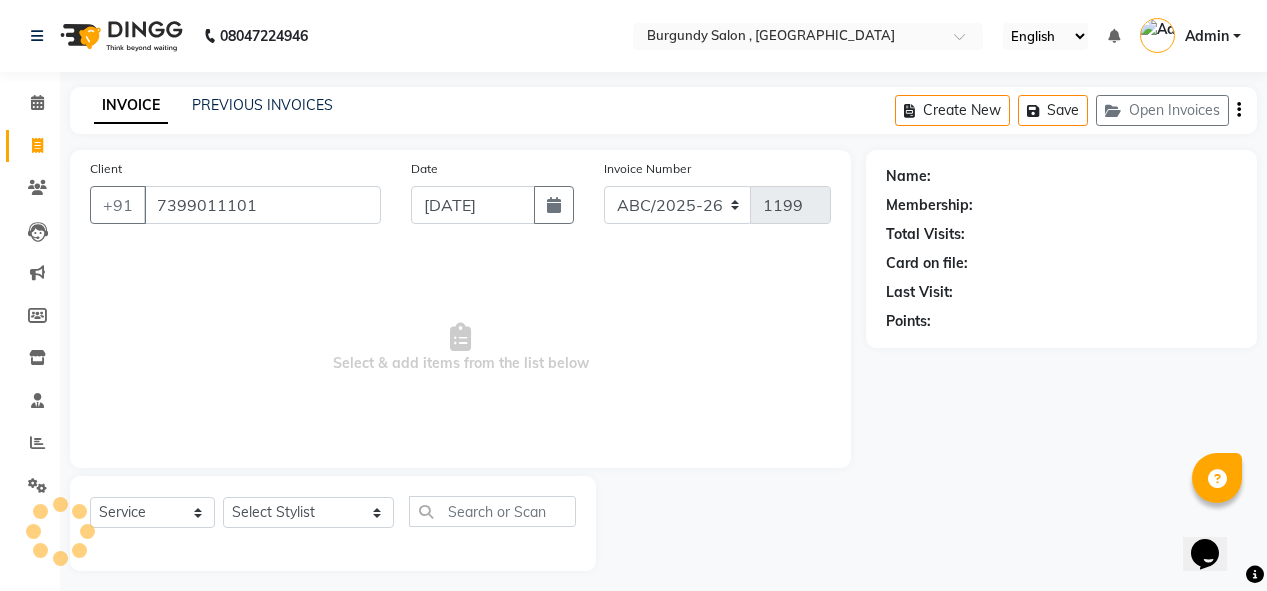 type on "7399011101" 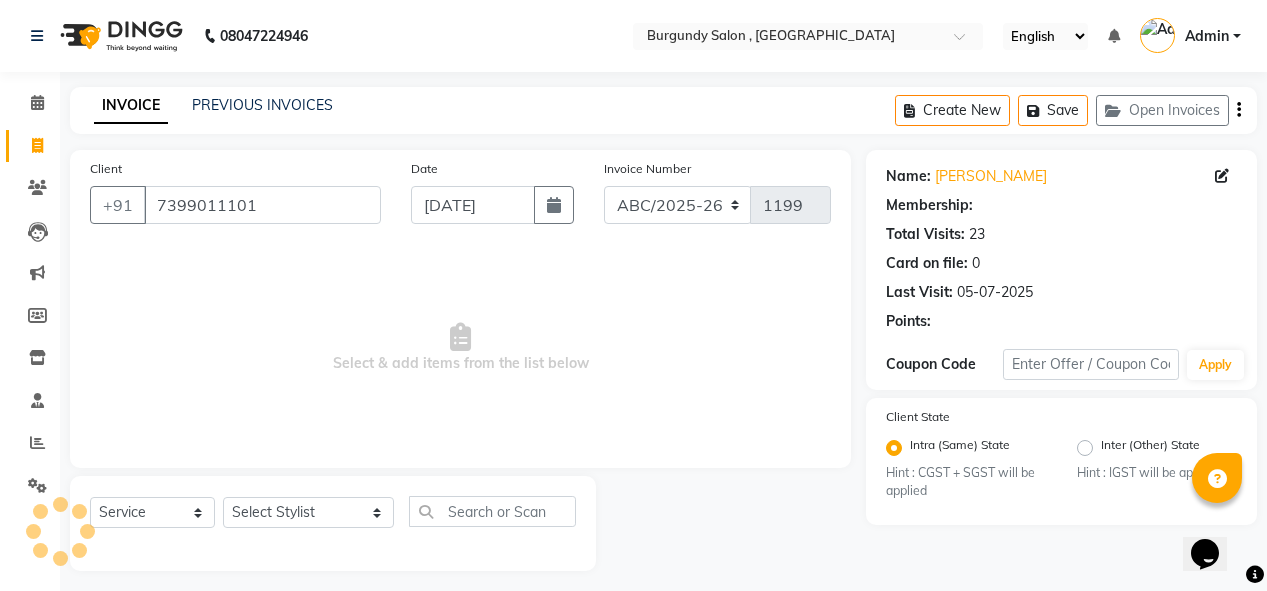 select on "1: Object" 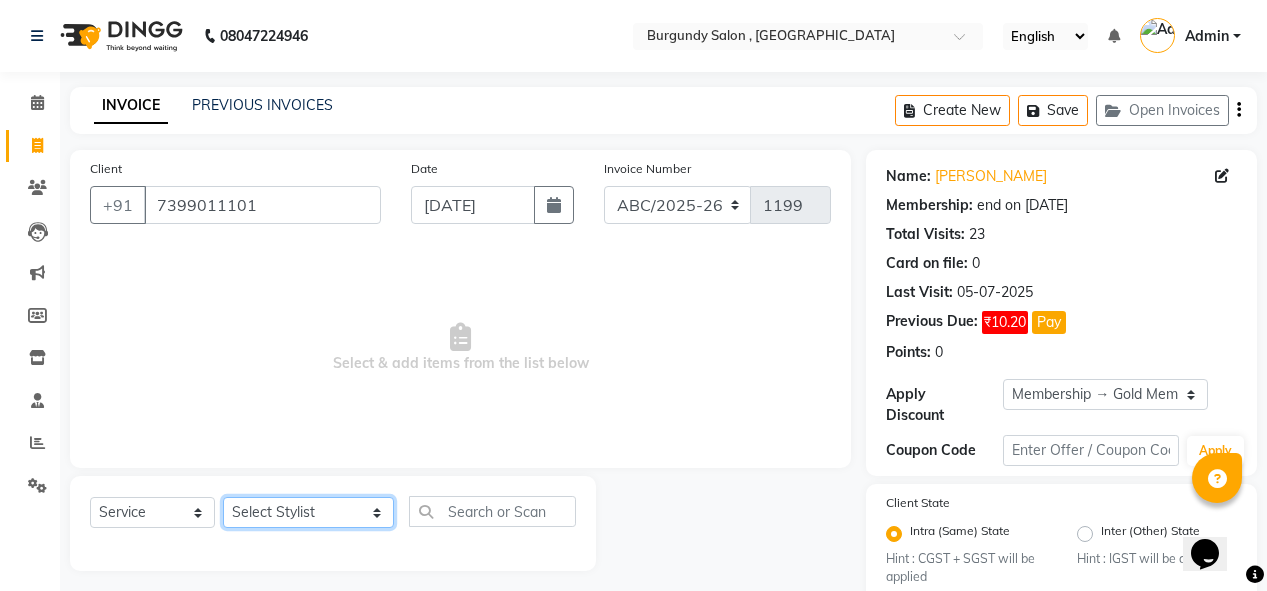 click on "Select Stylist ANIL  [PERSON_NAME] [PERSON_NAME]  DHON DAS DHON / [PERSON_NAME] [PERSON_NAME] [PERSON_NAME]/ [PERSON_NAME] [PERSON_NAME] LAXI / [PERSON_NAME] LITTLE MAAM MINTUL [PERSON_NAME] [PERSON_NAME] [PERSON_NAME] [PERSON_NAME]/POJA/ [PERSON_NAME] / [PERSON_NAME] [PERSON_NAME]/ [PERSON_NAME] PUJAA [PERSON_NAME] / [PERSON_NAME]  [PERSON_NAME] / [PERSON_NAME] [PERSON_NAME] / [PERSON_NAME] / [PERSON_NAME] [PERSON_NAME]/ [PERSON_NAME]/[PERSON_NAME]/[PERSON_NAME]/ [PERSON_NAME]/[PERSON_NAME]/ [PERSON_NAME] [PERSON_NAME]/ [PERSON_NAME] [PERSON_NAME] [PERSON_NAME] [PERSON_NAME] SOPEM staff 1 staff 1 TANU" 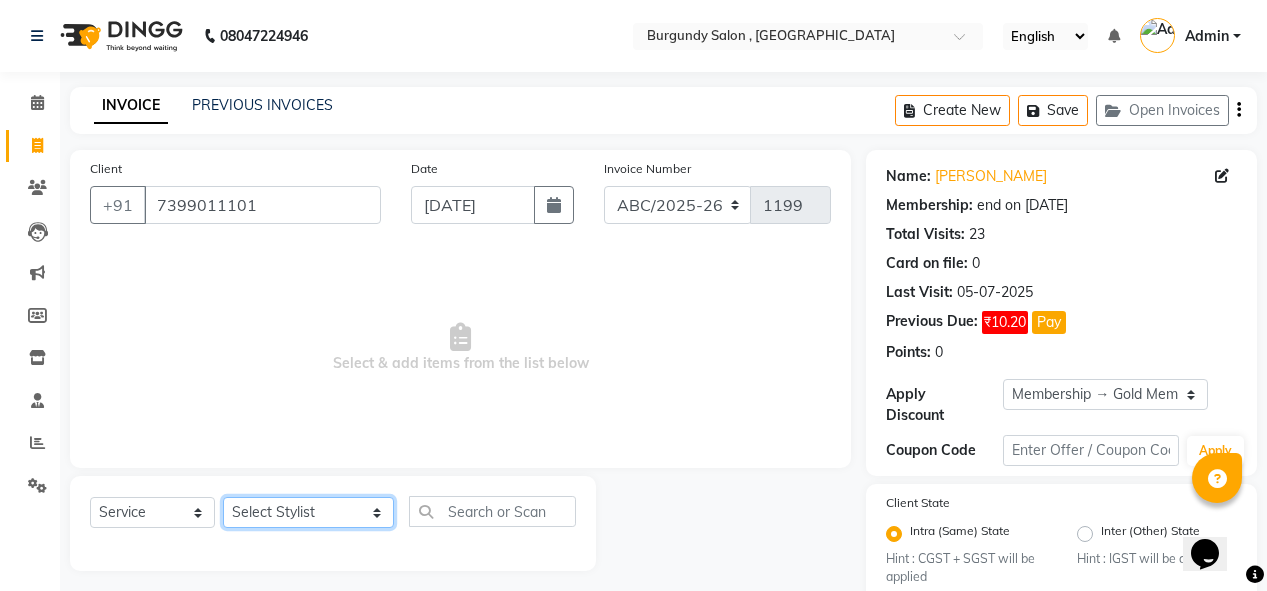 select on "32568" 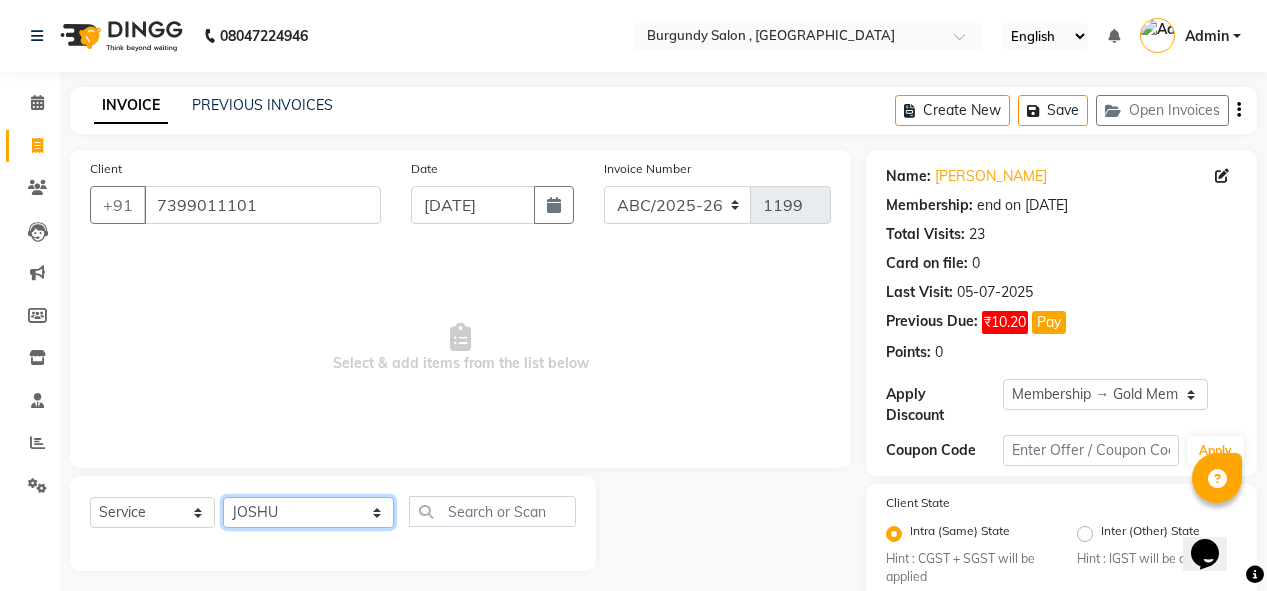 click on "Select Stylist ANIL  [PERSON_NAME] [PERSON_NAME]  DHON DAS DHON / [PERSON_NAME] [PERSON_NAME] [PERSON_NAME]/ [PERSON_NAME] [PERSON_NAME] LAXI / [PERSON_NAME] LITTLE MAAM MINTUL [PERSON_NAME] [PERSON_NAME] [PERSON_NAME] [PERSON_NAME]/POJA/ [PERSON_NAME] / [PERSON_NAME] [PERSON_NAME]/ [PERSON_NAME] PUJAA [PERSON_NAME] / [PERSON_NAME]  [PERSON_NAME] / [PERSON_NAME] [PERSON_NAME] / [PERSON_NAME] / [PERSON_NAME] [PERSON_NAME]/ [PERSON_NAME]/[PERSON_NAME]/[PERSON_NAME]/ [PERSON_NAME]/[PERSON_NAME]/ [PERSON_NAME] [PERSON_NAME]/ [PERSON_NAME] [PERSON_NAME] [PERSON_NAME] [PERSON_NAME] SOPEM staff 1 staff 1 TANU" 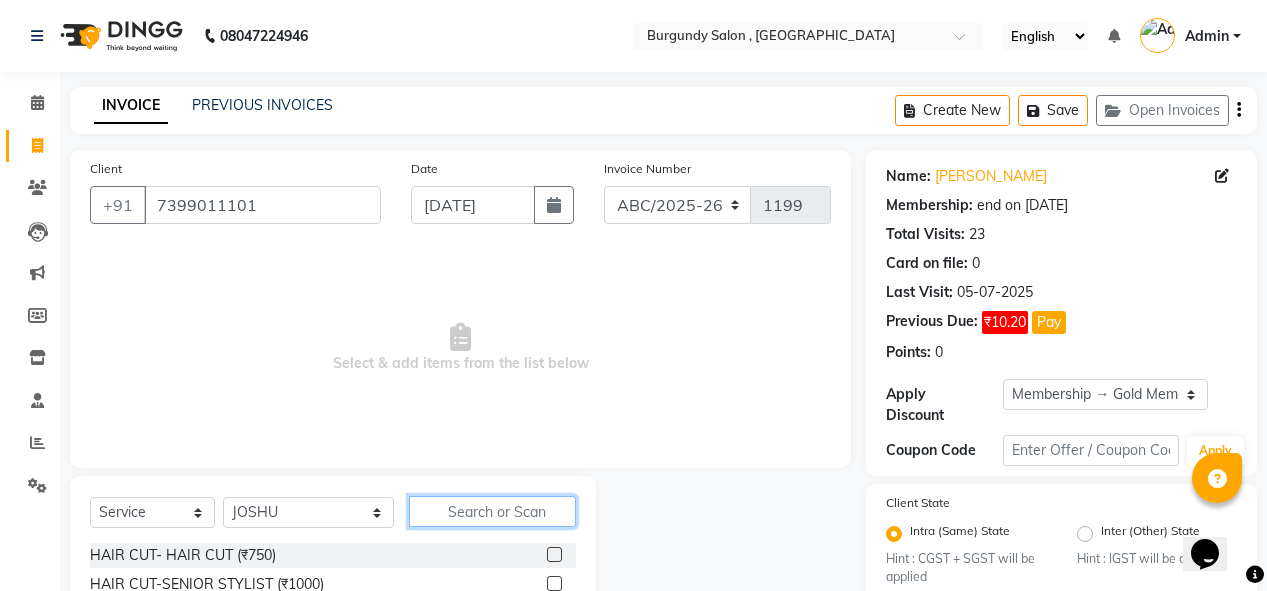 click 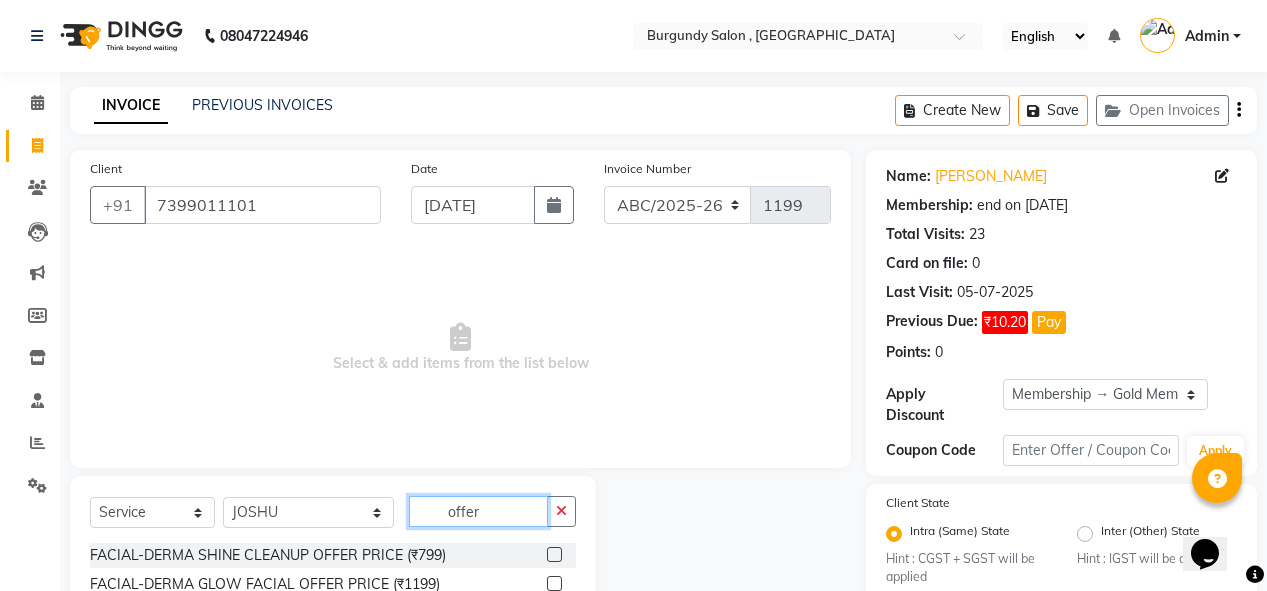 click on "offer" 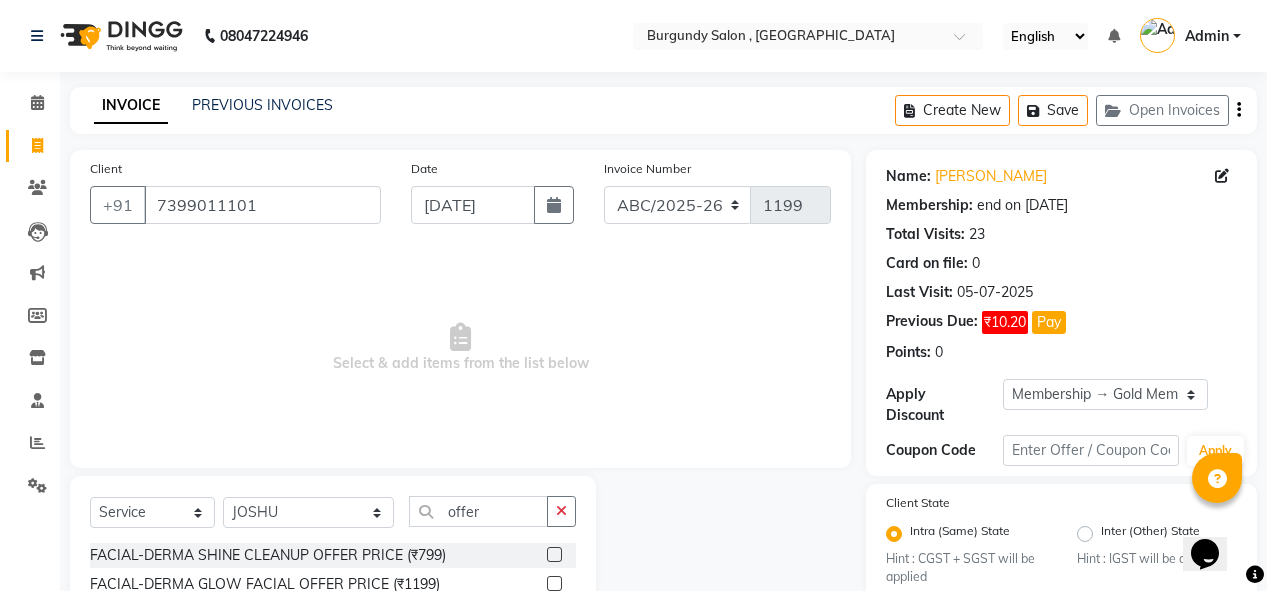 drag, startPoint x: 717, startPoint y: 388, endPoint x: 755, endPoint y: 358, distance: 48.414875 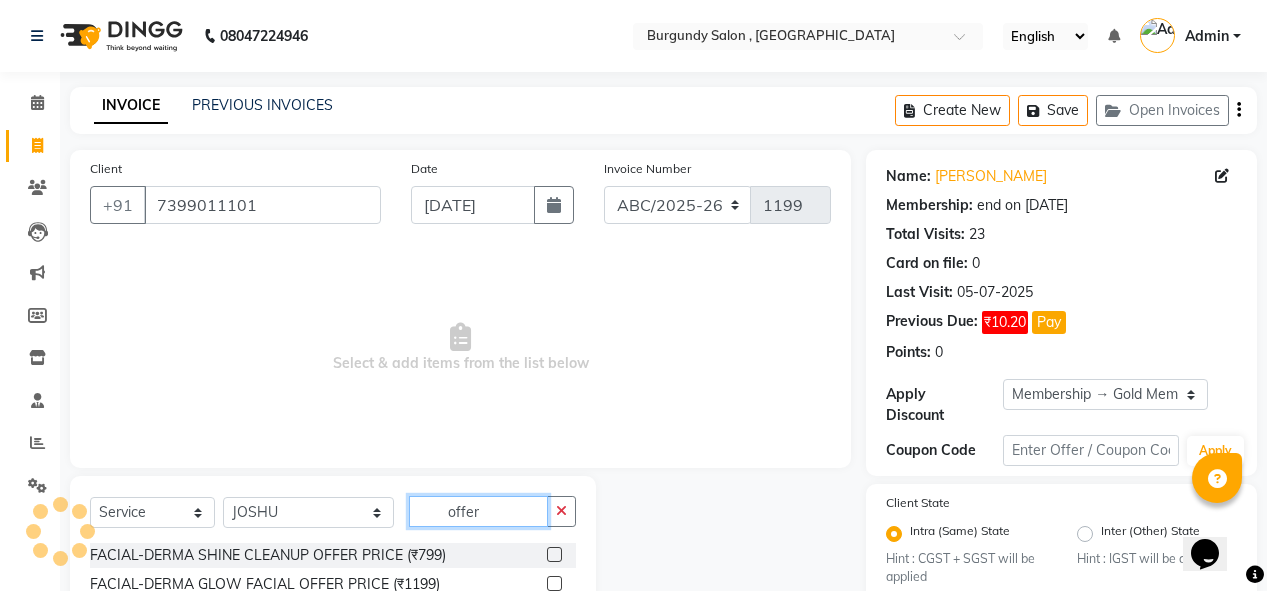 click on "offer" 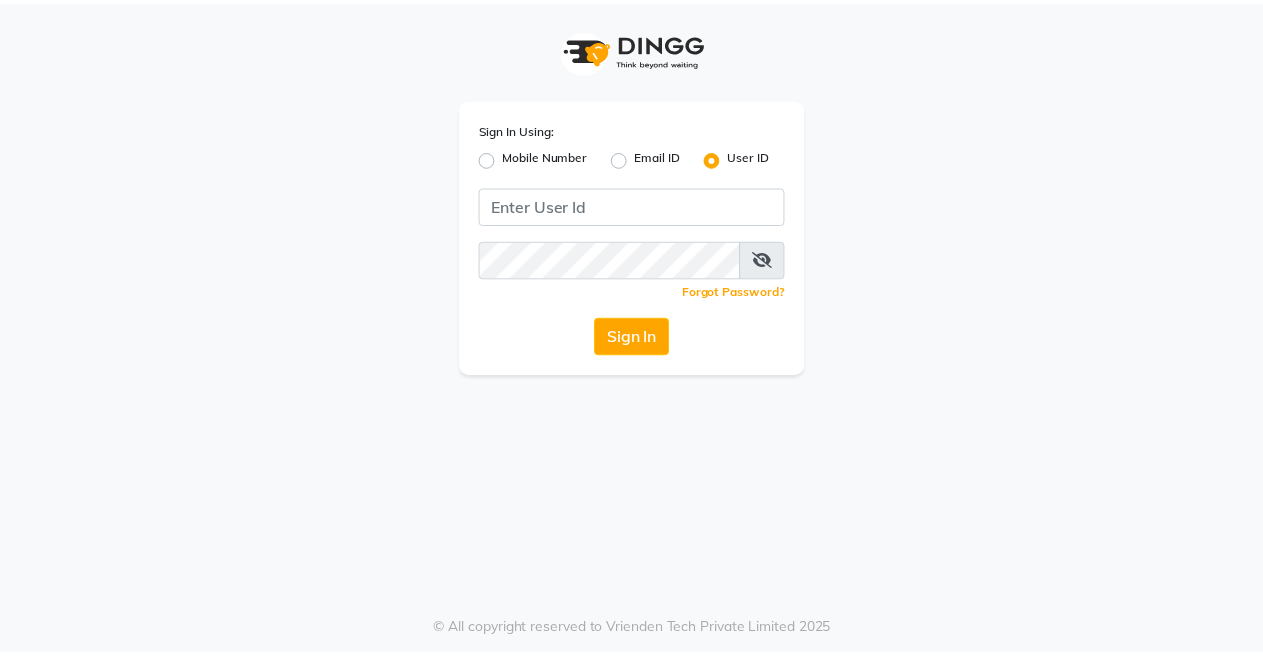 scroll, scrollTop: 0, scrollLeft: 0, axis: both 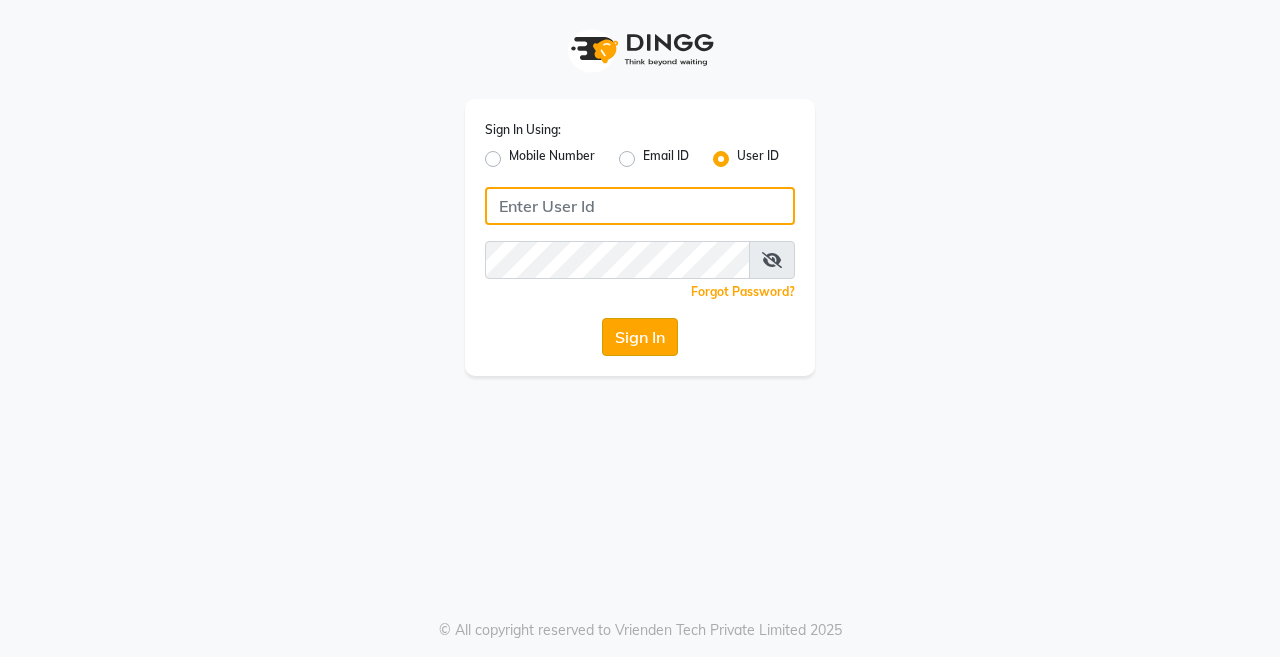 type on "burgundy" 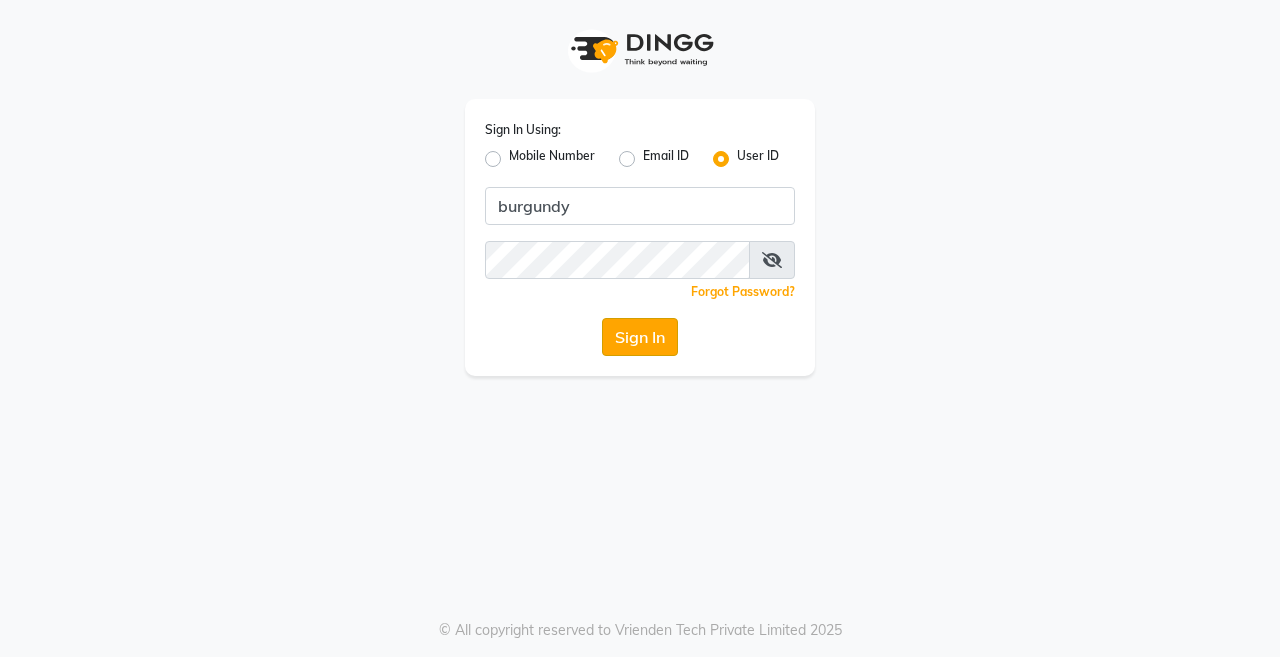 click on "Sign In" 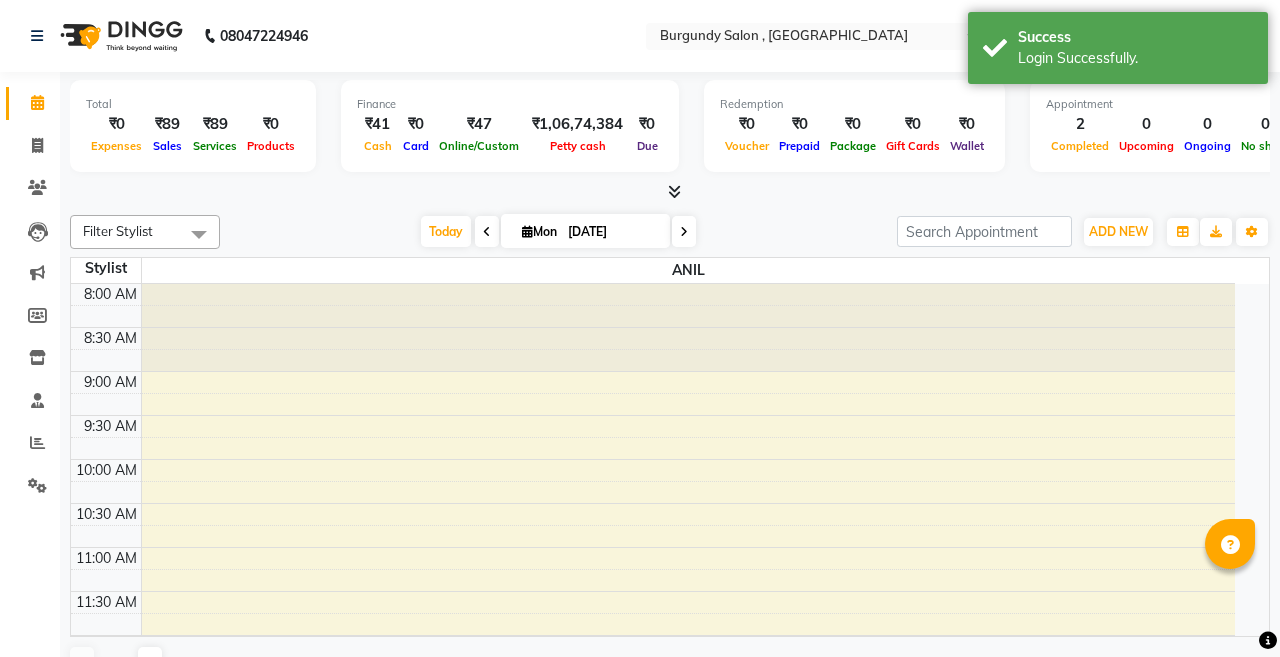 select on "en" 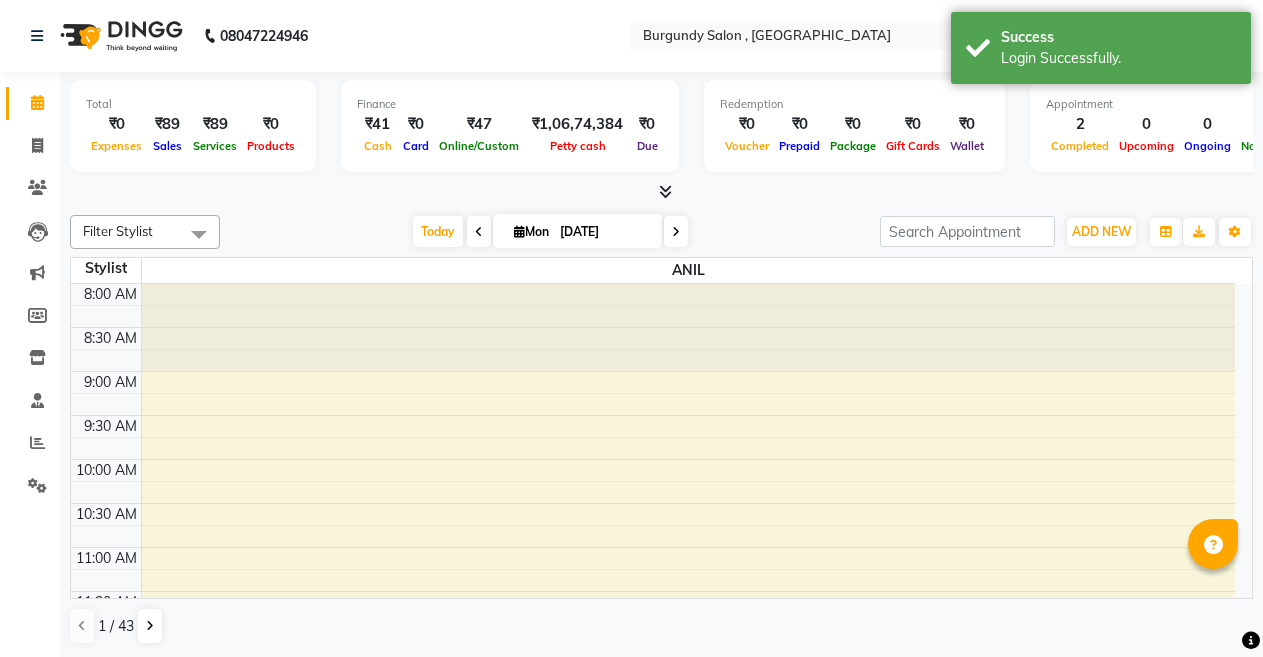 scroll, scrollTop: 0, scrollLeft: 0, axis: both 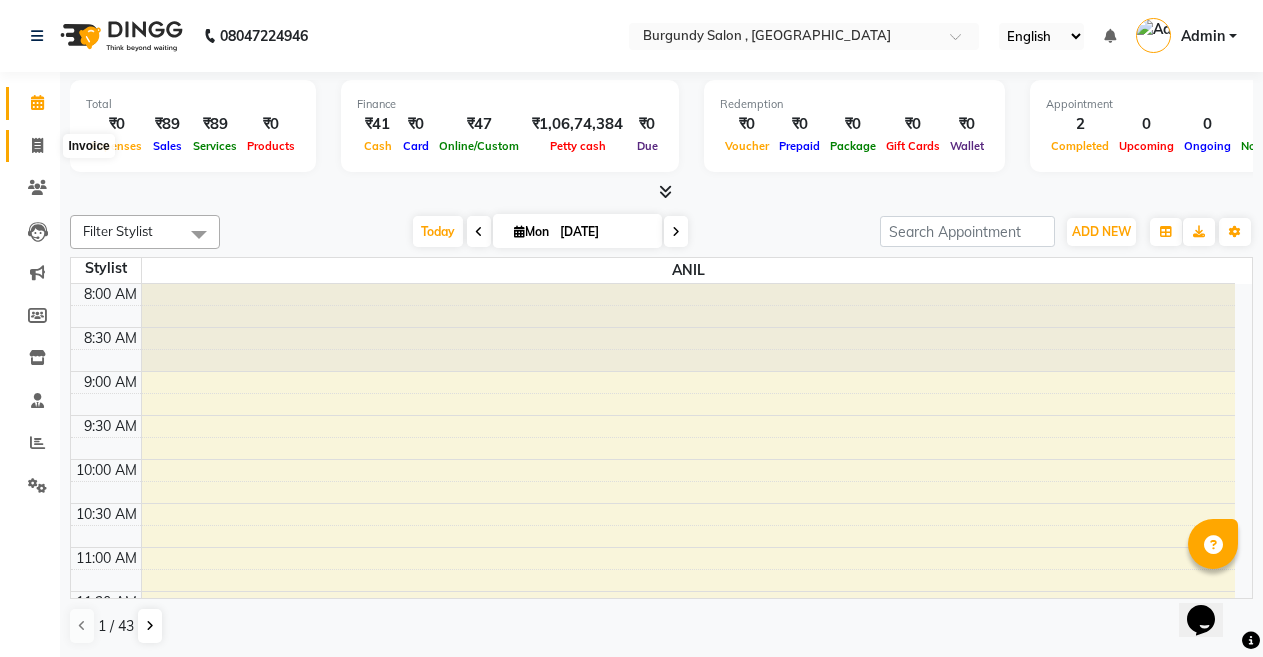 click 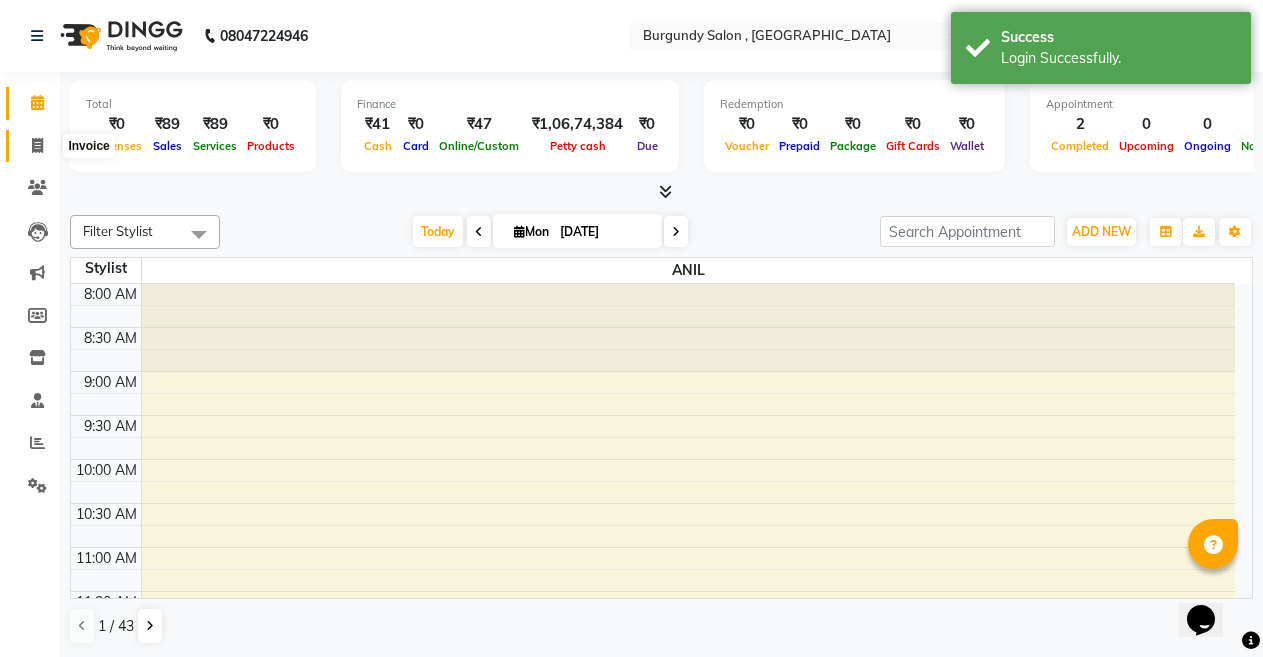 select on "service" 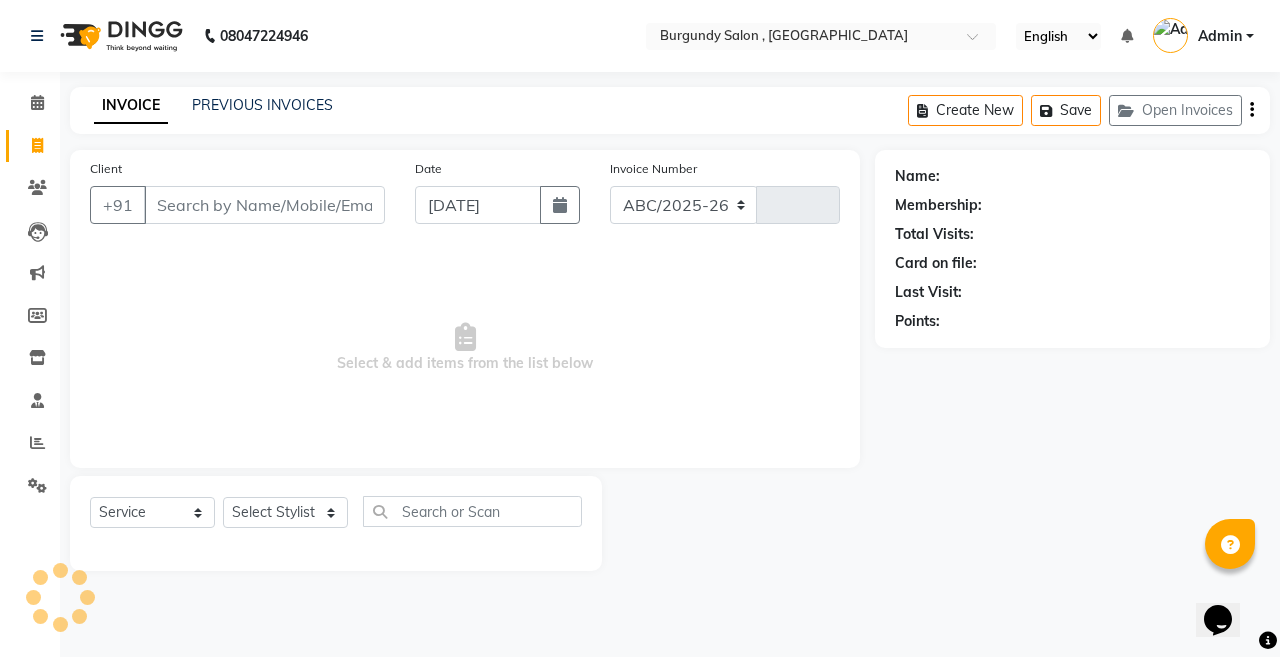 select on "5345" 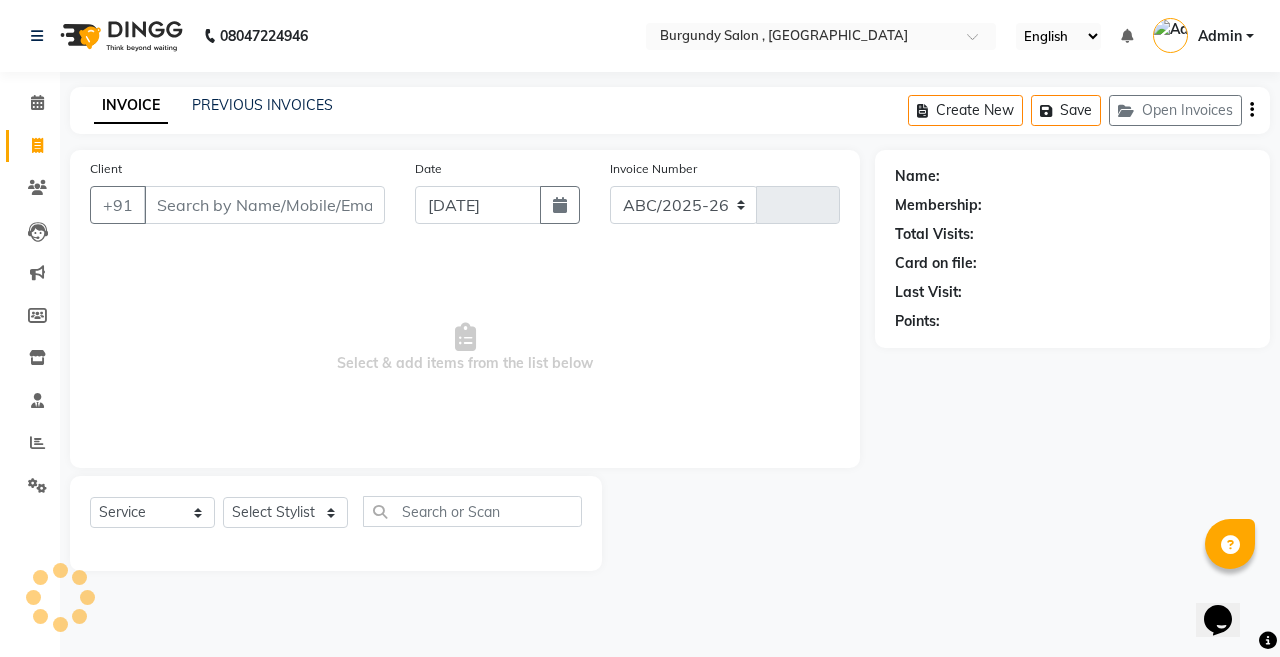 type on "1199" 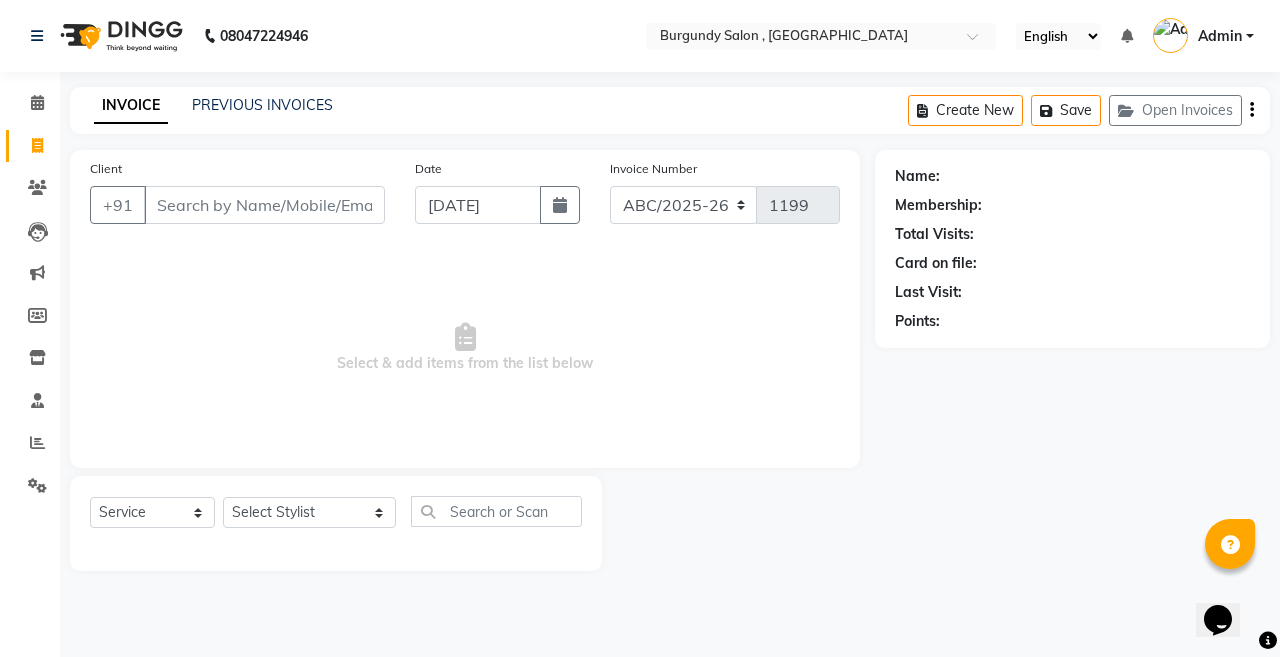 click on "Client" at bounding box center (264, 205) 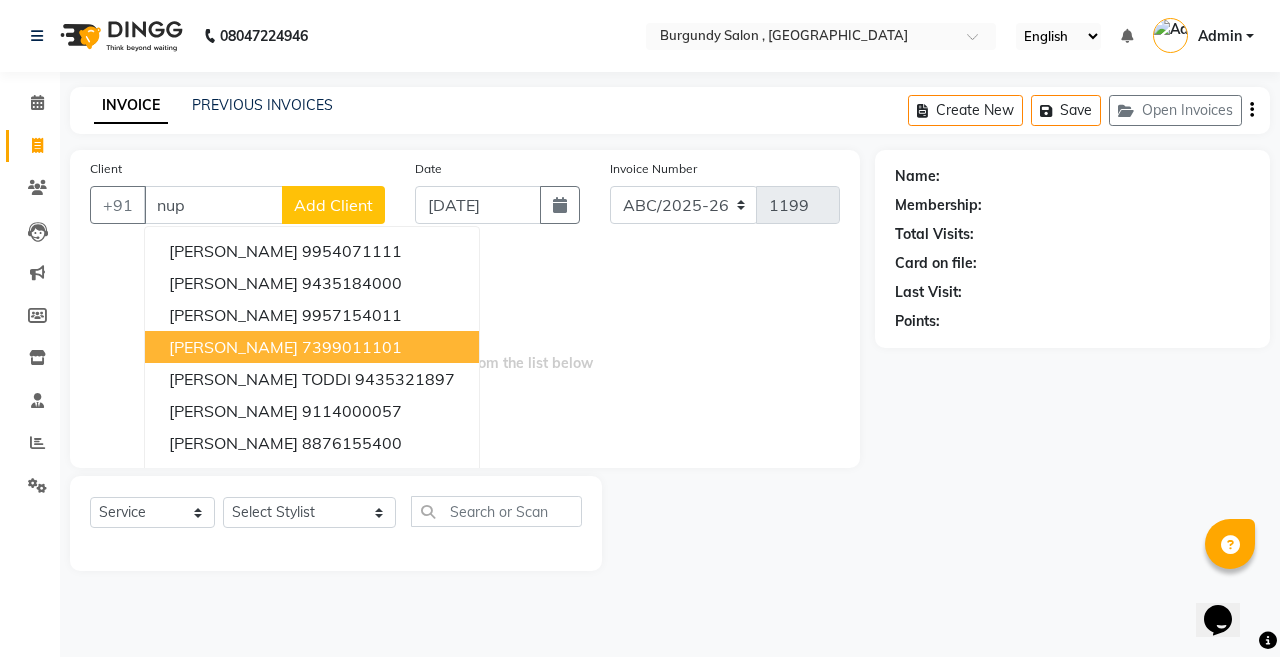 click on "[PERSON_NAME]" at bounding box center (233, 347) 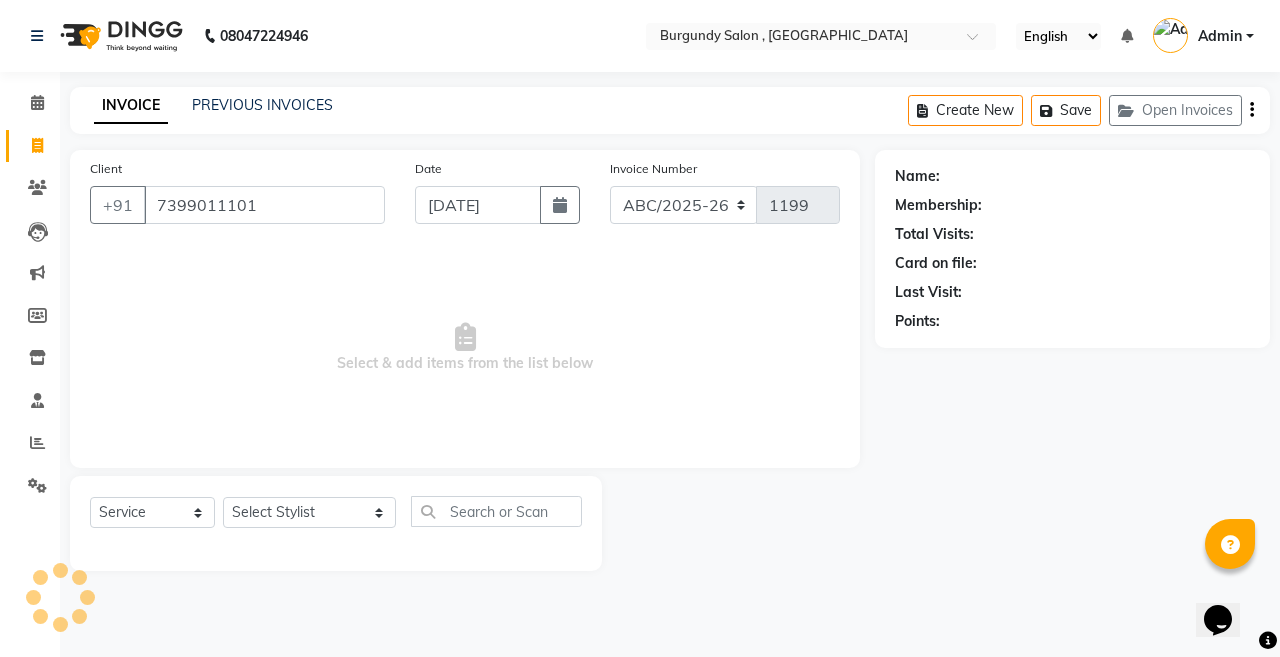 type on "7399011101" 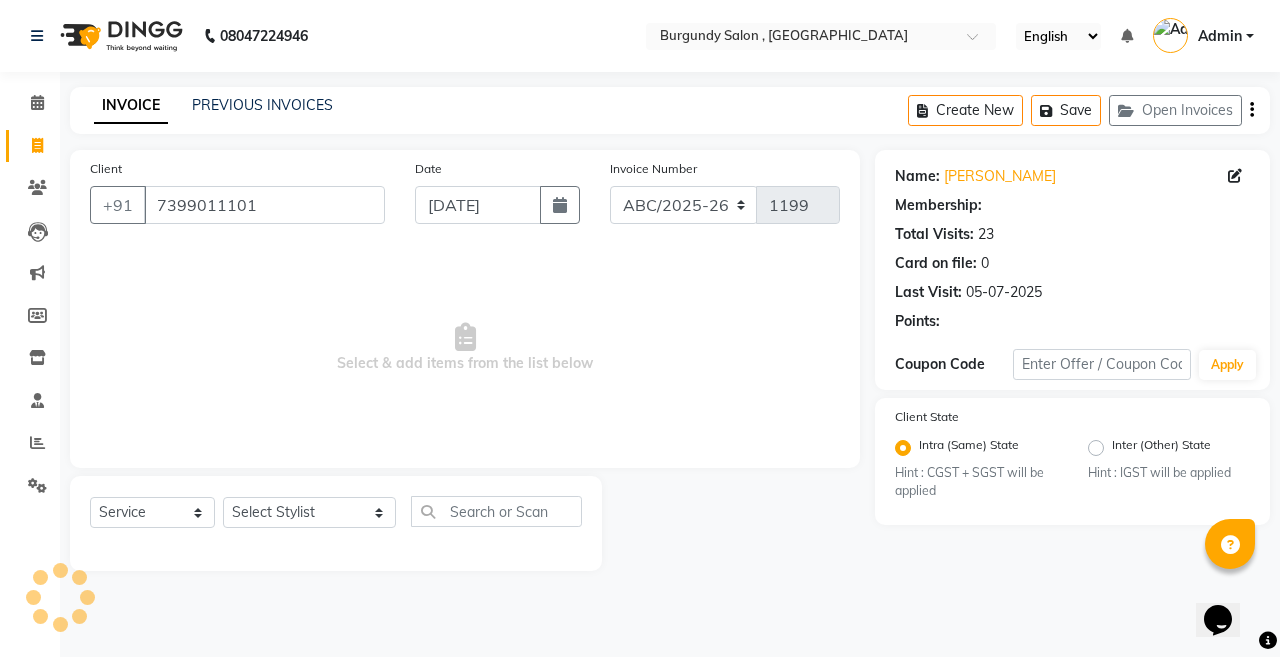 select on "1: Object" 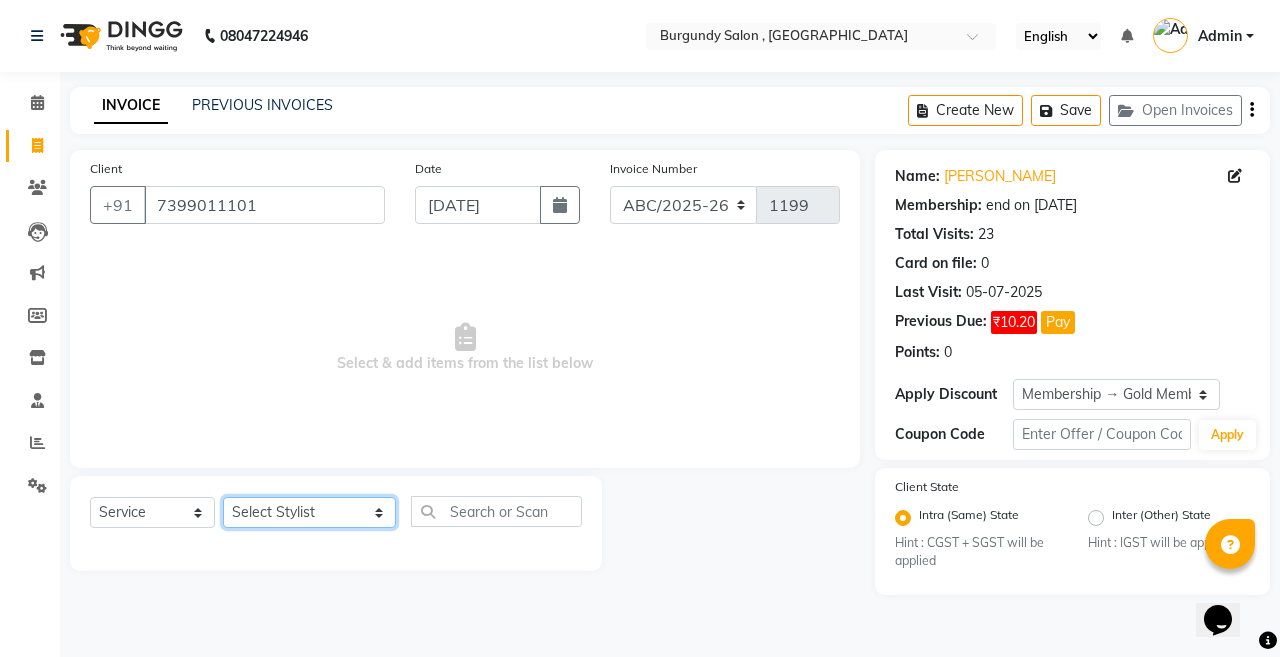 click on "Select Stylist ANIL  [PERSON_NAME] [PERSON_NAME]  DHON DAS DHON / [PERSON_NAME] [PERSON_NAME] [PERSON_NAME]/ [PERSON_NAME] [PERSON_NAME] LAXI / [PERSON_NAME] LITTLE MAAM MINTUL [PERSON_NAME] [PERSON_NAME] [PERSON_NAME] [PERSON_NAME]/POJA/ [PERSON_NAME] / [PERSON_NAME] [PERSON_NAME]/ [PERSON_NAME] PUJAA [PERSON_NAME] / [PERSON_NAME]  [PERSON_NAME] / [PERSON_NAME] [PERSON_NAME] / [PERSON_NAME] / [PERSON_NAME] [PERSON_NAME]/ [PERSON_NAME]/[PERSON_NAME]/[PERSON_NAME]/ [PERSON_NAME]/[PERSON_NAME]/ [PERSON_NAME] [PERSON_NAME]/ [PERSON_NAME] [PERSON_NAME] [PERSON_NAME] [PERSON_NAME] SOPEM staff 1 staff 1 TANU" 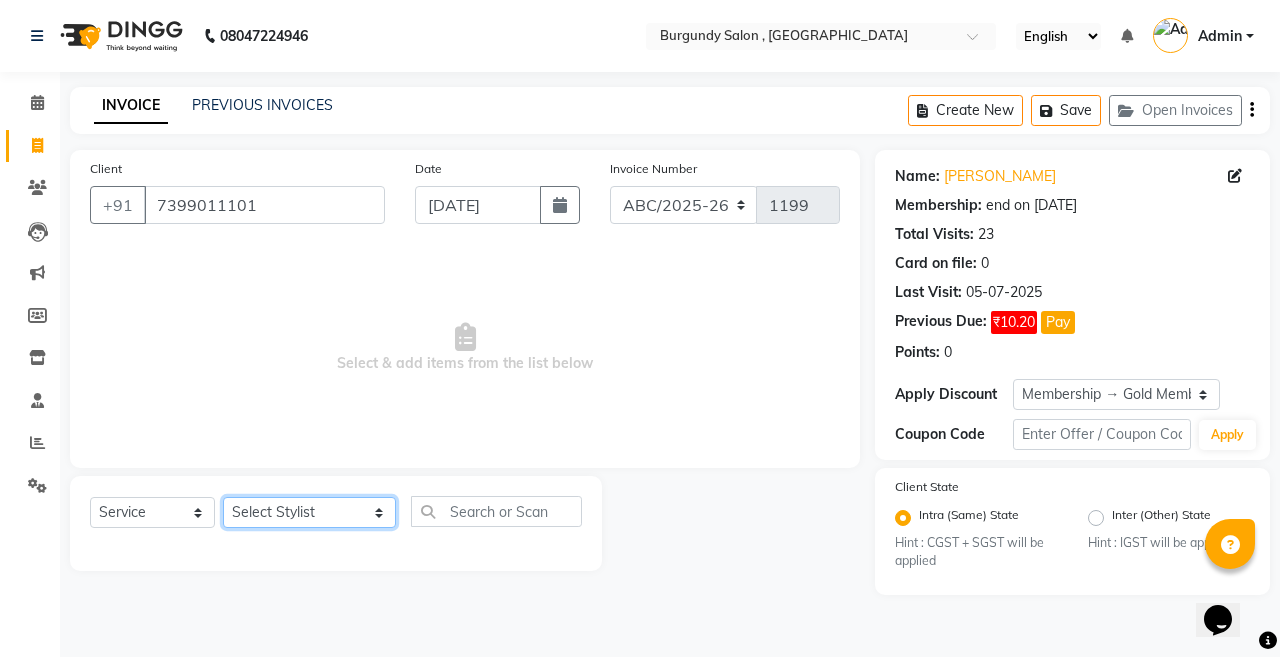 select on "32568" 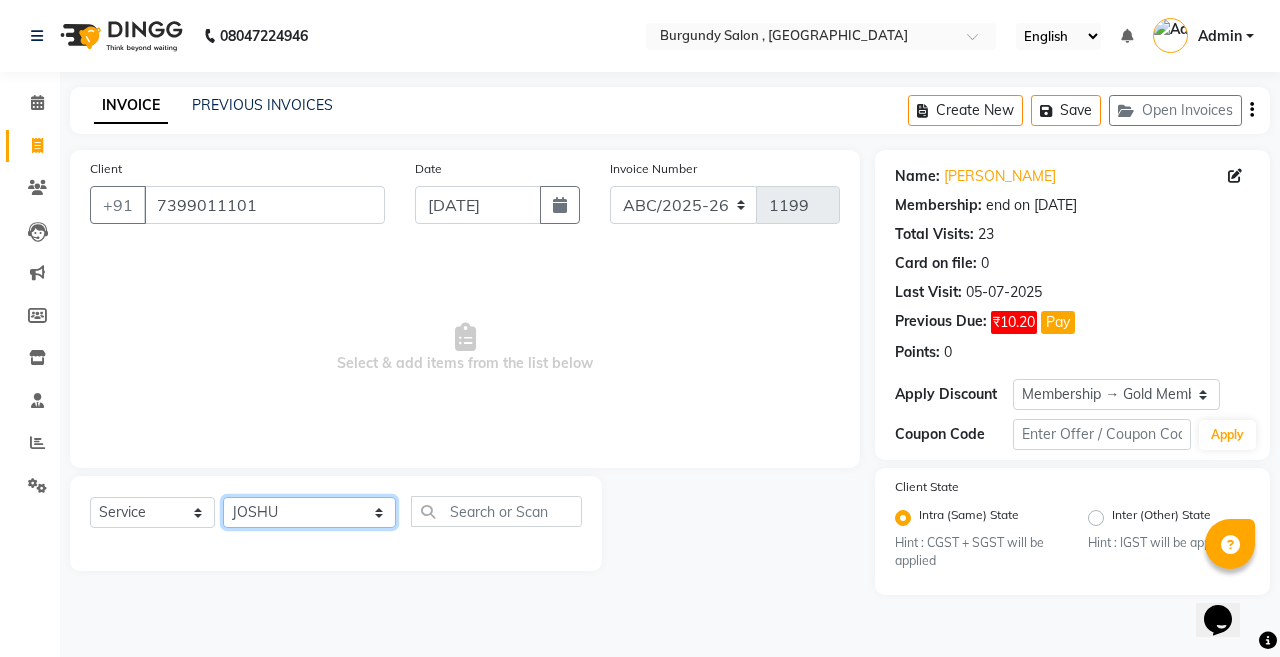 click on "Select Stylist ANIL  [PERSON_NAME] [PERSON_NAME]  DHON DAS DHON / [PERSON_NAME] [PERSON_NAME] [PERSON_NAME]/ [PERSON_NAME] [PERSON_NAME] LAXI / [PERSON_NAME] LITTLE MAAM MINTUL [PERSON_NAME] [PERSON_NAME] [PERSON_NAME] [PERSON_NAME]/POJA/ [PERSON_NAME] / [PERSON_NAME] [PERSON_NAME]/ [PERSON_NAME] PUJAA [PERSON_NAME] / [PERSON_NAME]  [PERSON_NAME] / [PERSON_NAME] [PERSON_NAME] / [PERSON_NAME] / [PERSON_NAME] [PERSON_NAME]/ [PERSON_NAME]/[PERSON_NAME]/[PERSON_NAME]/ [PERSON_NAME]/[PERSON_NAME]/ [PERSON_NAME] [PERSON_NAME]/ [PERSON_NAME] [PERSON_NAME] [PERSON_NAME] [PERSON_NAME] SOPEM staff 1 staff 1 TANU" 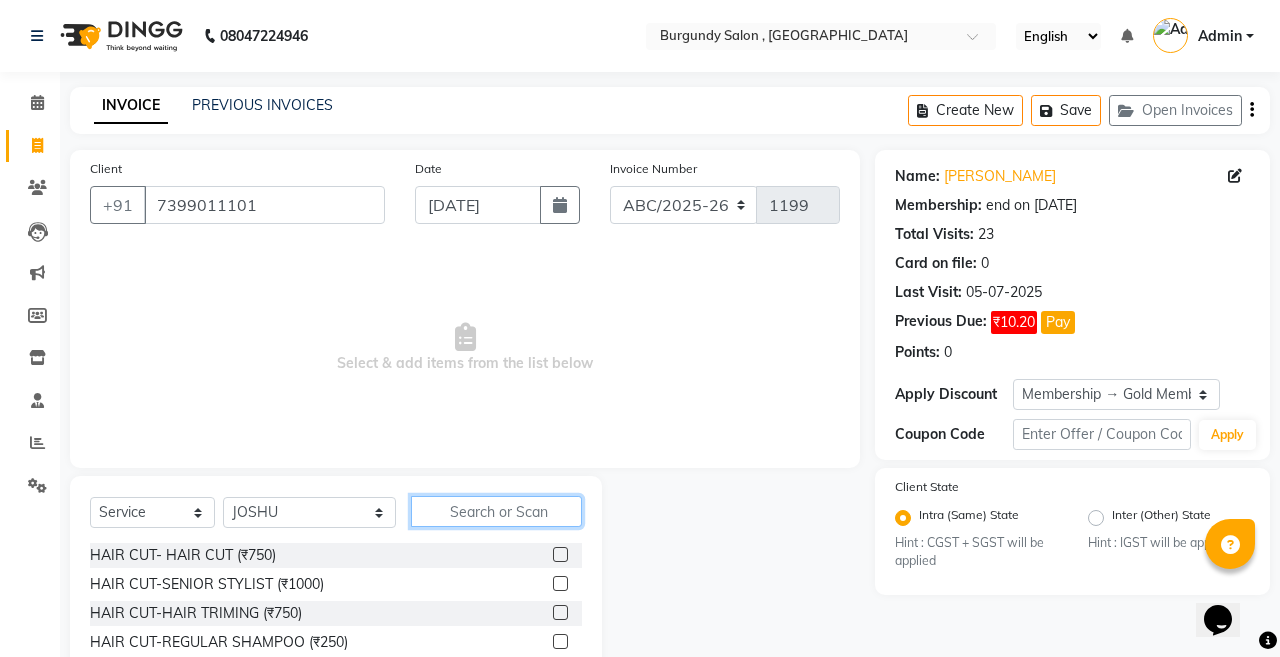 click 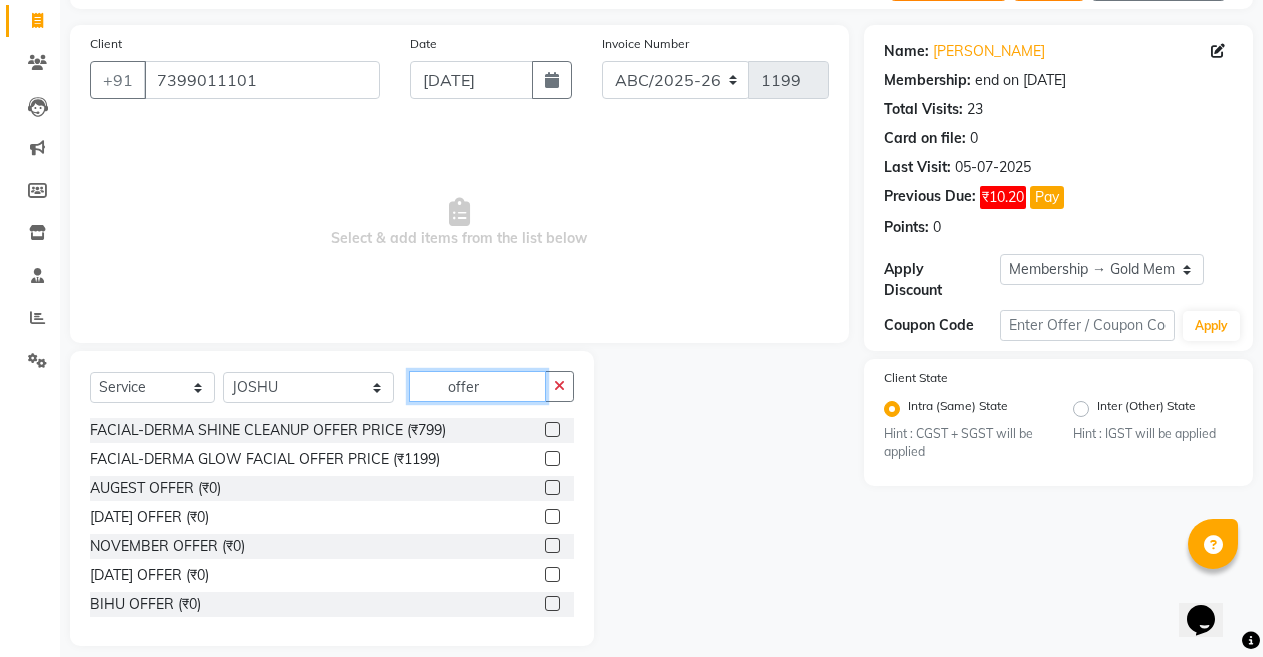 scroll, scrollTop: 144, scrollLeft: 0, axis: vertical 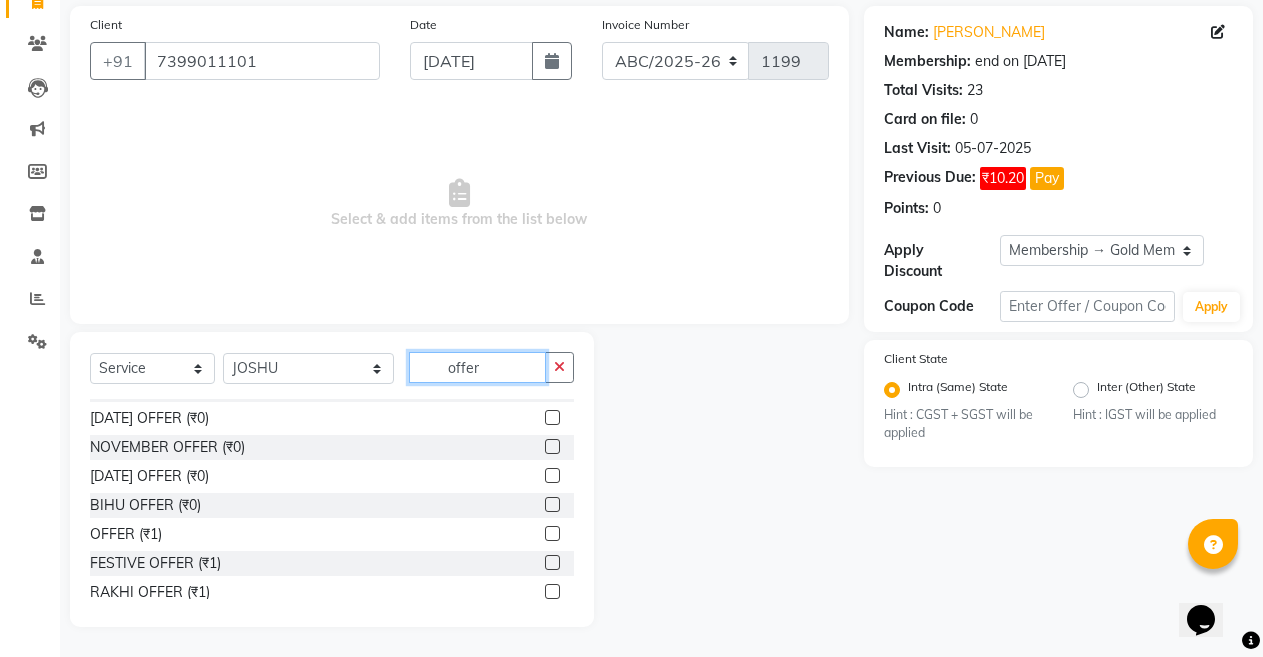 type on "offer" 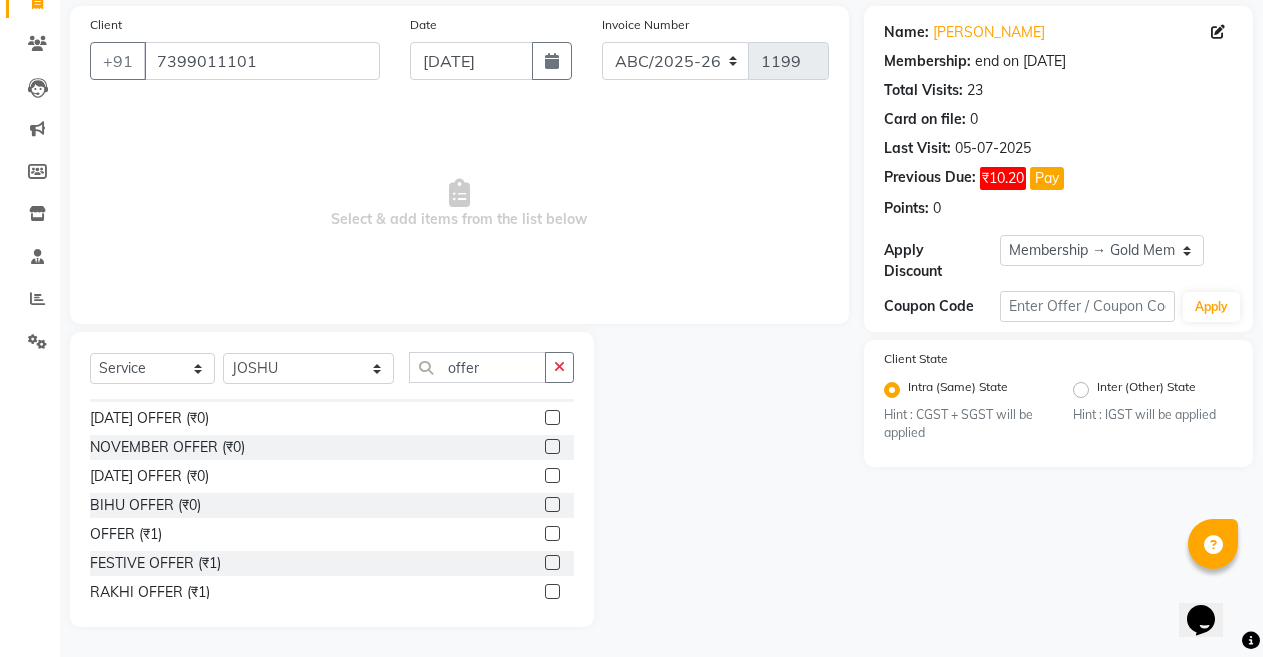 click 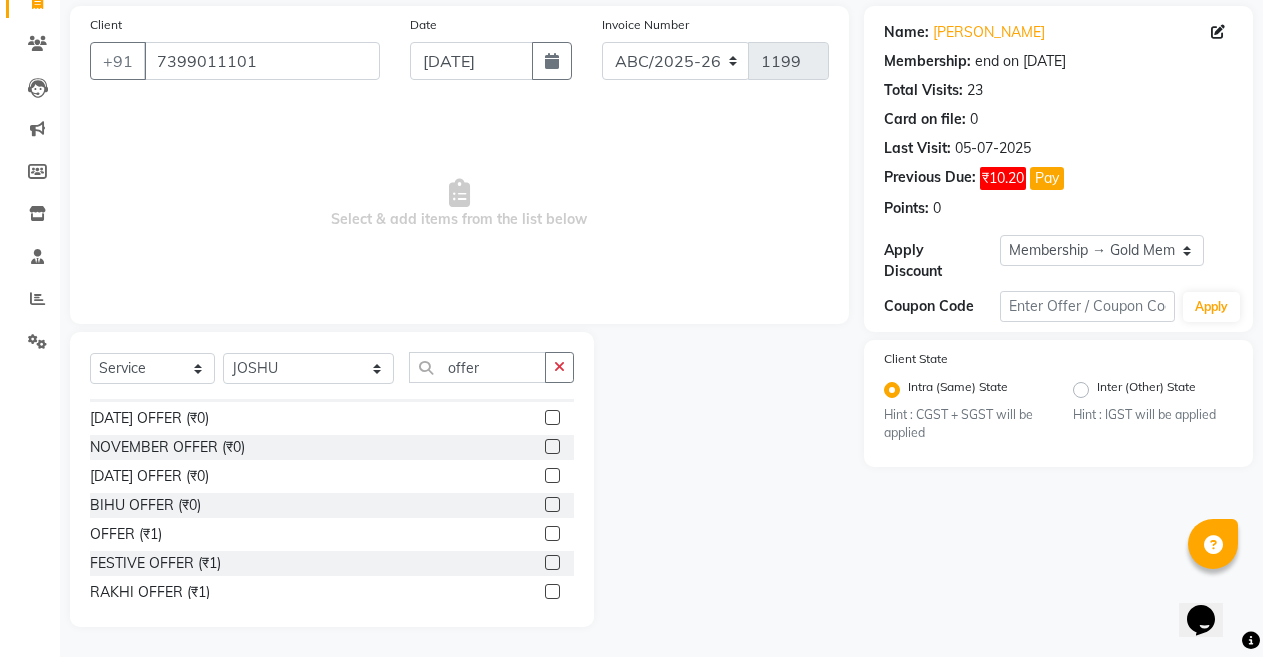 click 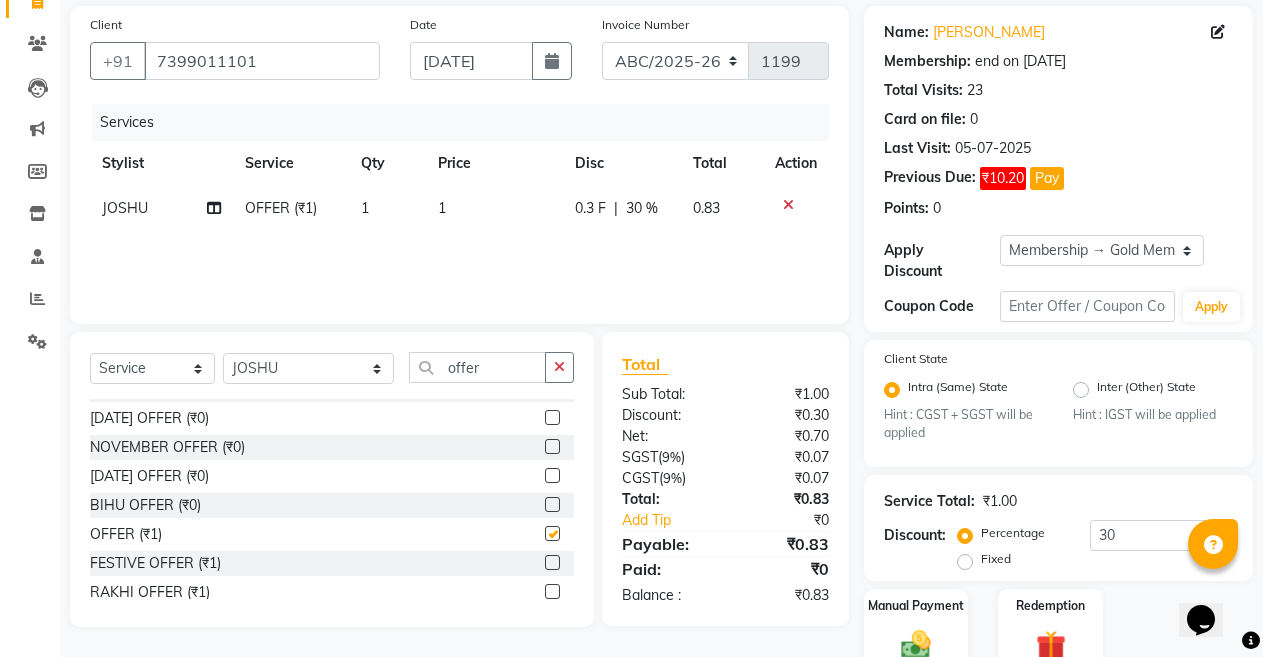 checkbox on "false" 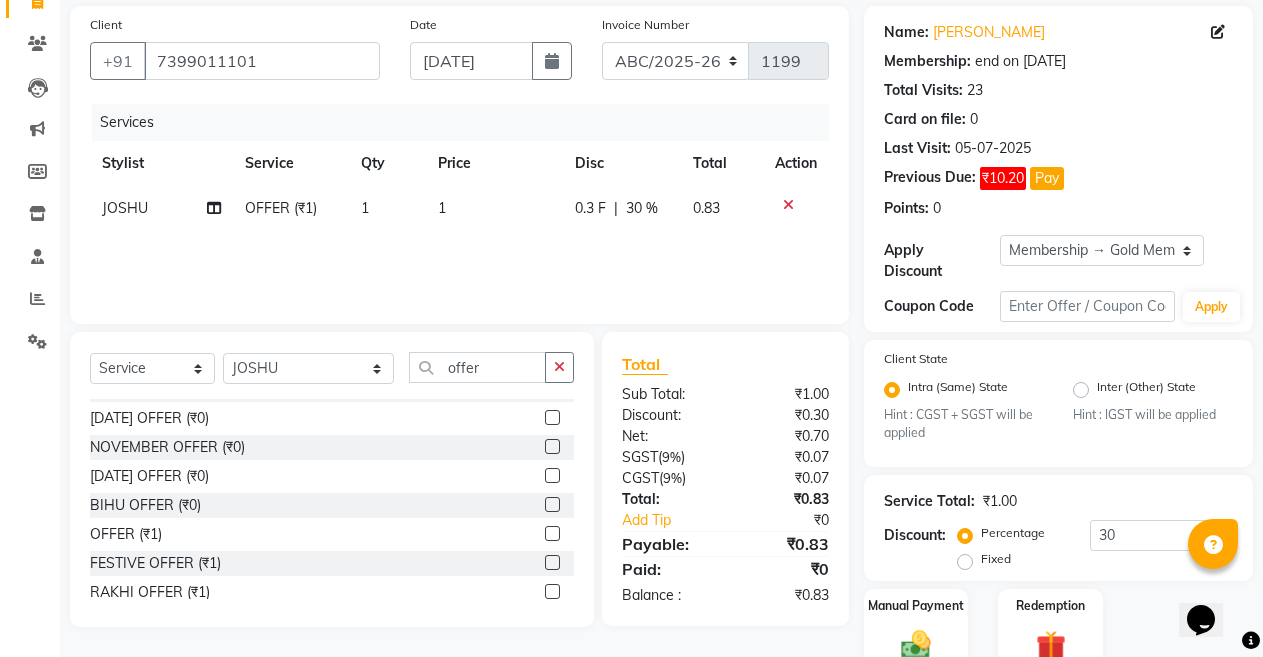 click on "1" 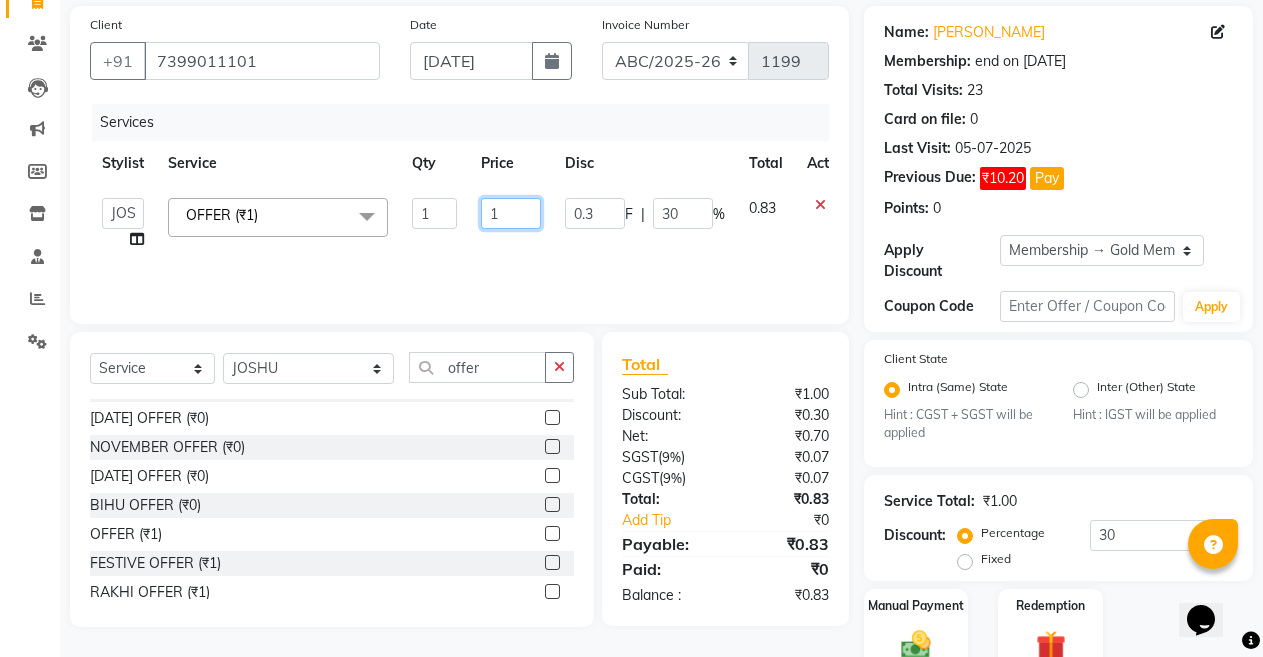 click on "1" 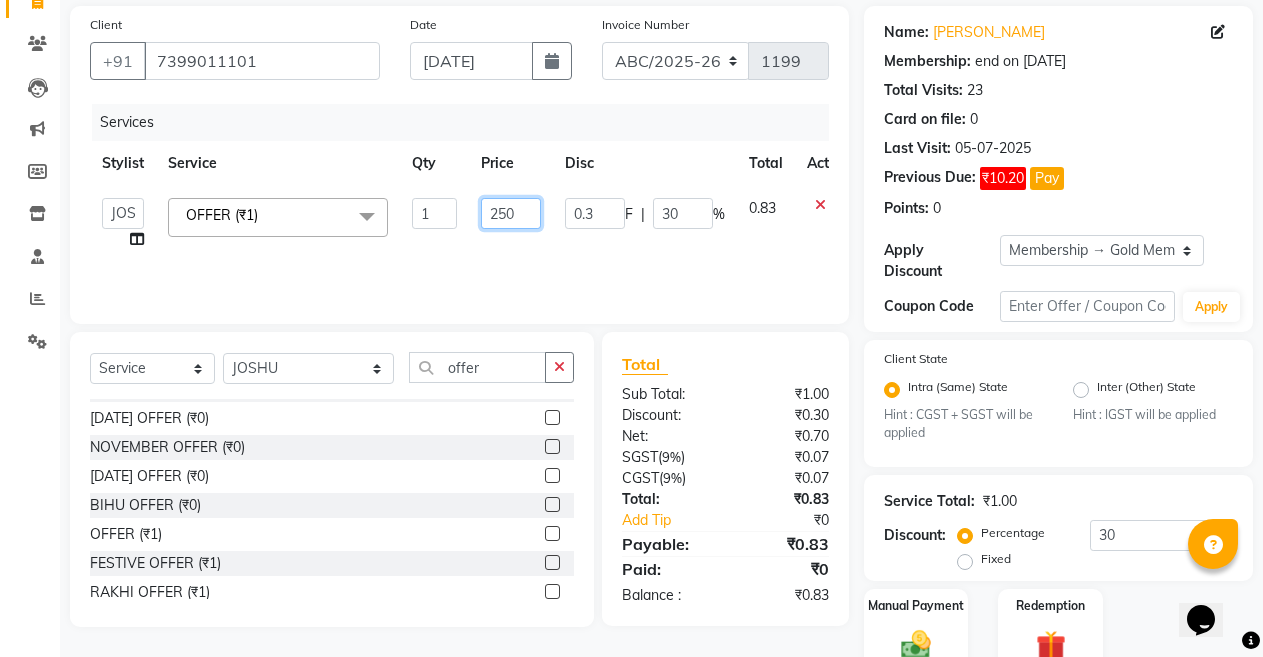 type on "2500" 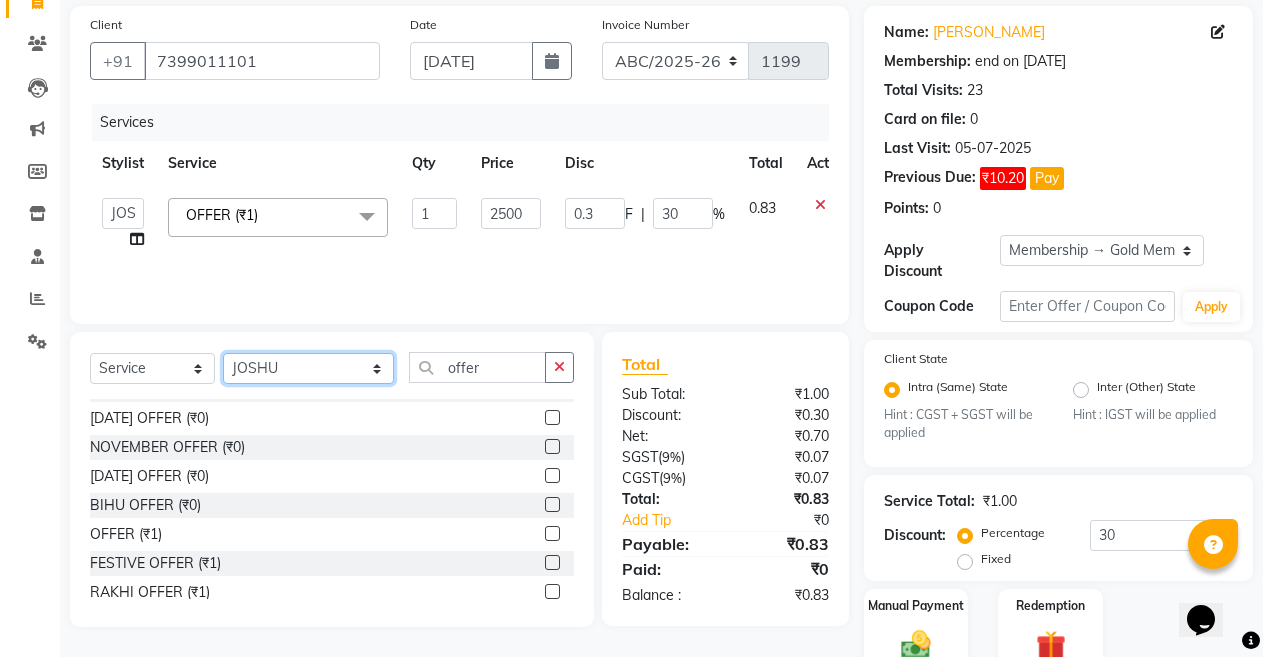 click on "Select Stylist ANIL  [PERSON_NAME] [PERSON_NAME]  DHON DAS DHON / [PERSON_NAME] [PERSON_NAME] [PERSON_NAME]/ [PERSON_NAME] [PERSON_NAME] LAXI / [PERSON_NAME] LITTLE MAAM MINTUL [PERSON_NAME] [PERSON_NAME] [PERSON_NAME] [PERSON_NAME]/POJA/ [PERSON_NAME] / [PERSON_NAME] [PERSON_NAME]/ [PERSON_NAME] PUJAA [PERSON_NAME] / [PERSON_NAME]  [PERSON_NAME] / [PERSON_NAME] [PERSON_NAME] / [PERSON_NAME] / [PERSON_NAME] [PERSON_NAME]/ [PERSON_NAME]/[PERSON_NAME]/[PERSON_NAME]/ [PERSON_NAME]/[PERSON_NAME]/ [PERSON_NAME] [PERSON_NAME]/ [PERSON_NAME] [PERSON_NAME] [PERSON_NAME] [PERSON_NAME] SOPEM staff 1 staff 1 TANU" 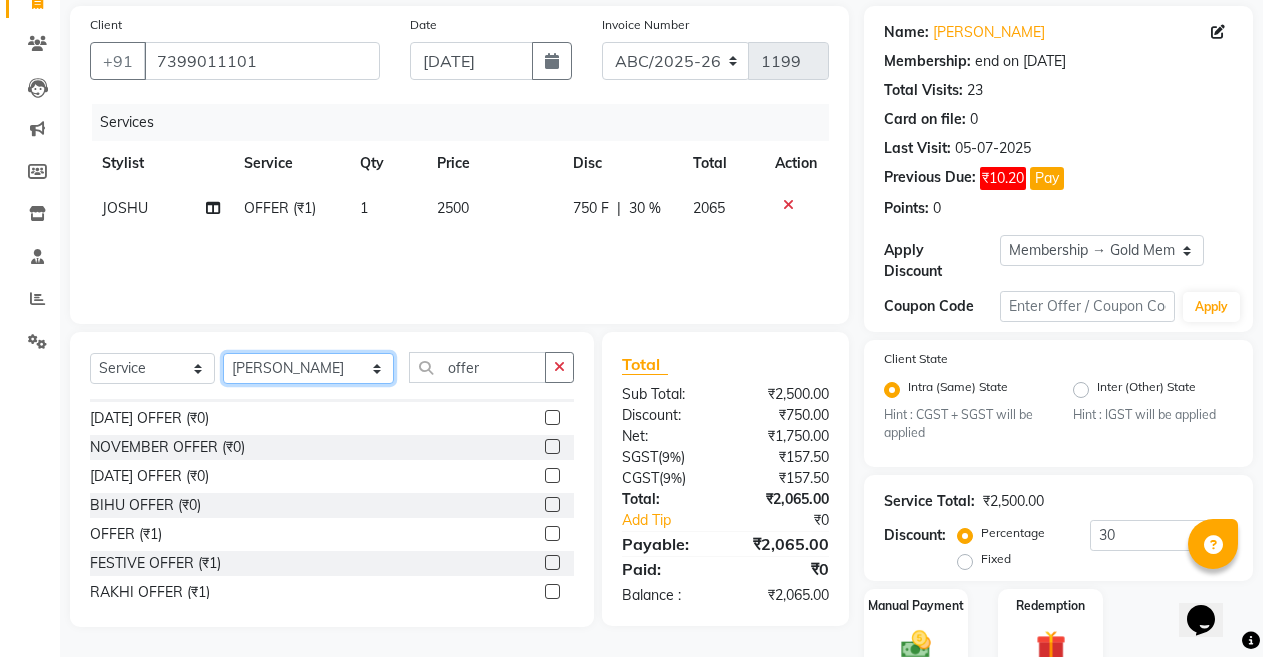 click on "Select Stylist ANIL  [PERSON_NAME] [PERSON_NAME]  DHON DAS DHON / [PERSON_NAME] [PERSON_NAME] [PERSON_NAME]/ [PERSON_NAME] [PERSON_NAME] LAXI / [PERSON_NAME] LITTLE MAAM MINTUL [PERSON_NAME] [PERSON_NAME] [PERSON_NAME] [PERSON_NAME]/POJA/ [PERSON_NAME] / [PERSON_NAME] [PERSON_NAME]/ [PERSON_NAME] PUJAA [PERSON_NAME] / [PERSON_NAME]  [PERSON_NAME] / [PERSON_NAME] [PERSON_NAME] / [PERSON_NAME] / [PERSON_NAME] [PERSON_NAME]/ [PERSON_NAME]/[PERSON_NAME]/[PERSON_NAME]/ [PERSON_NAME]/[PERSON_NAME]/ [PERSON_NAME] [PERSON_NAME]/ [PERSON_NAME] [PERSON_NAME] [PERSON_NAME] [PERSON_NAME] SOPEM staff 1 staff 1 TANU" 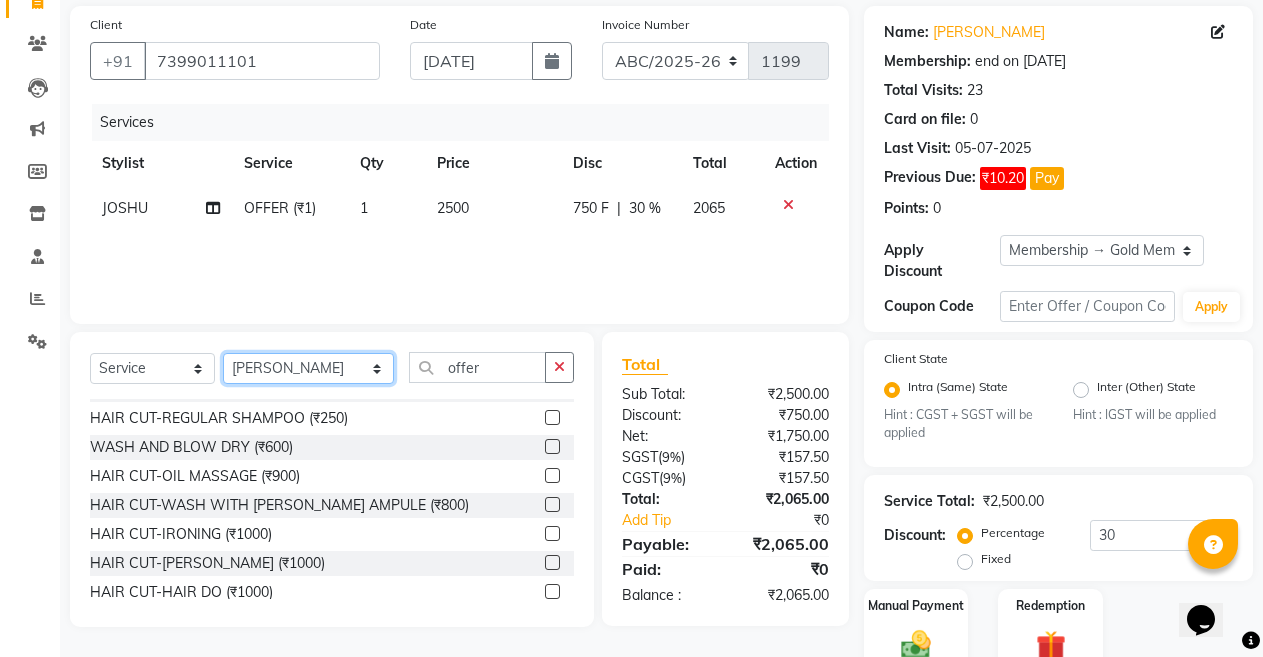 select on "66490" 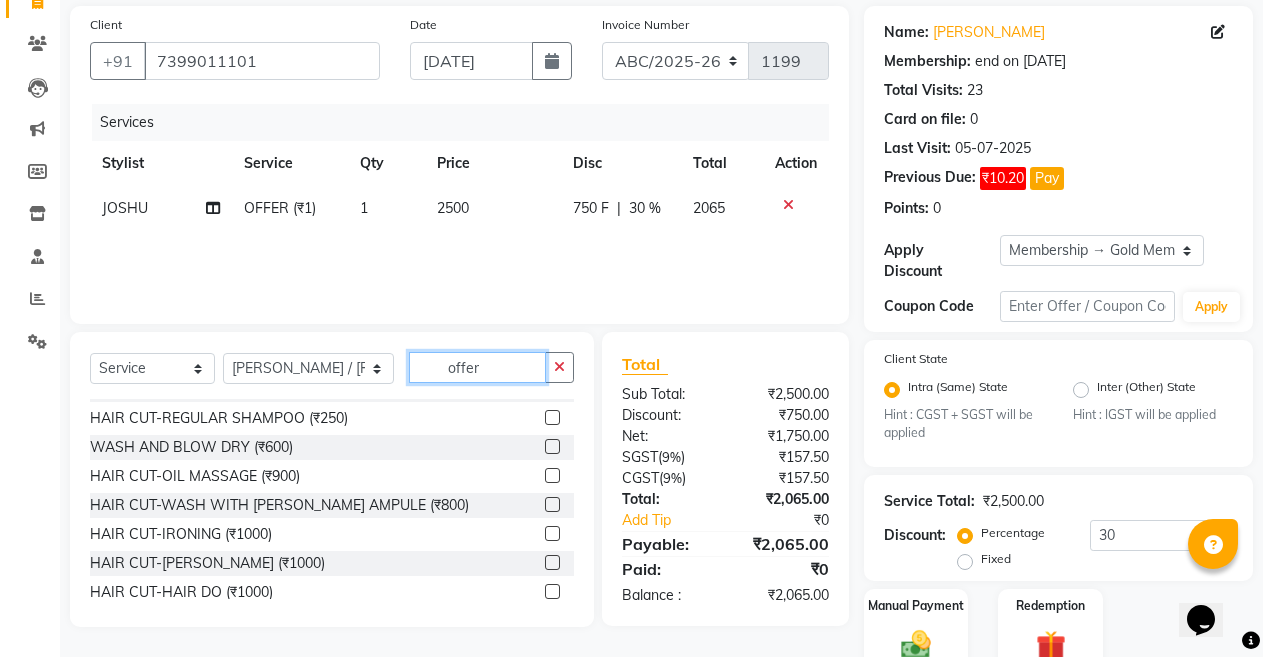click on "offer" 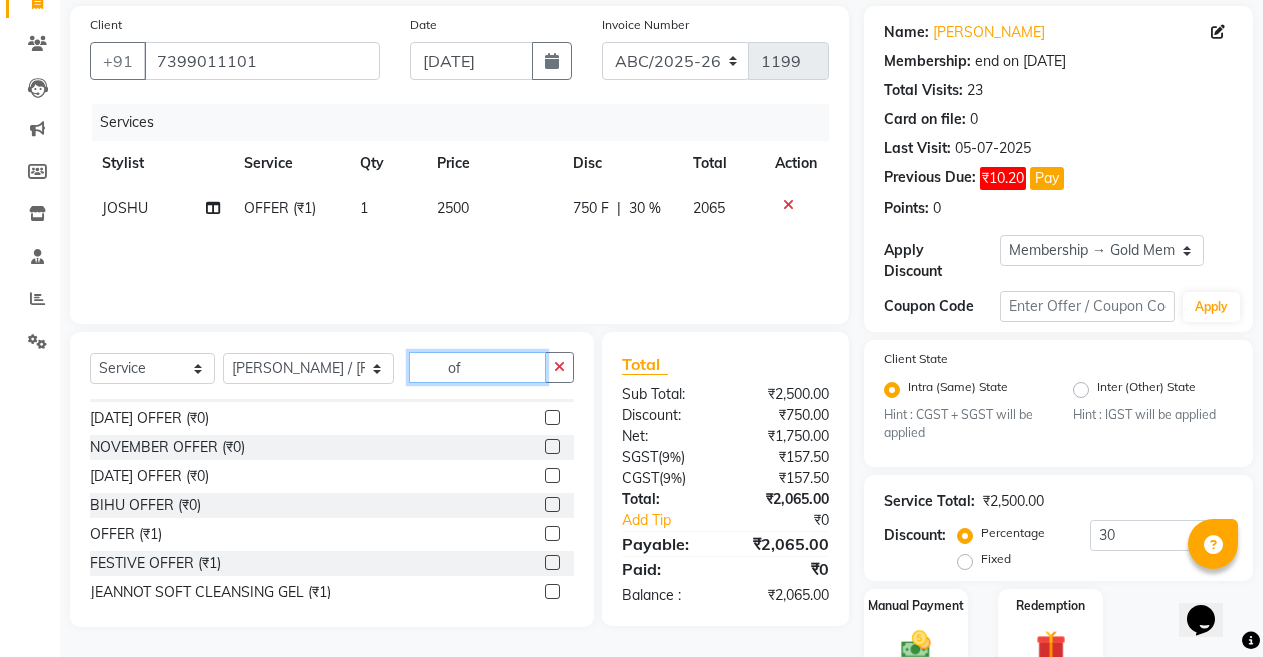 type on "o" 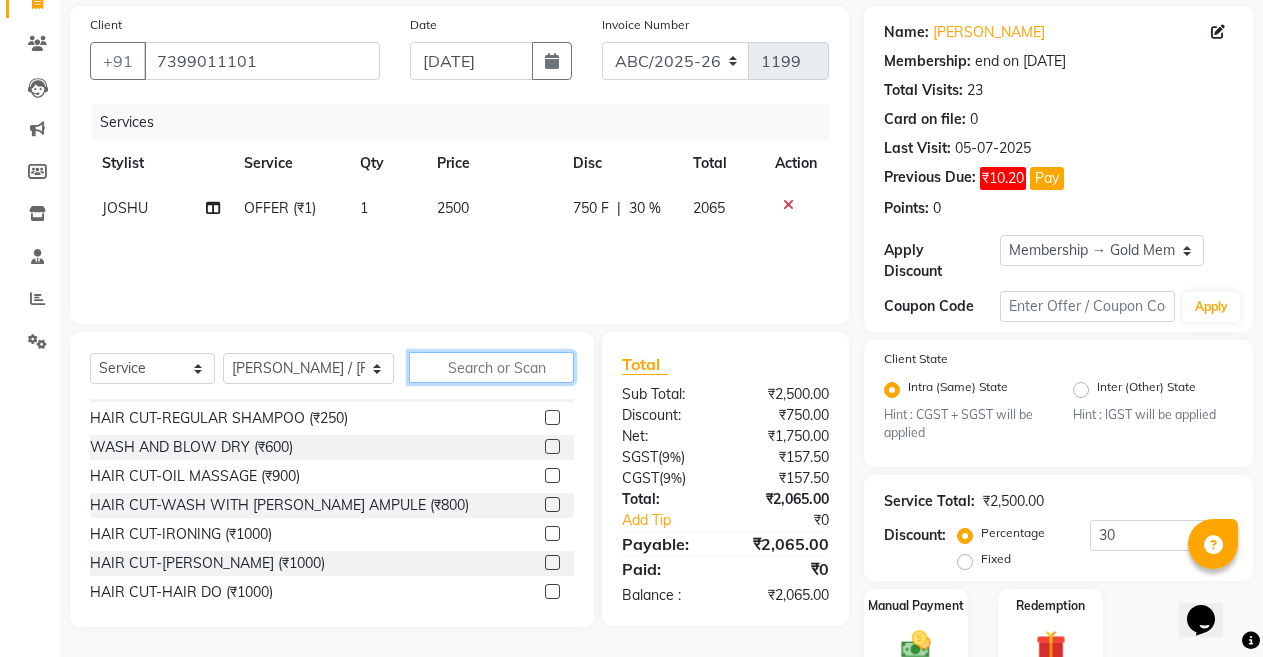 scroll, scrollTop: 138, scrollLeft: 0, axis: vertical 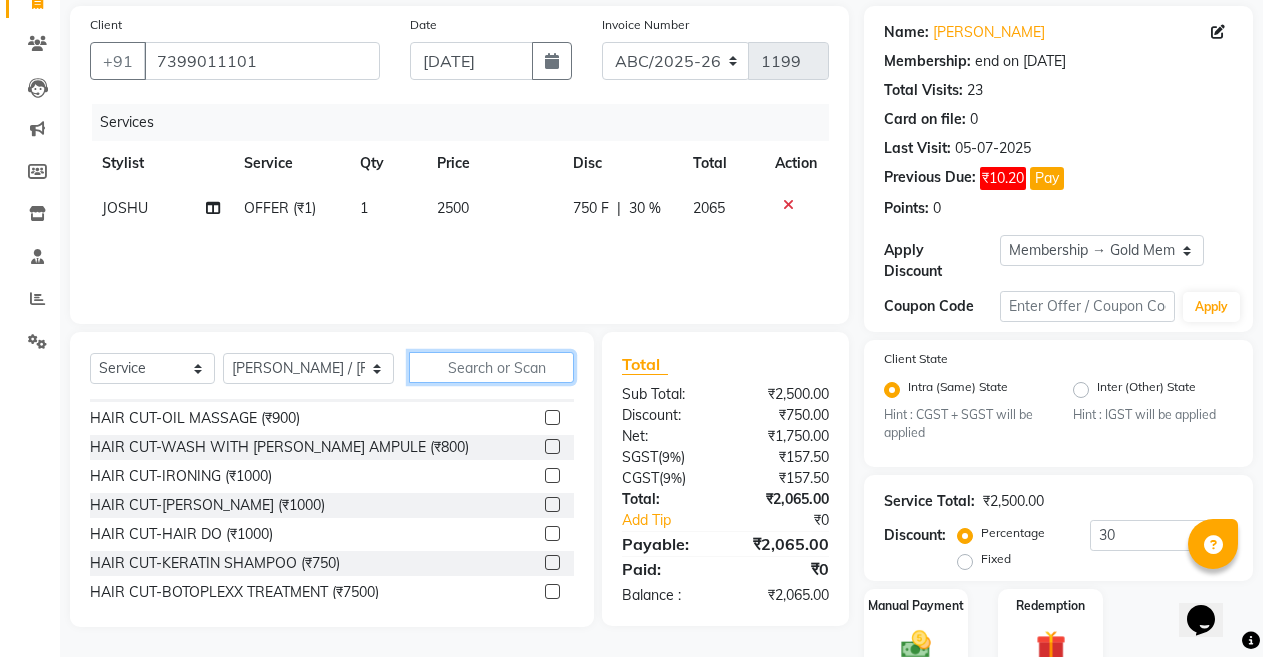 type on "f" 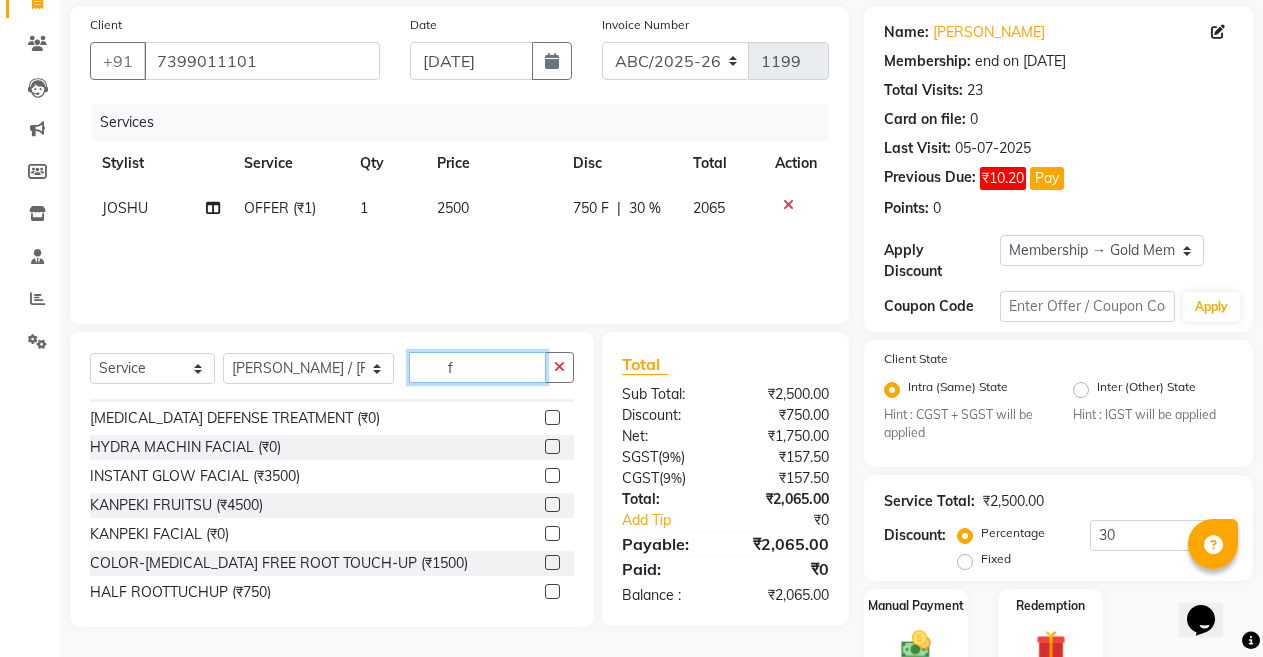 scroll, scrollTop: 0, scrollLeft: 0, axis: both 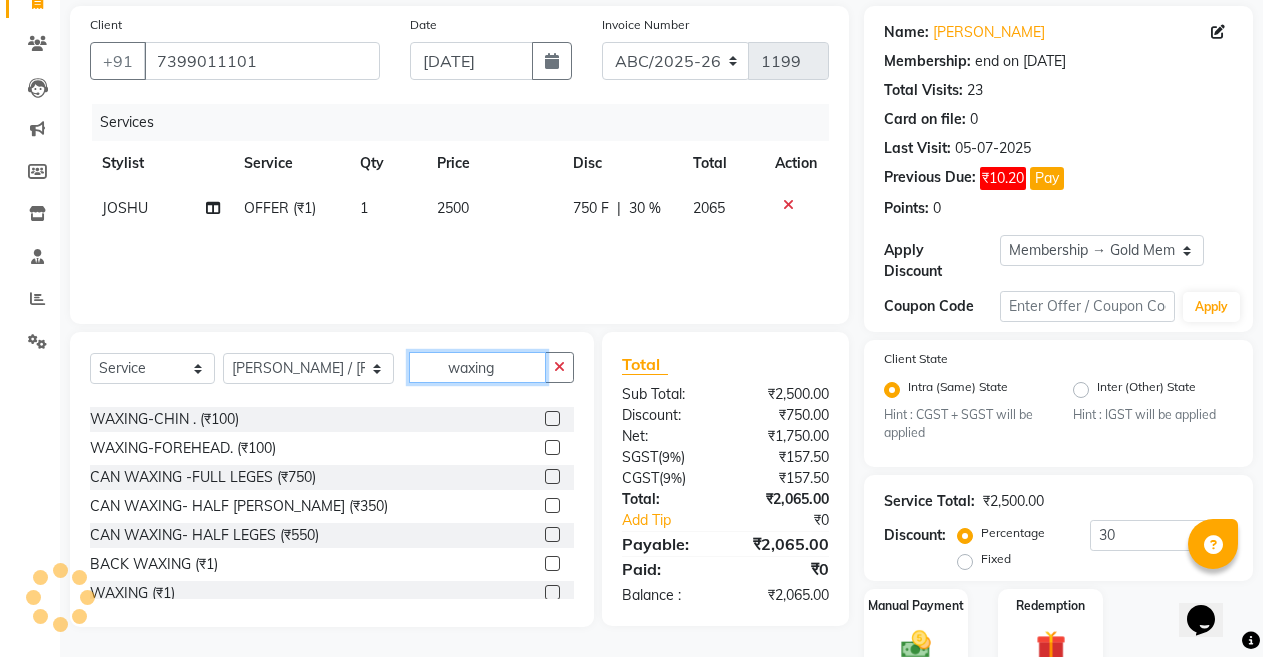 type on "waxing" 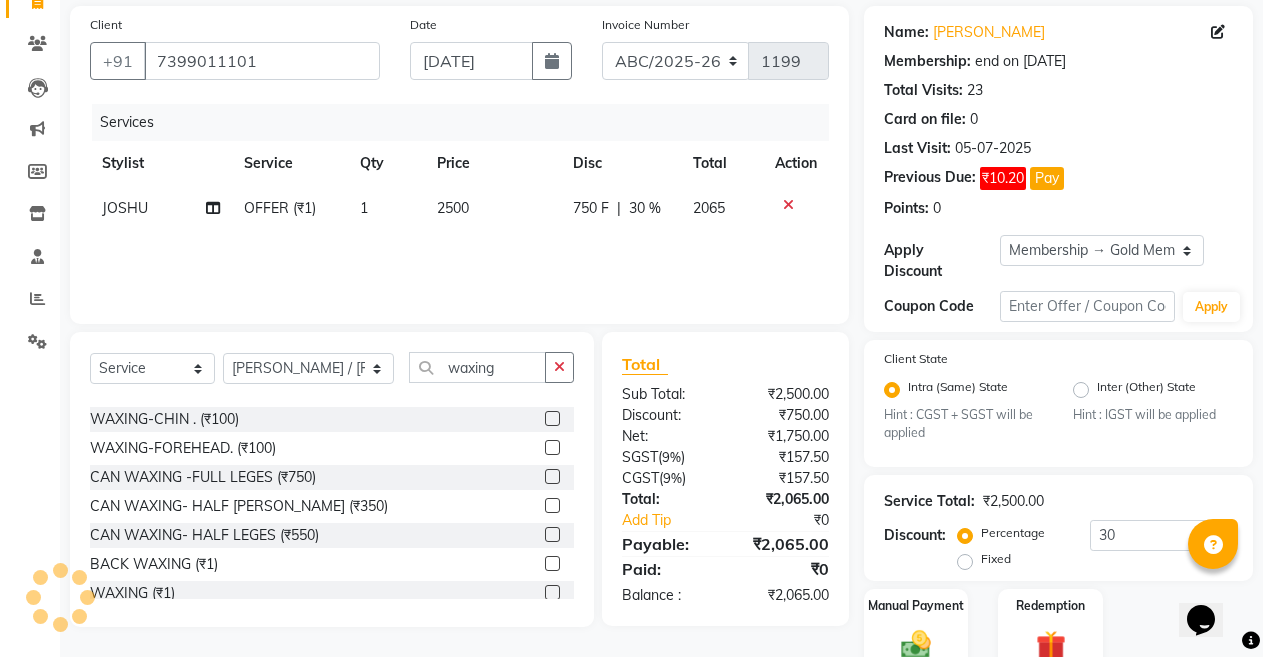click 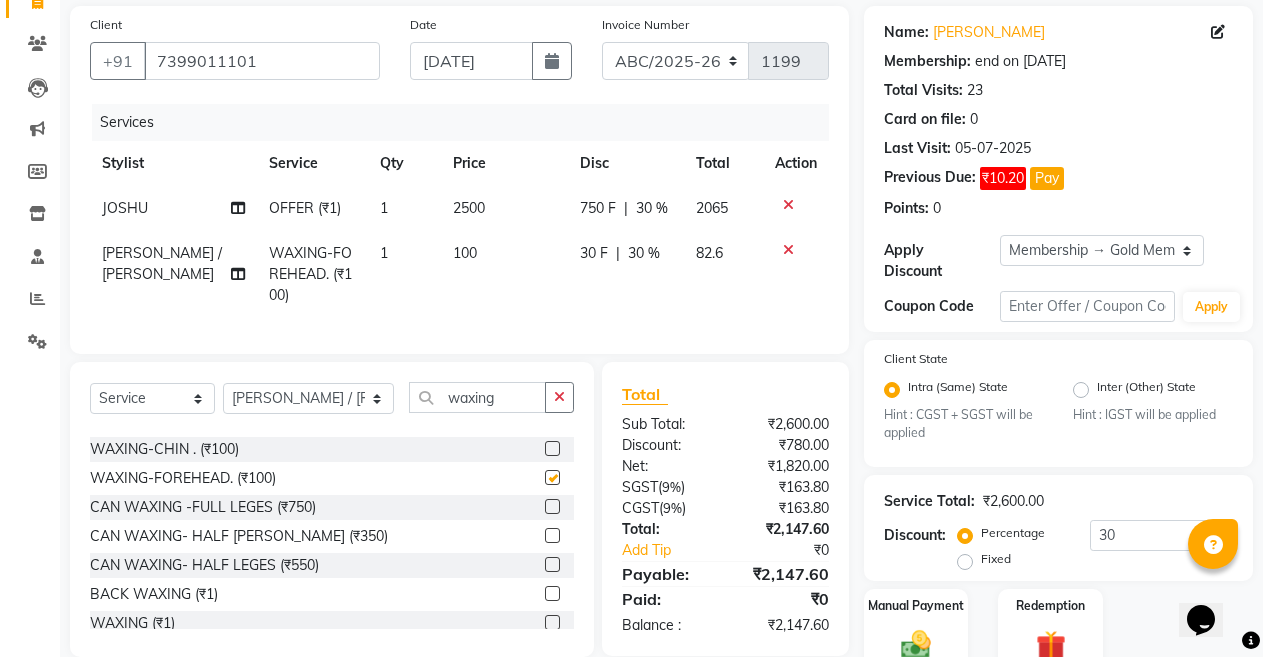 checkbox on "false" 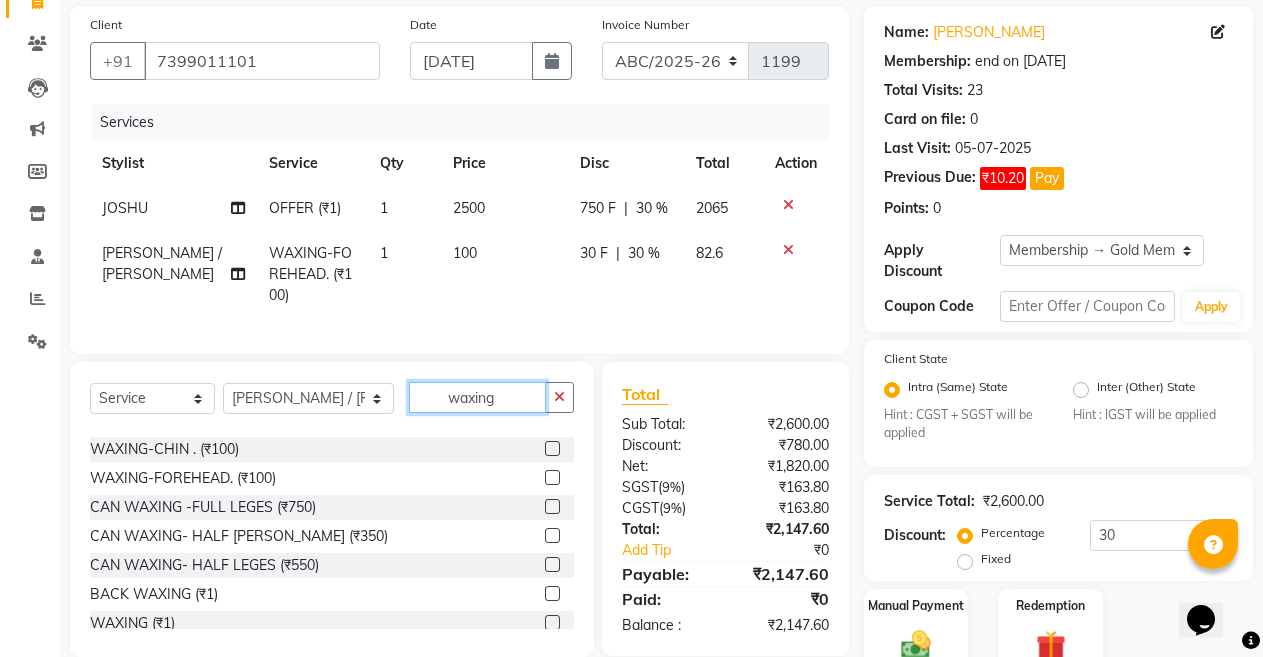 click on "waxing" 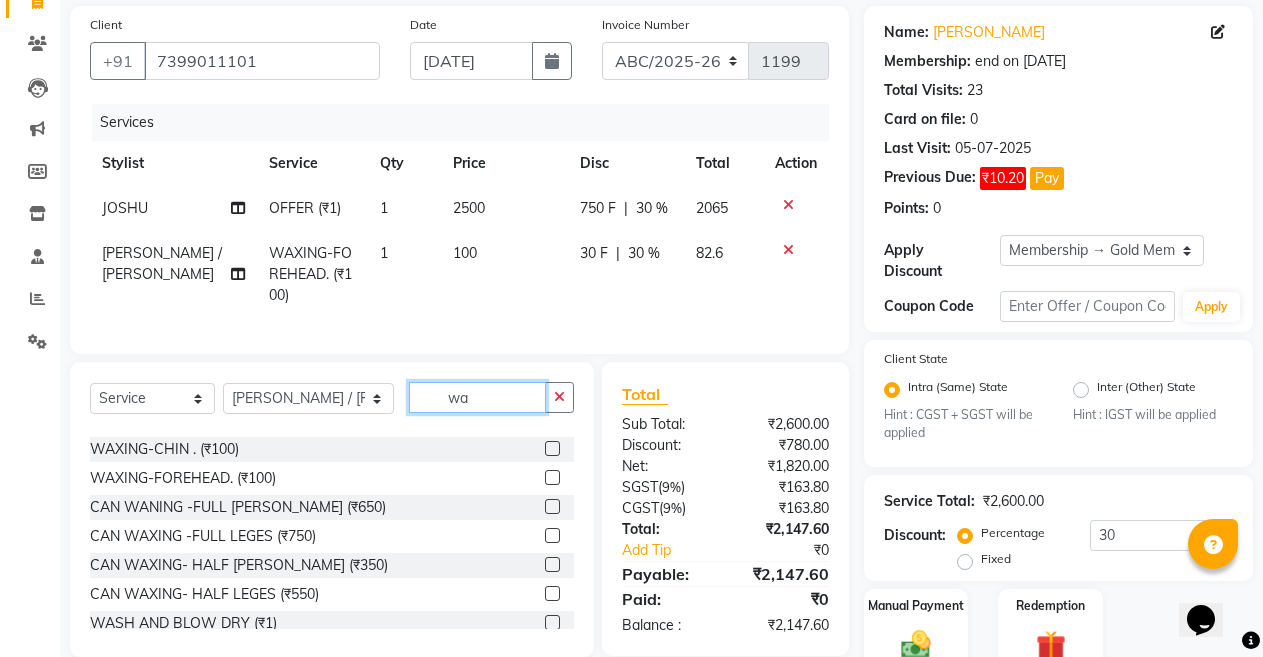 type on "w" 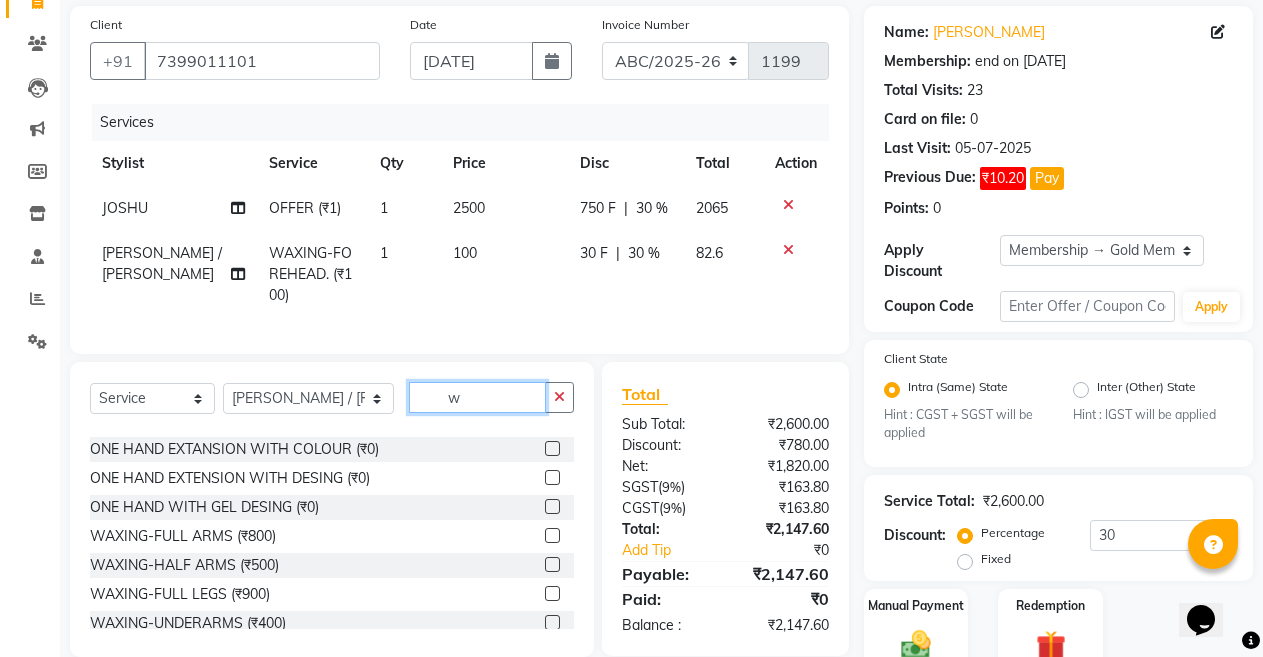 scroll, scrollTop: 949, scrollLeft: 0, axis: vertical 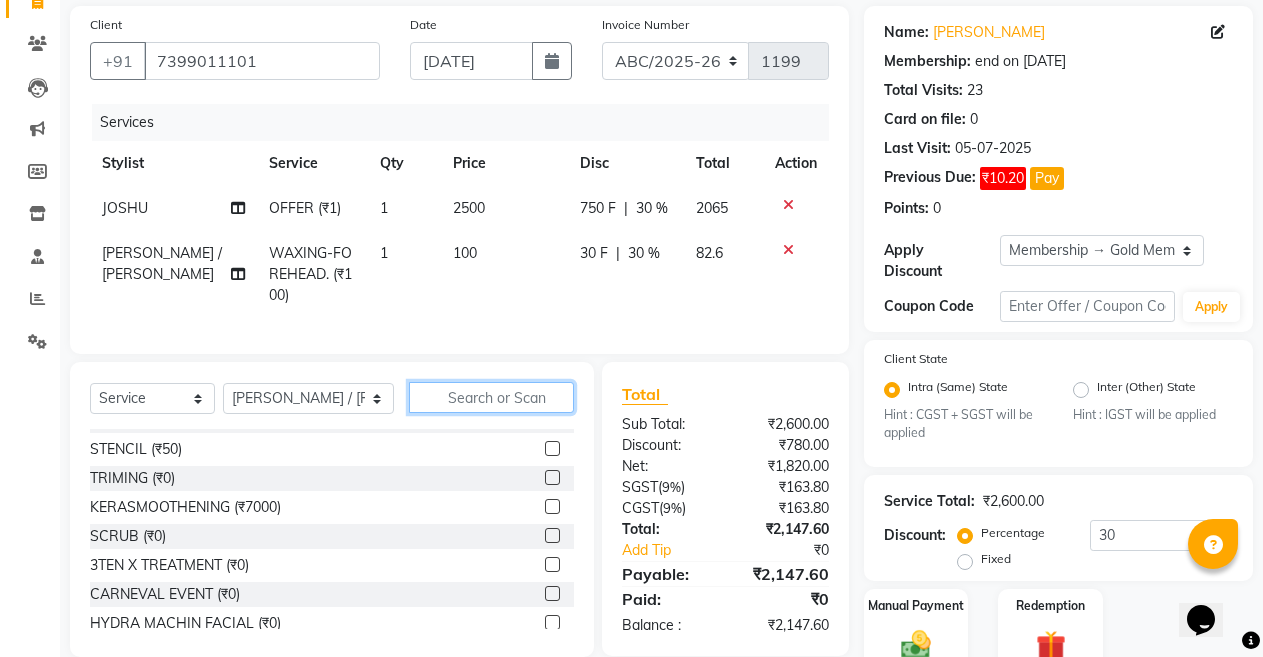 type 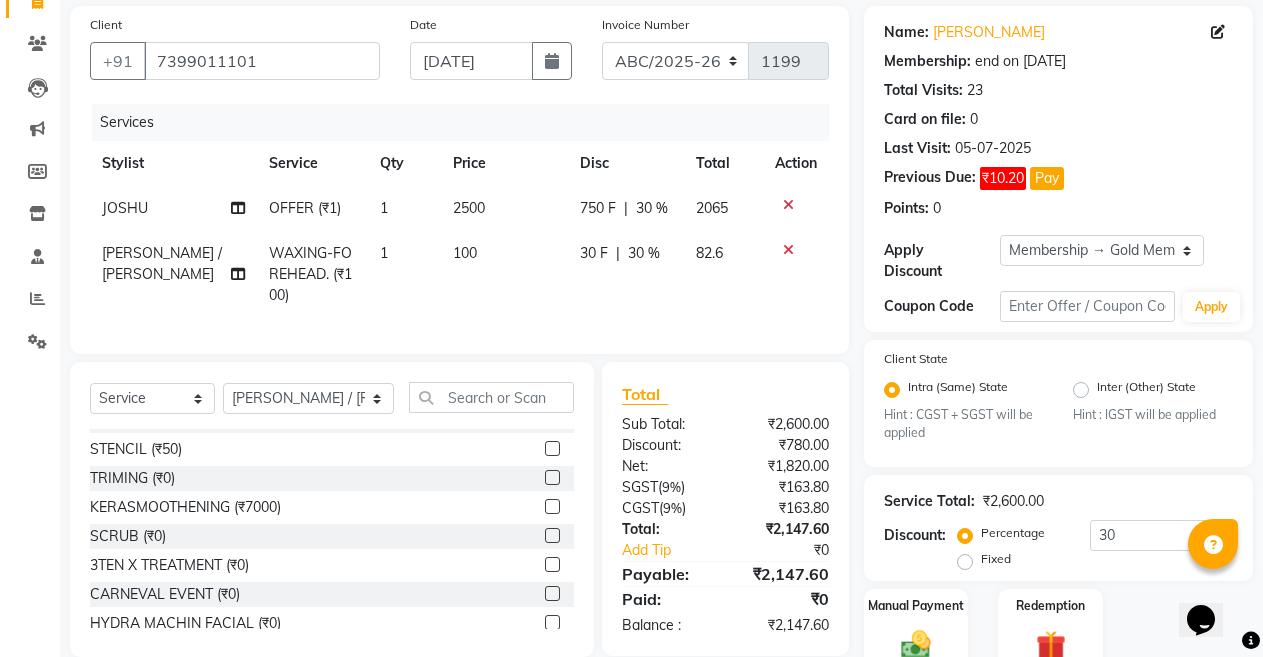 click on "[PERSON_NAME] / [PERSON_NAME]" 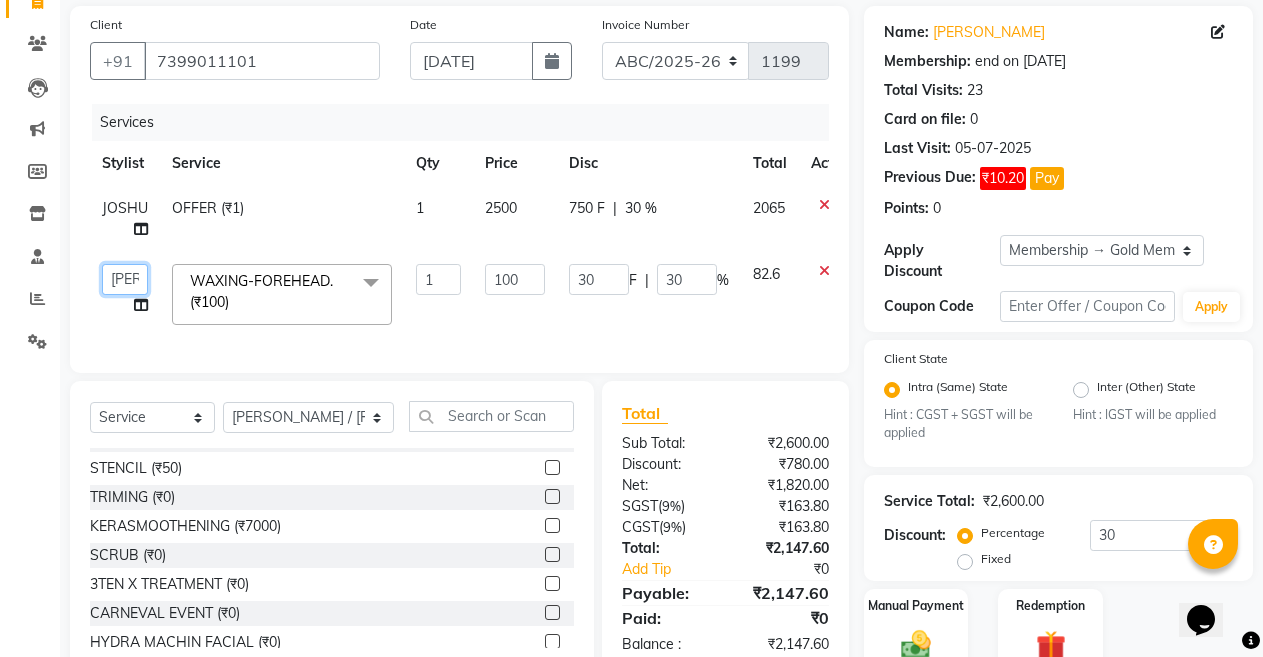 click on "ANIL    [PERSON_NAME]   [PERSON_NAME]    DHON DAS   DHON / [PERSON_NAME]   [PERSON_NAME]   [PERSON_NAME]/ [PERSON_NAME]   [PERSON_NAME]   LAXI / [PERSON_NAME]   LITTLE   MAAM   MINTUL   [PERSON_NAME]   [PERSON_NAME]   [PERSON_NAME]   [PERSON_NAME]/POJA/ [PERSON_NAME] / [PERSON_NAME]   [PERSON_NAME]/ [PERSON_NAME]   PUJAA   [PERSON_NAME] / [PERSON_NAME]    [PERSON_NAME] / [PERSON_NAME]   [PERSON_NAME] / [PERSON_NAME] / [PERSON_NAME]   [PERSON_NAME]/ [PERSON_NAME]/[PERSON_NAME]/[PERSON_NAME]/ [PERSON_NAME]/[PERSON_NAME]/ [PERSON_NAME]   [PERSON_NAME]/ [PERSON_NAME]   [PERSON_NAME]   [PERSON_NAME]   [PERSON_NAME]   SOPEM   staff 1   staff 1   TANU" 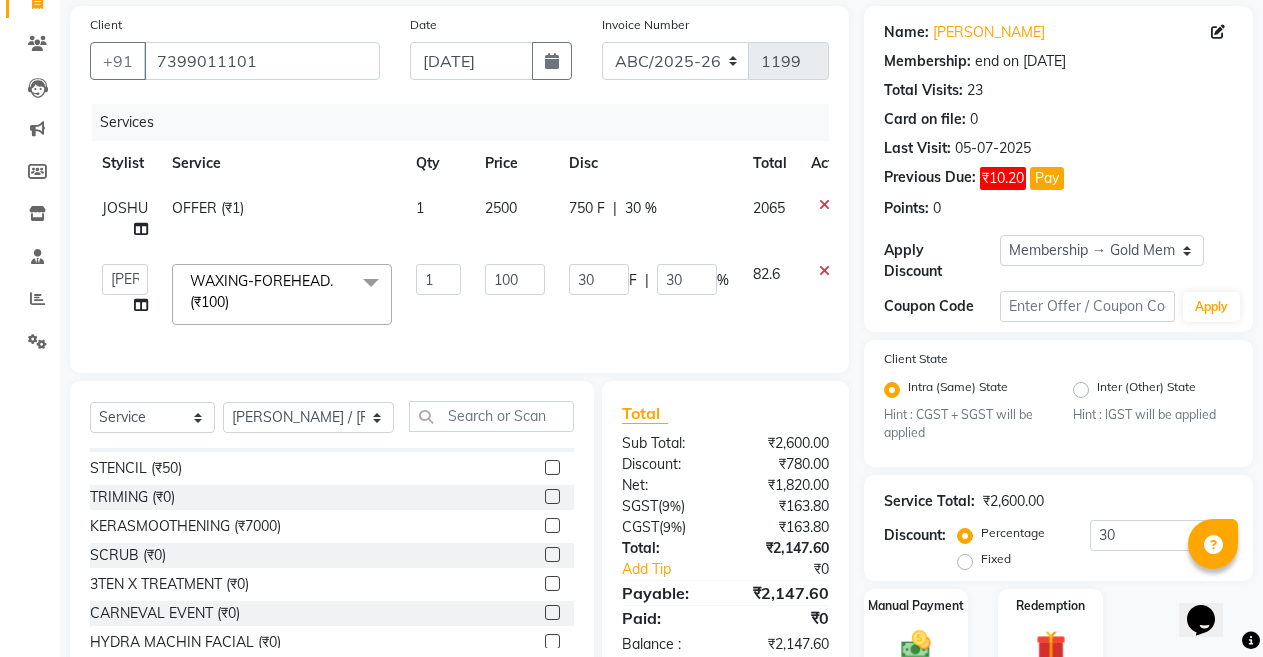 select on "32580" 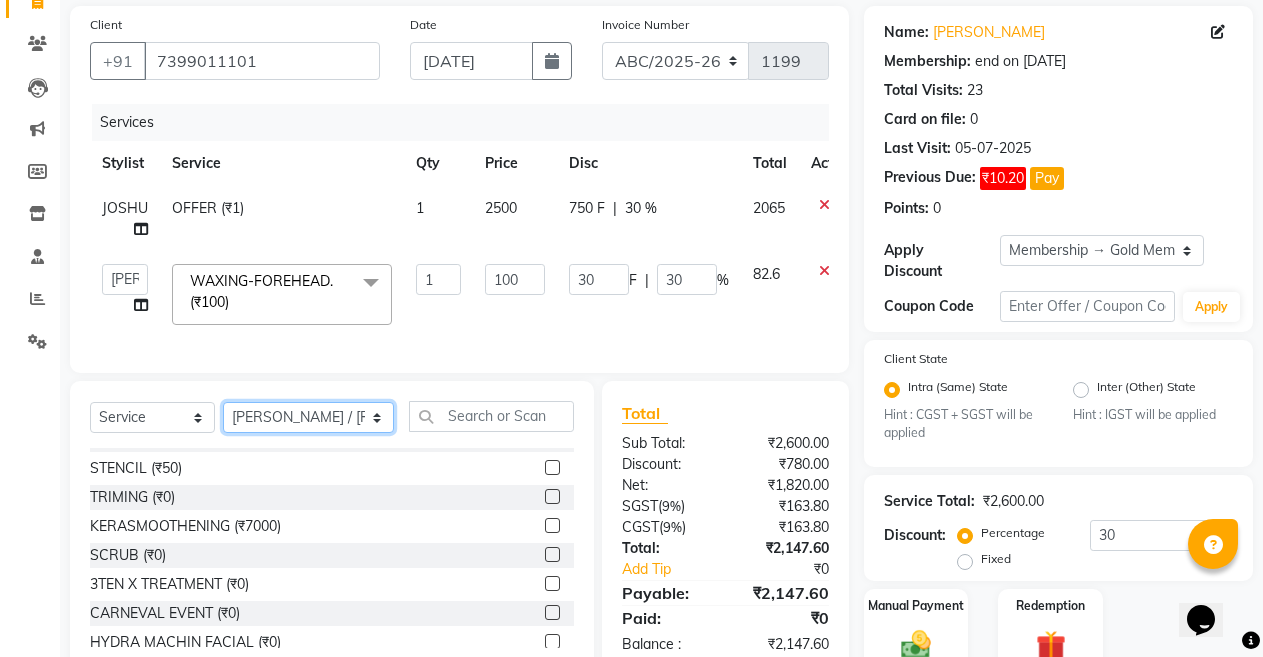 click on "Select Stylist ANIL  [PERSON_NAME] [PERSON_NAME]  DHON DAS DHON / [PERSON_NAME] [PERSON_NAME] [PERSON_NAME]/ [PERSON_NAME] [PERSON_NAME] LAXI / [PERSON_NAME] LITTLE MAAM MINTUL [PERSON_NAME] [PERSON_NAME] [PERSON_NAME] [PERSON_NAME]/POJA/ [PERSON_NAME] / [PERSON_NAME] [PERSON_NAME]/ [PERSON_NAME] PUJAA [PERSON_NAME] / [PERSON_NAME]  [PERSON_NAME] / [PERSON_NAME] [PERSON_NAME] / [PERSON_NAME] / [PERSON_NAME] [PERSON_NAME]/ [PERSON_NAME]/[PERSON_NAME]/[PERSON_NAME]/ [PERSON_NAME]/[PERSON_NAME]/ [PERSON_NAME] [PERSON_NAME]/ [PERSON_NAME] [PERSON_NAME] [PERSON_NAME] [PERSON_NAME] SOPEM staff 1 staff 1 TANU" 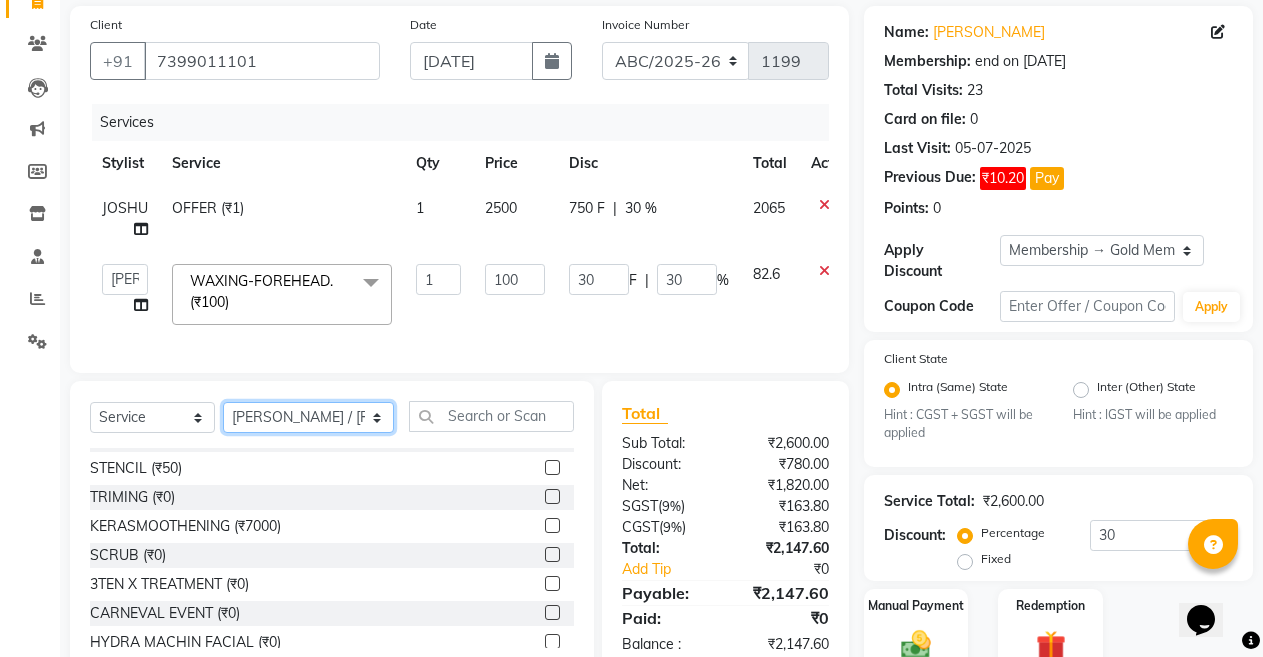 select on "32580" 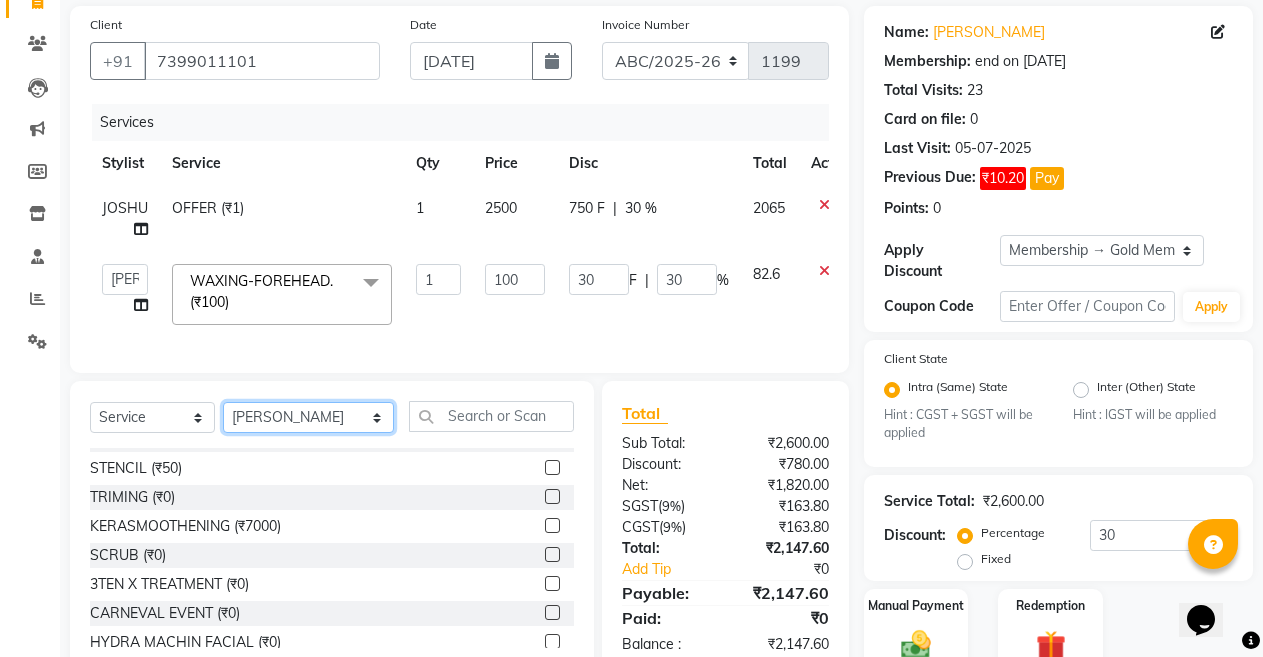 click on "Select Stylist ANIL  [PERSON_NAME] [PERSON_NAME]  DHON DAS DHON / [PERSON_NAME] [PERSON_NAME] [PERSON_NAME]/ [PERSON_NAME] [PERSON_NAME] LAXI / [PERSON_NAME] LITTLE MAAM MINTUL [PERSON_NAME] [PERSON_NAME] [PERSON_NAME] [PERSON_NAME]/POJA/ [PERSON_NAME] / [PERSON_NAME] [PERSON_NAME]/ [PERSON_NAME] PUJAA [PERSON_NAME] / [PERSON_NAME]  [PERSON_NAME] / [PERSON_NAME] [PERSON_NAME] / [PERSON_NAME] / [PERSON_NAME] [PERSON_NAME]/ [PERSON_NAME]/[PERSON_NAME]/[PERSON_NAME]/ [PERSON_NAME]/[PERSON_NAME]/ [PERSON_NAME] [PERSON_NAME]/ [PERSON_NAME] [PERSON_NAME] [PERSON_NAME] [PERSON_NAME] SOPEM staff 1 staff 1 TANU" 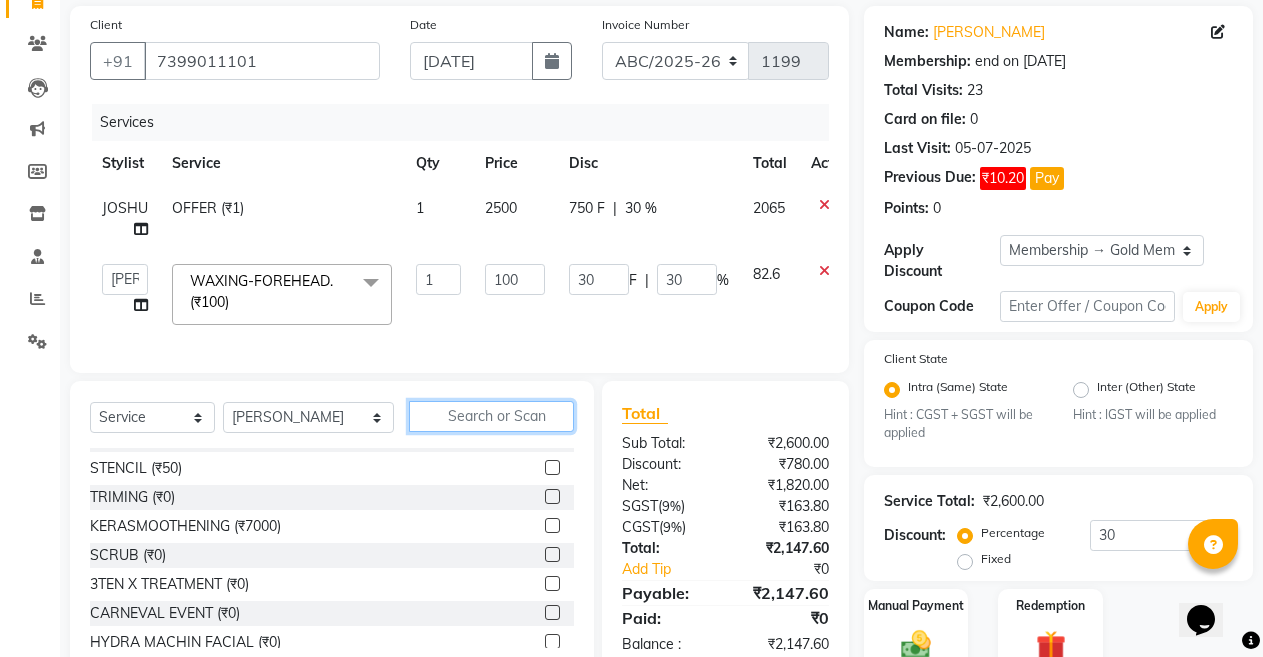 click 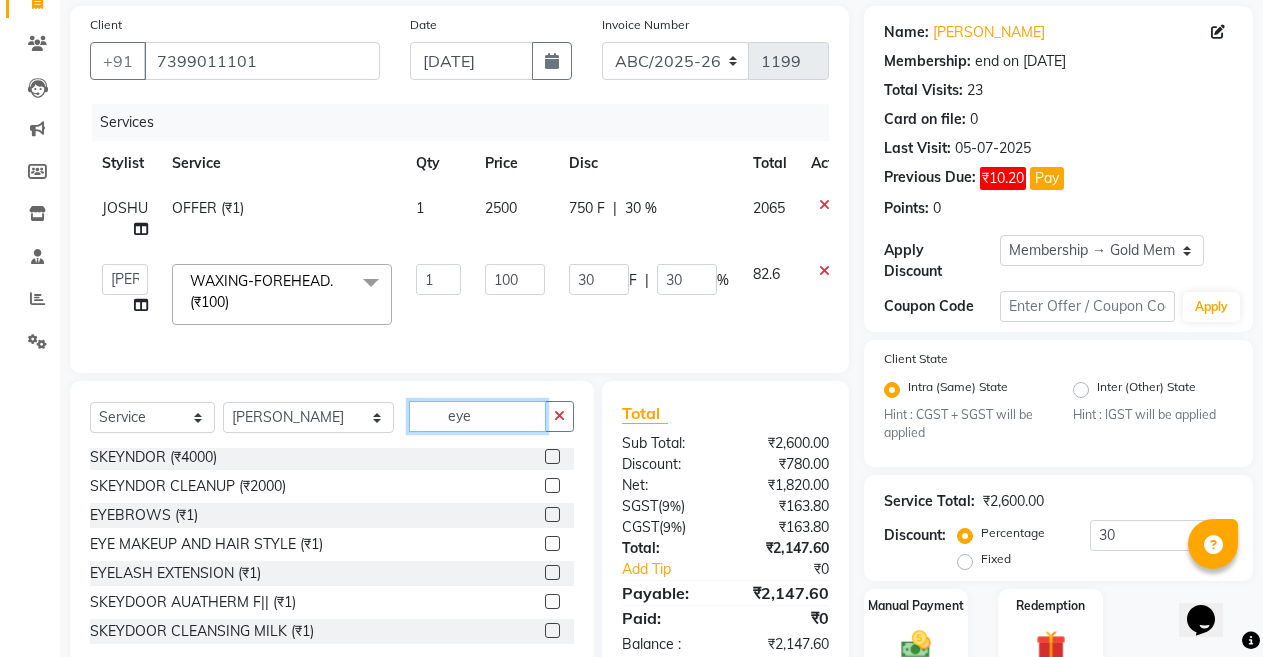 scroll, scrollTop: 3, scrollLeft: 0, axis: vertical 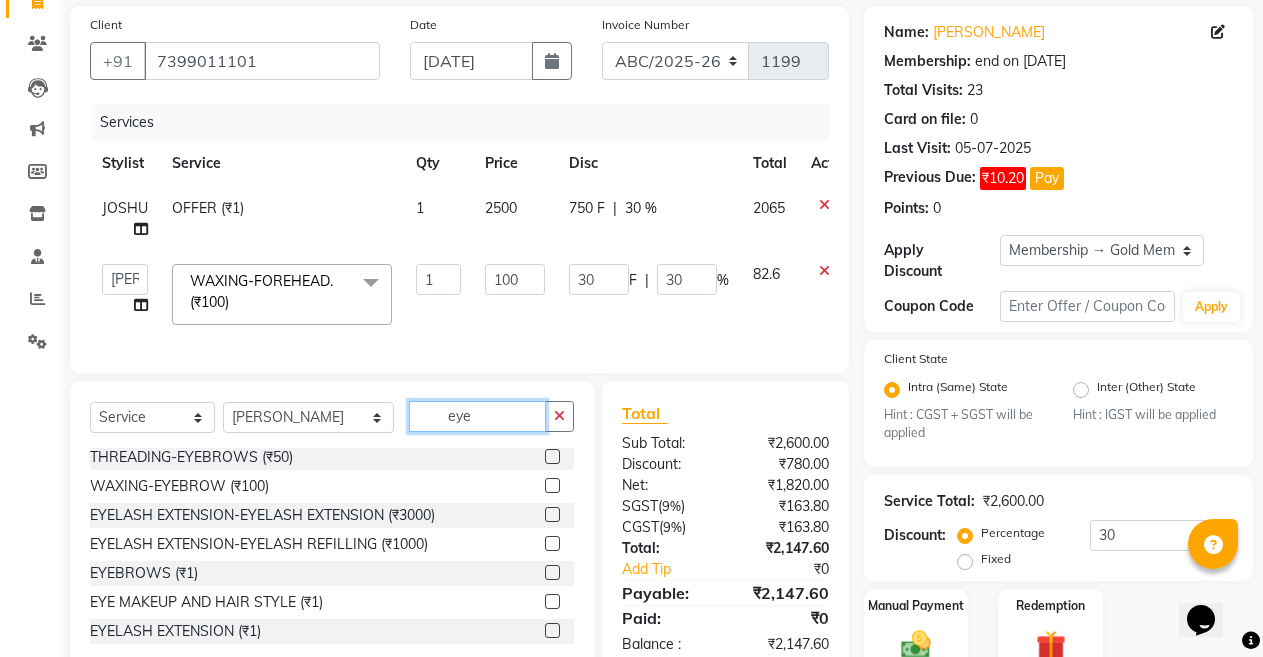 type on "eye" 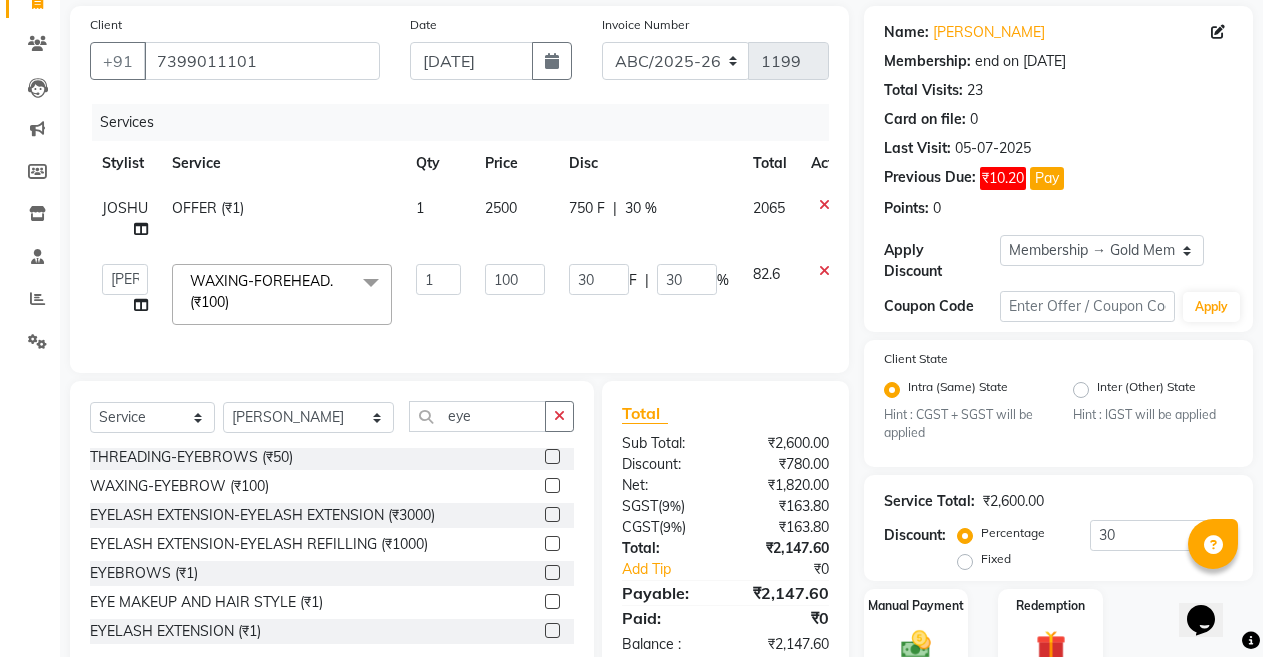 click 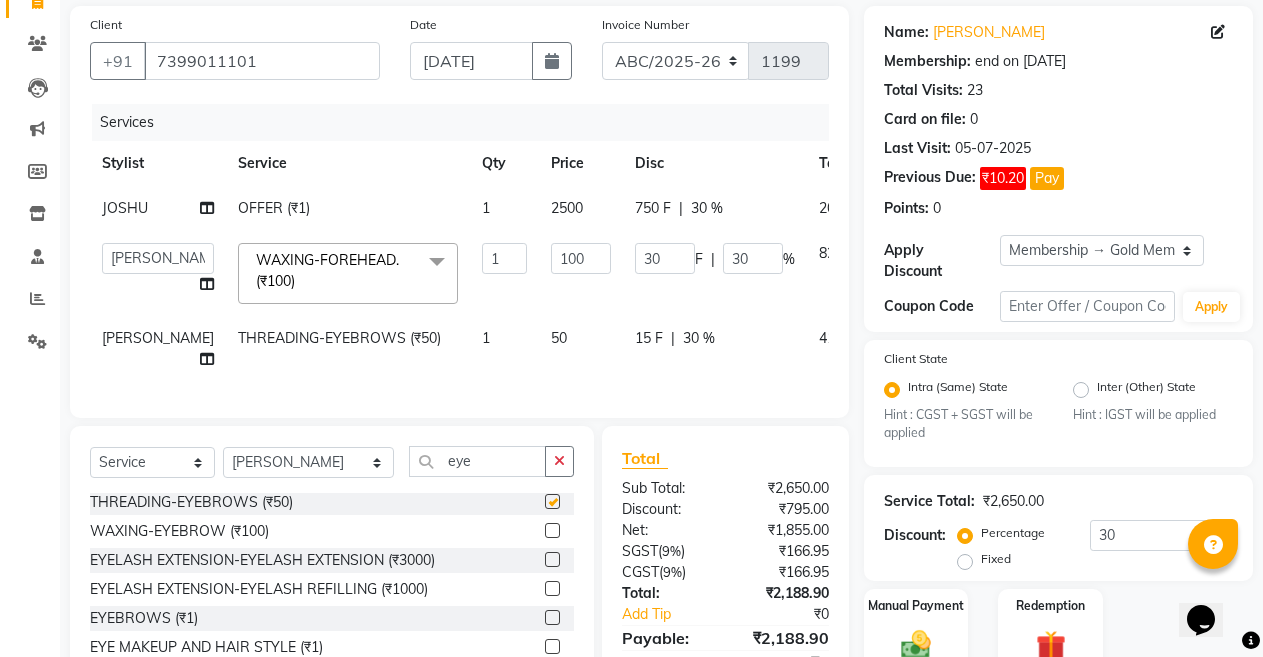 checkbox on "false" 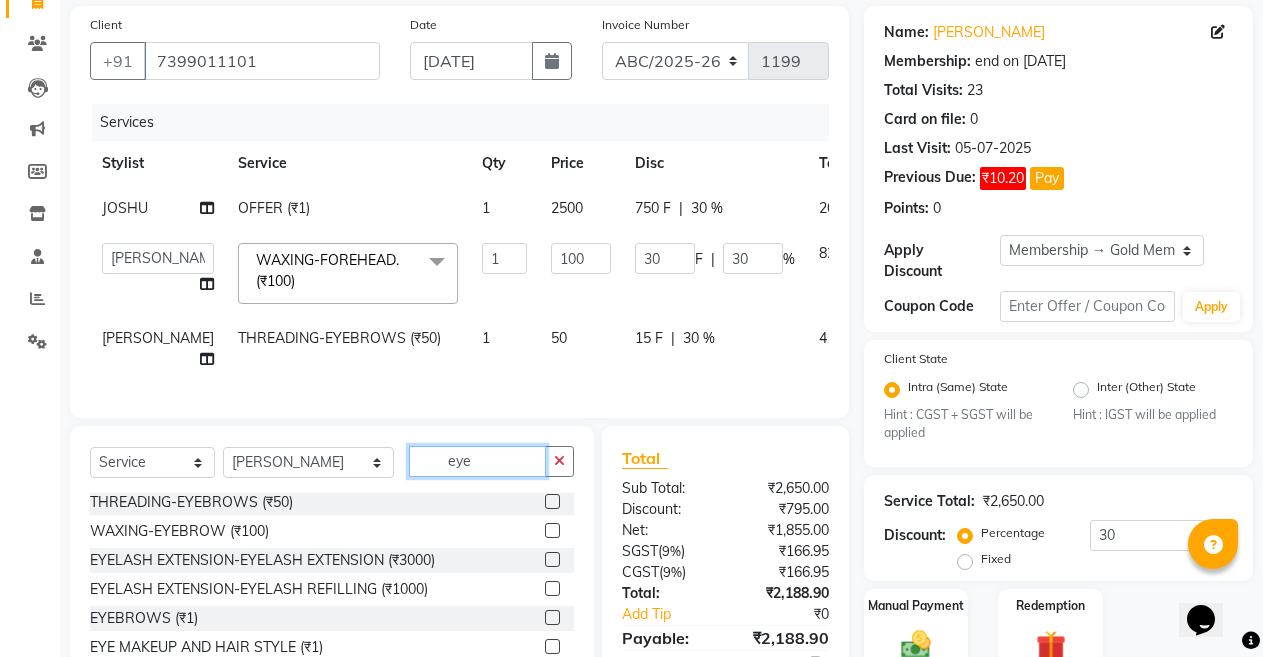 click on "eye" 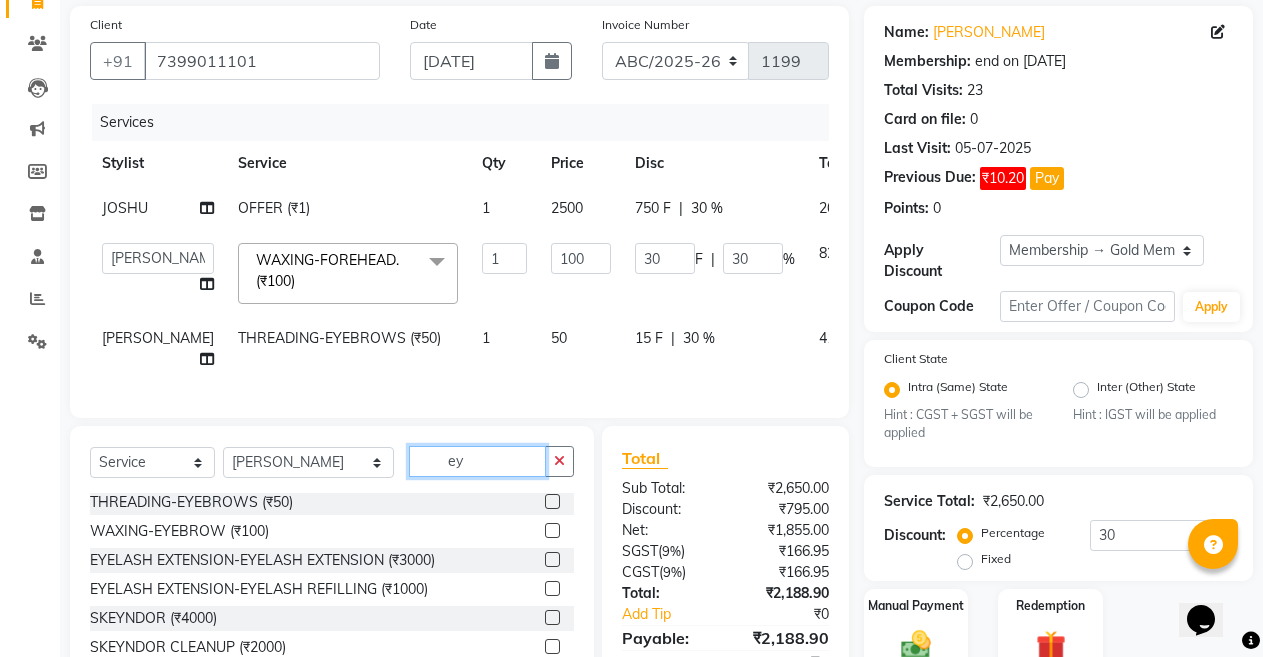 type on "e" 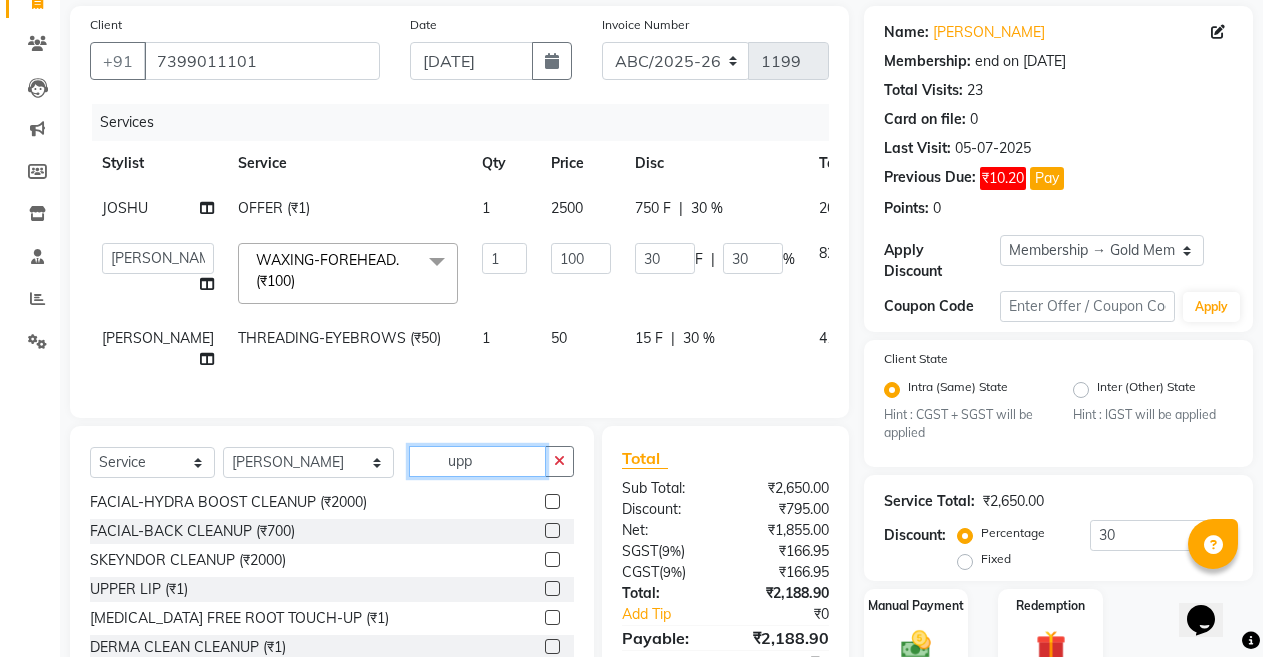 scroll, scrollTop: 0, scrollLeft: 0, axis: both 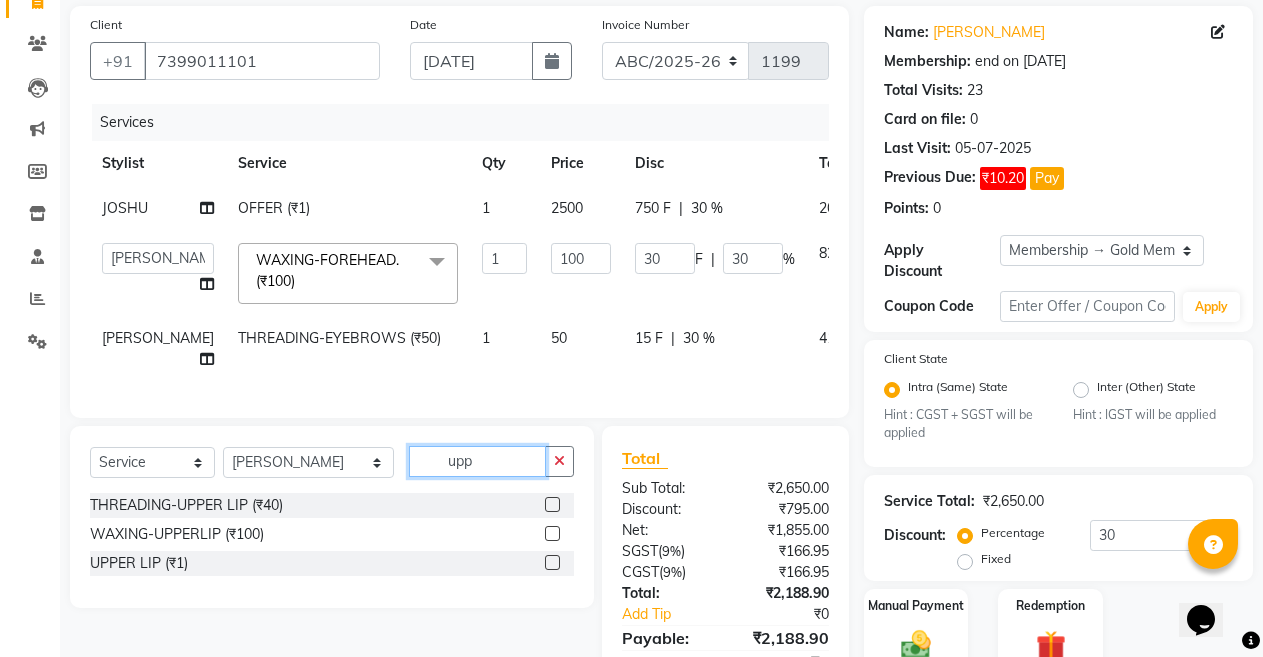 type on "upp" 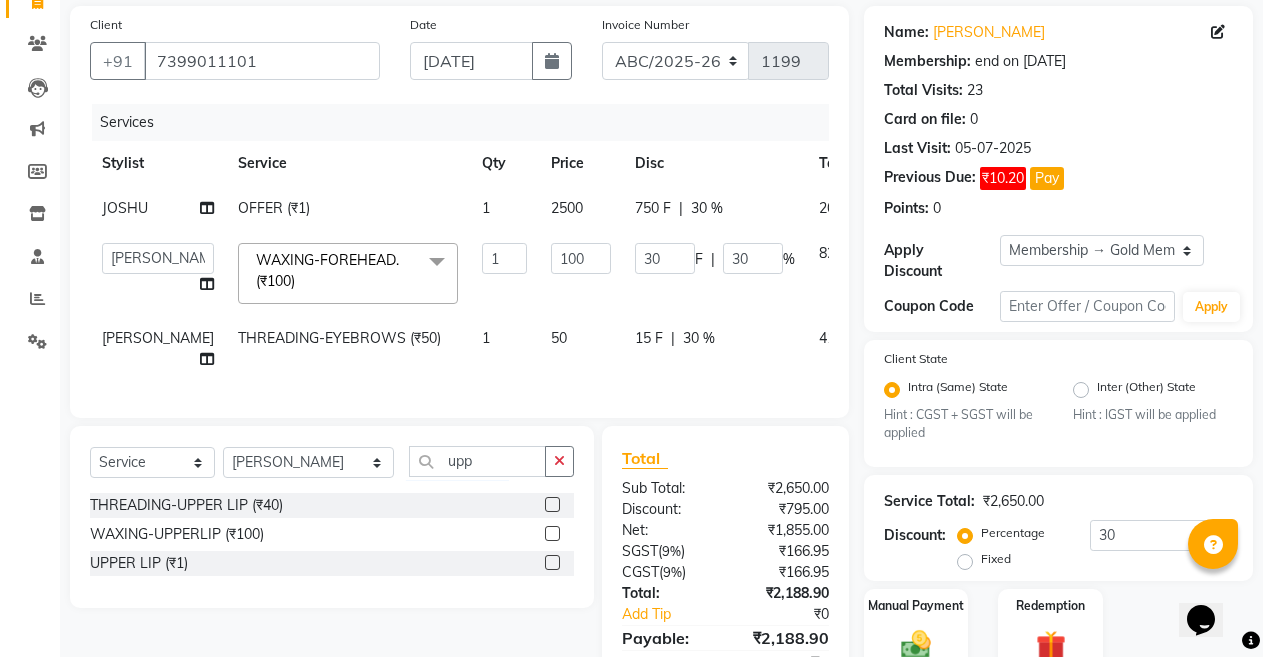 click 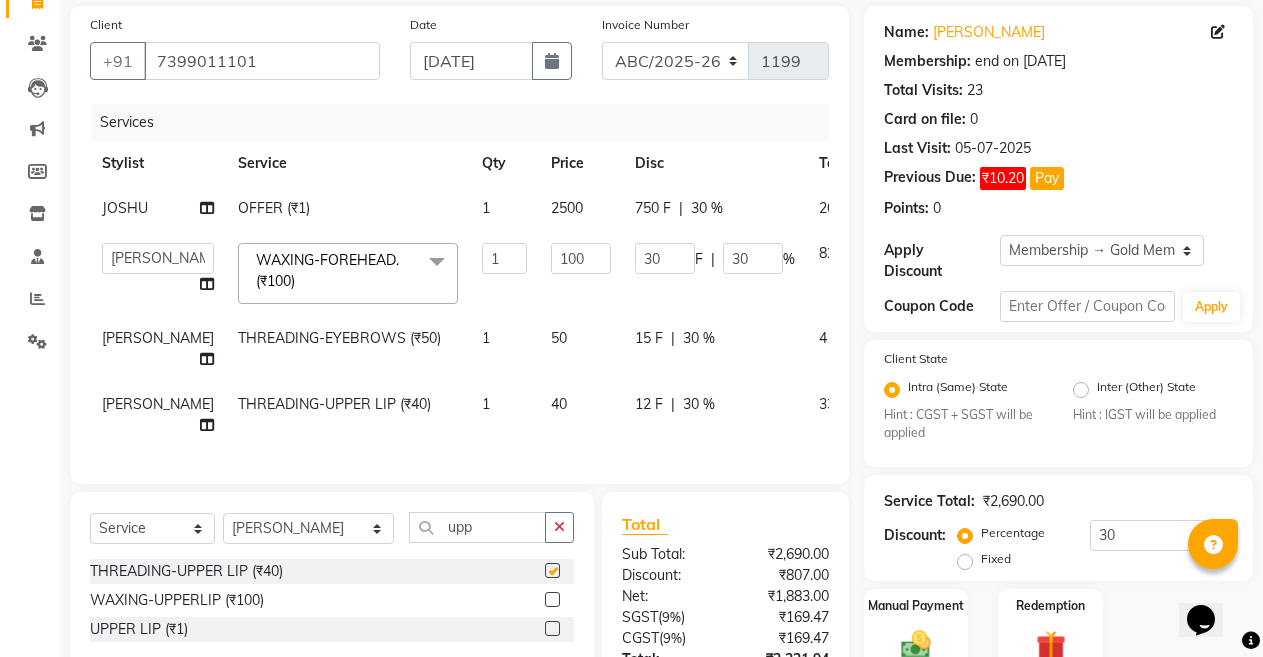 checkbox on "false" 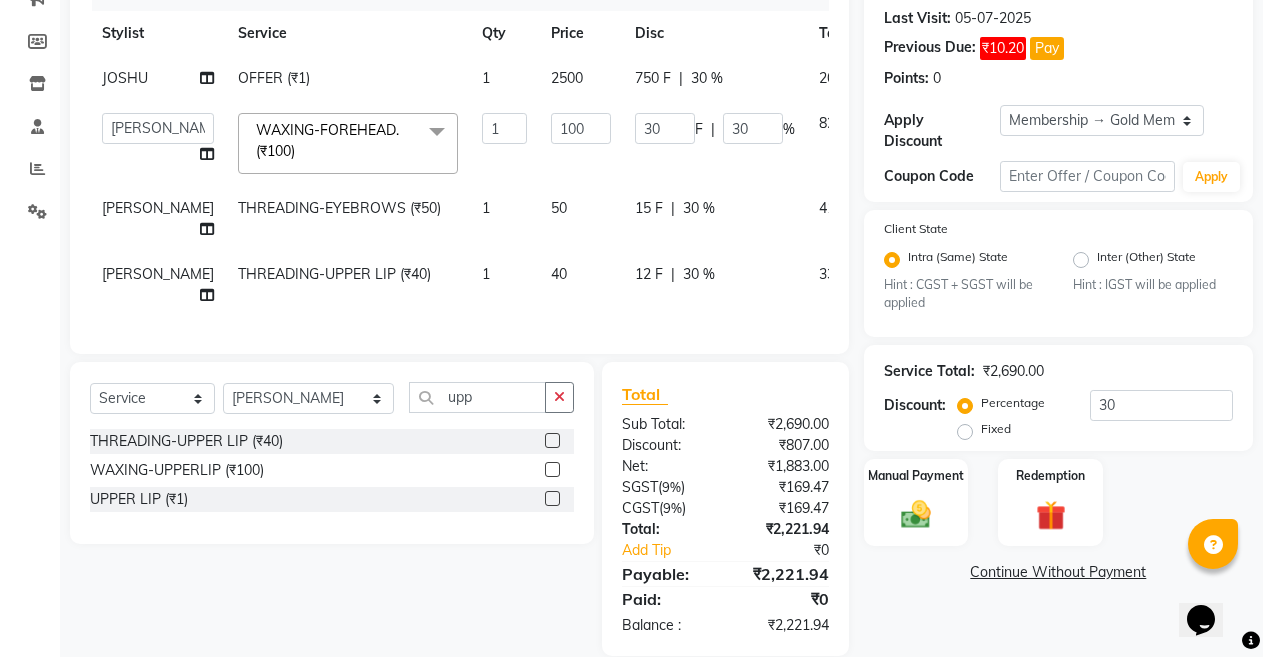 scroll, scrollTop: 320, scrollLeft: 0, axis: vertical 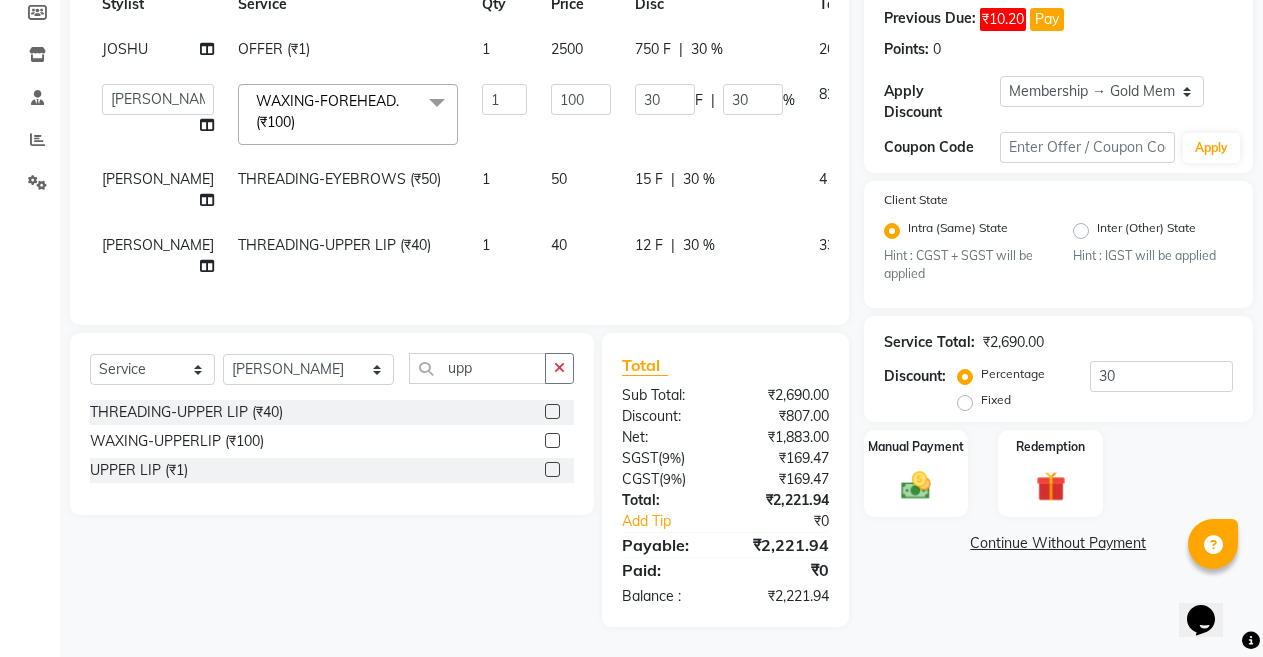 drag, startPoint x: 1250, startPoint y: 649, endPoint x: 1261, endPoint y: 639, distance: 14.866069 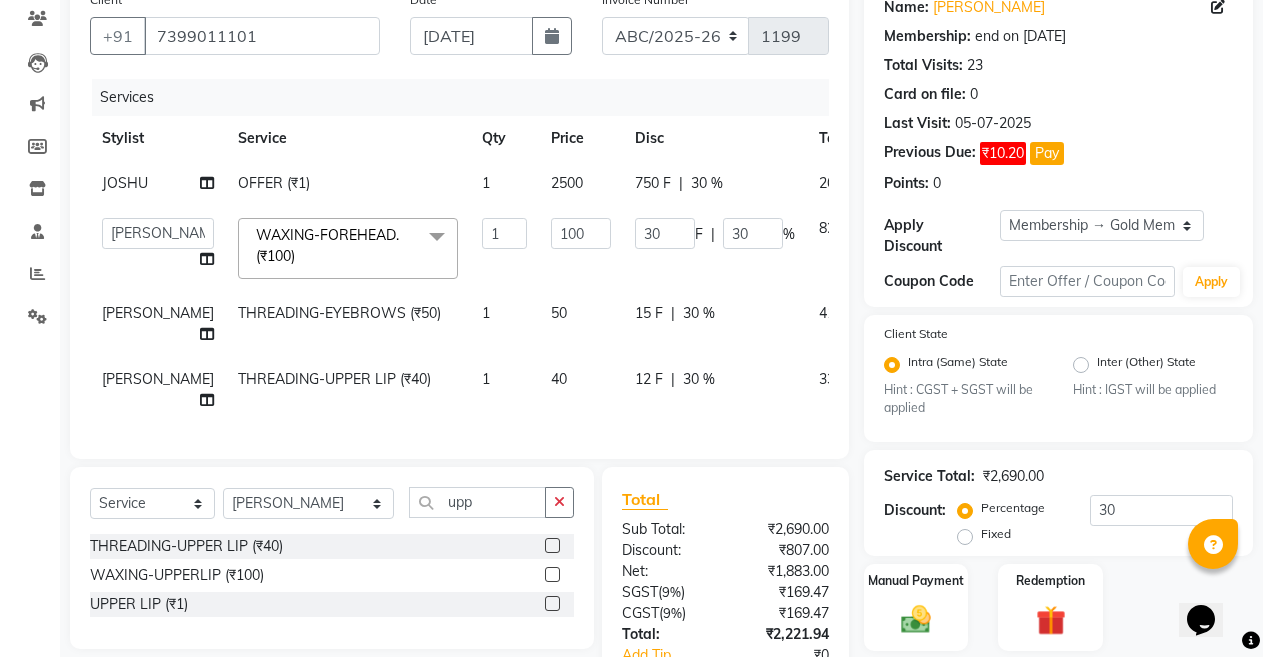 scroll, scrollTop: 120, scrollLeft: 0, axis: vertical 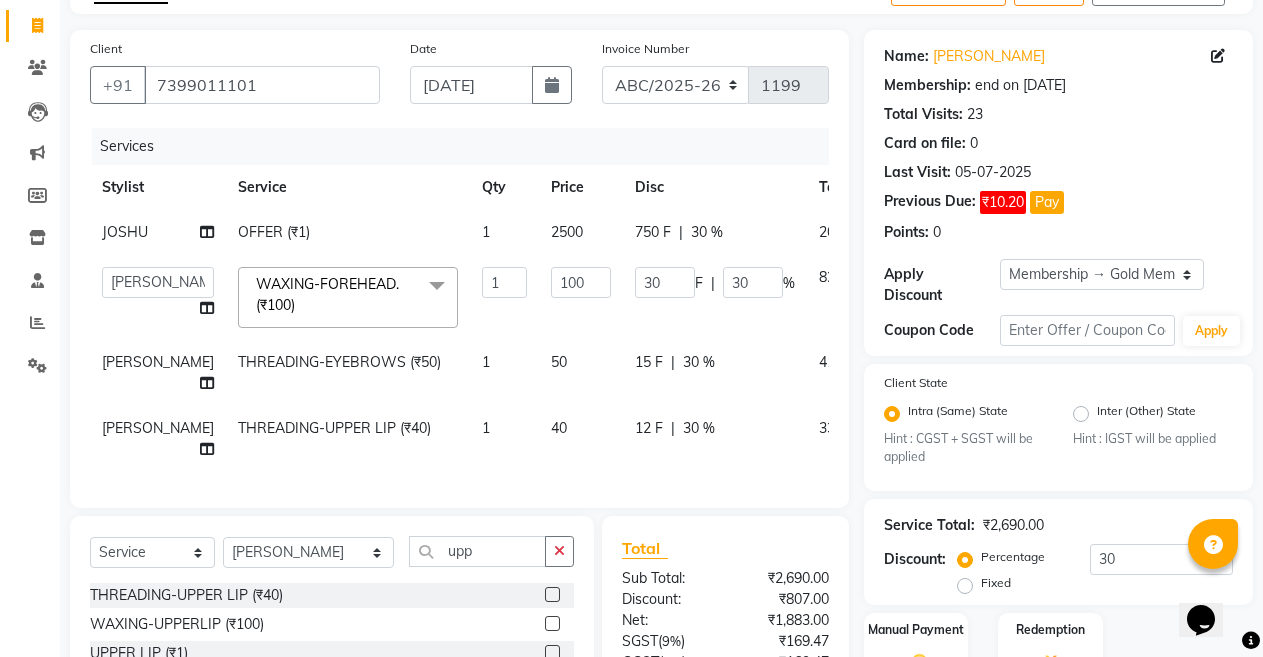 click on "30 %" 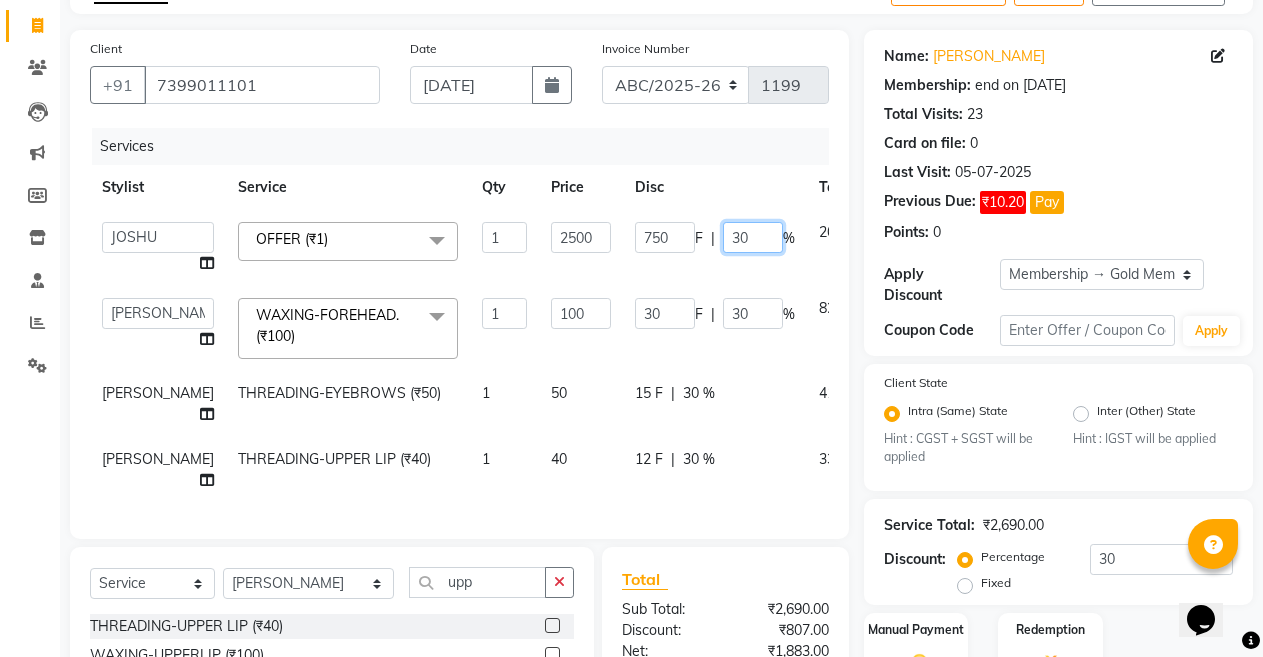 click on "30" 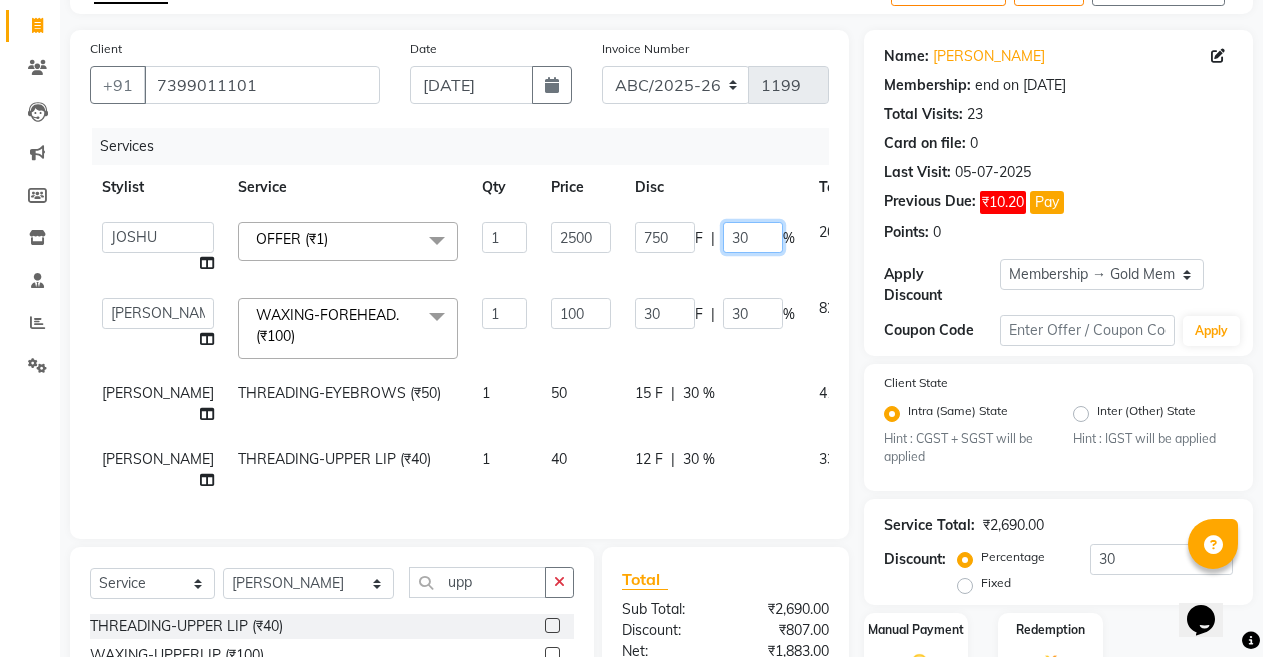 type on "3" 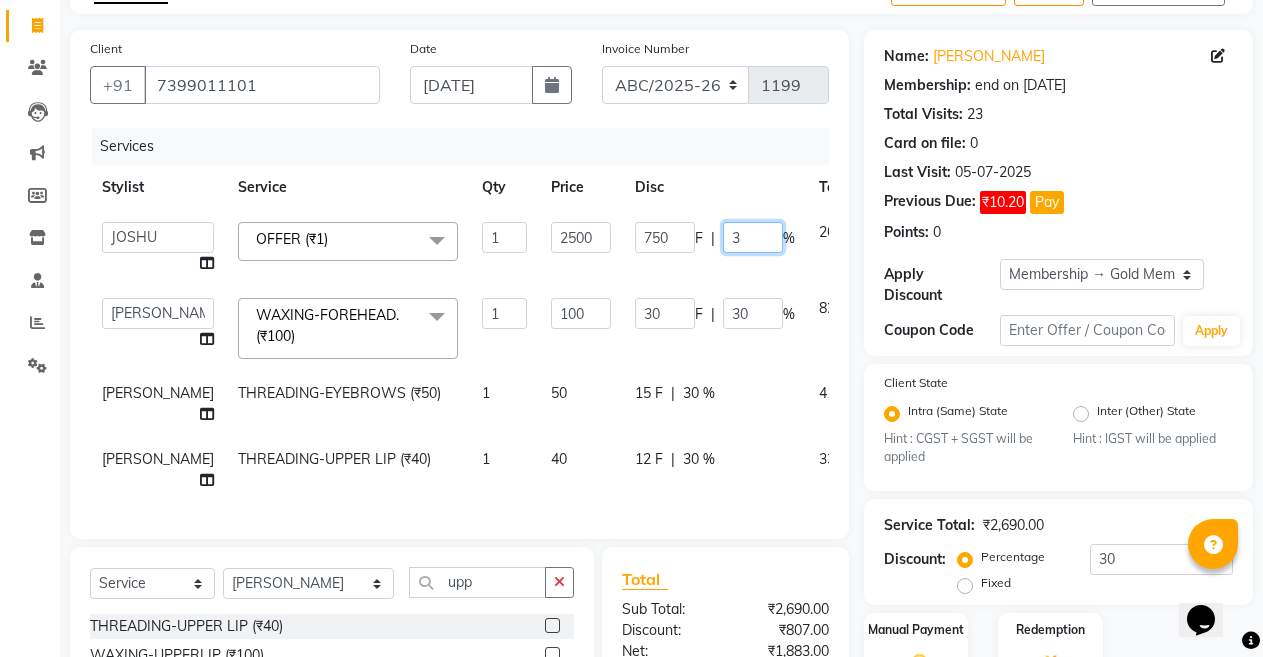 type 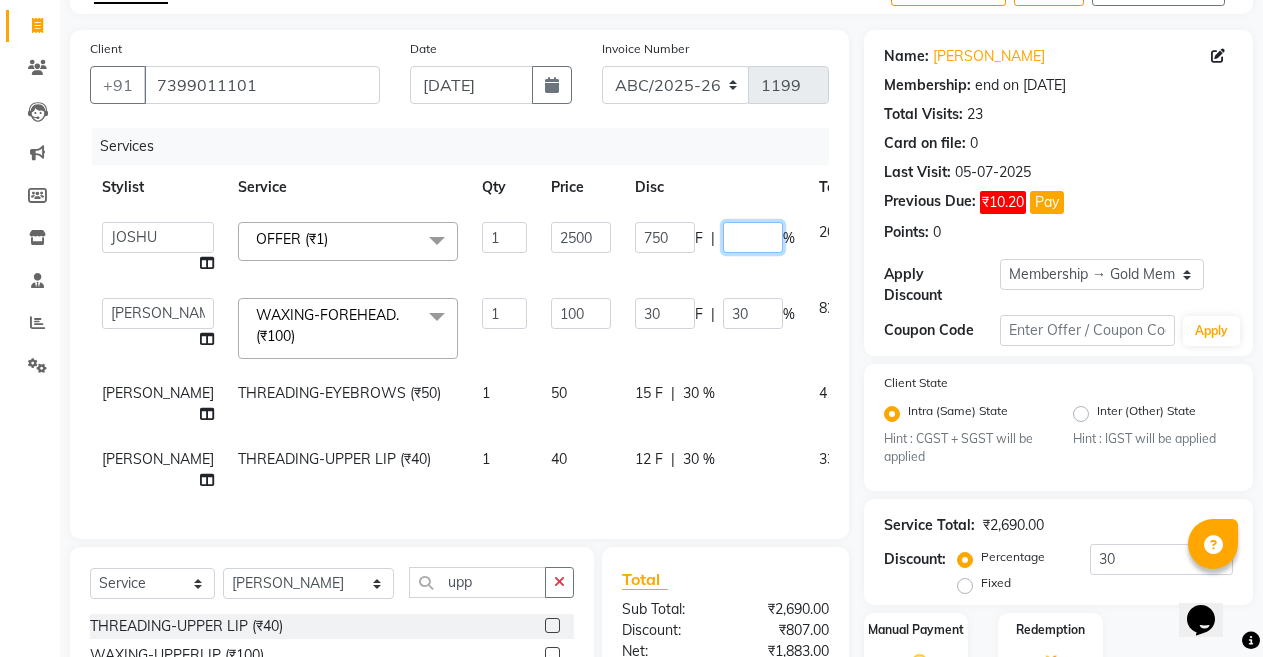 scroll, scrollTop: 160, scrollLeft: 0, axis: vertical 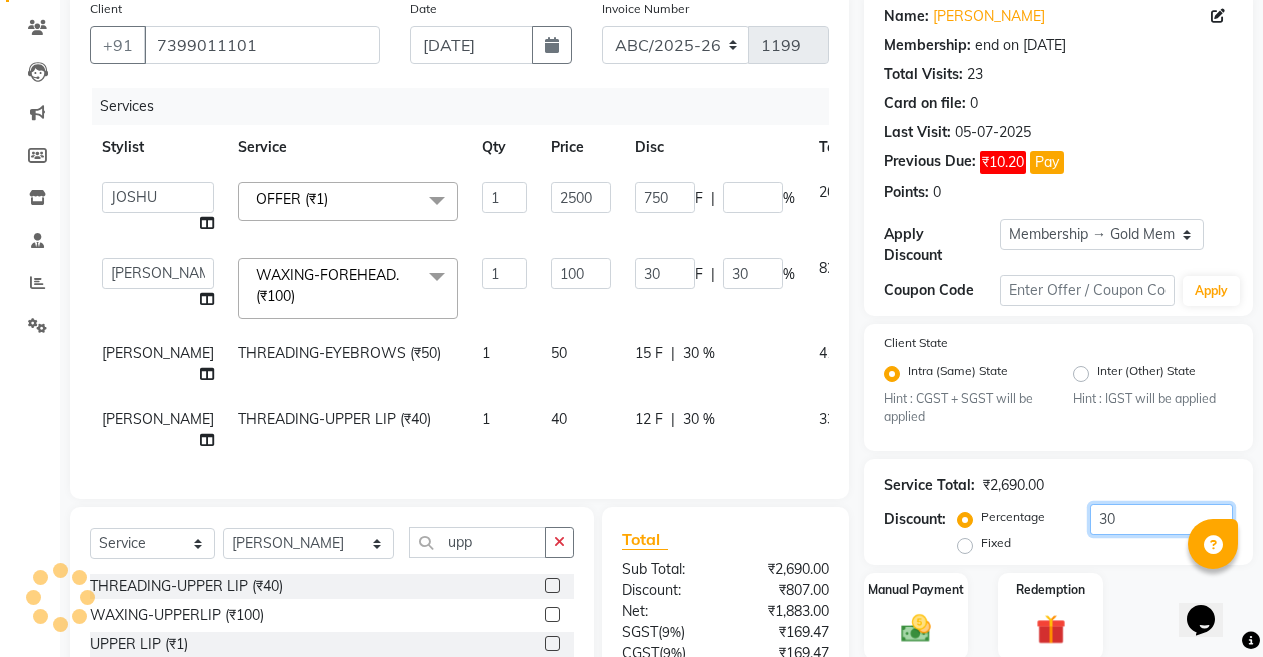 click on "30" 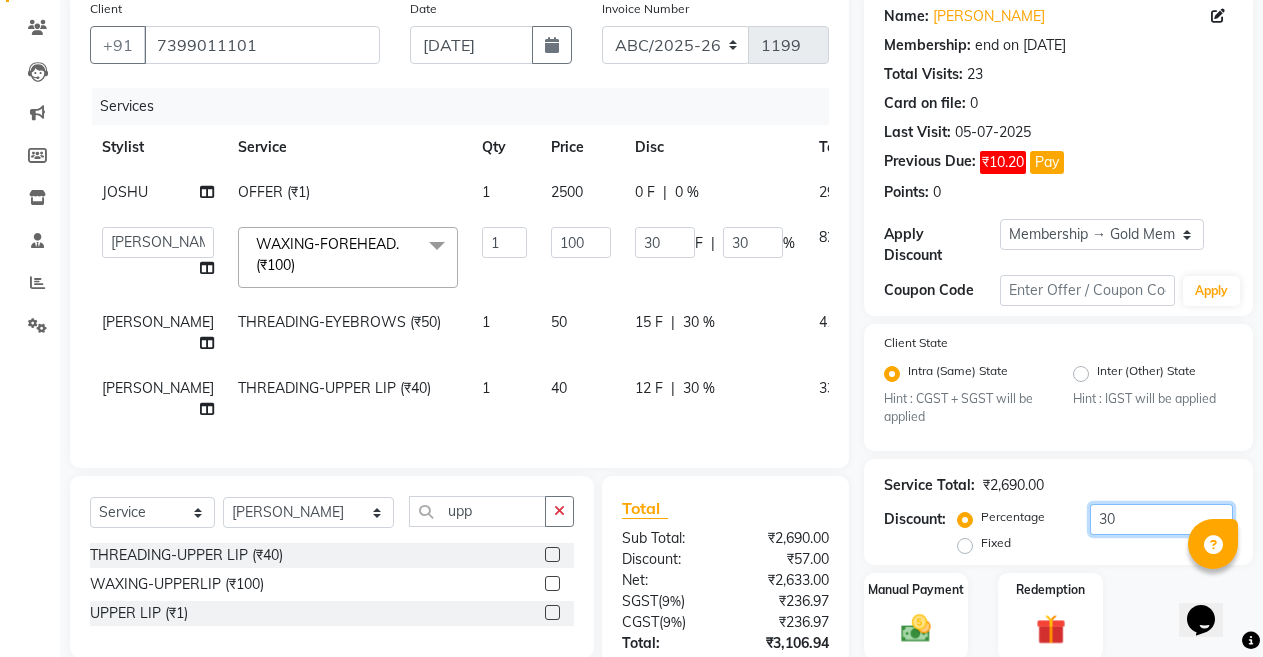 click on "30" 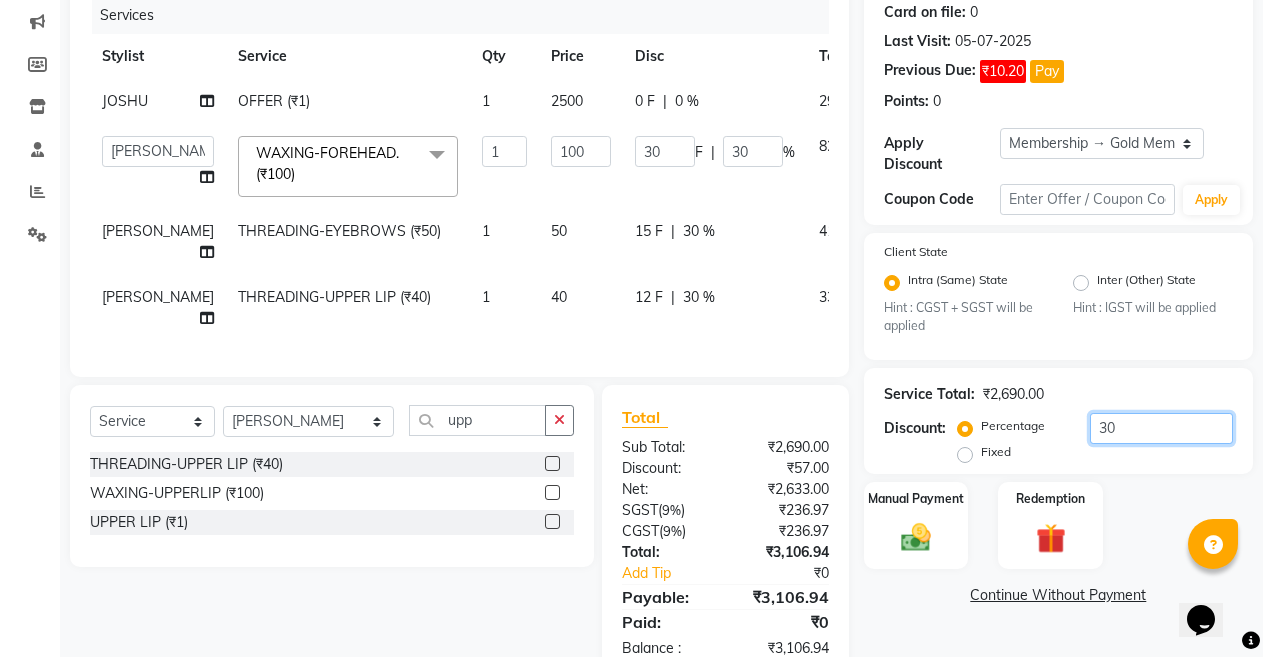 scroll, scrollTop: 320, scrollLeft: 0, axis: vertical 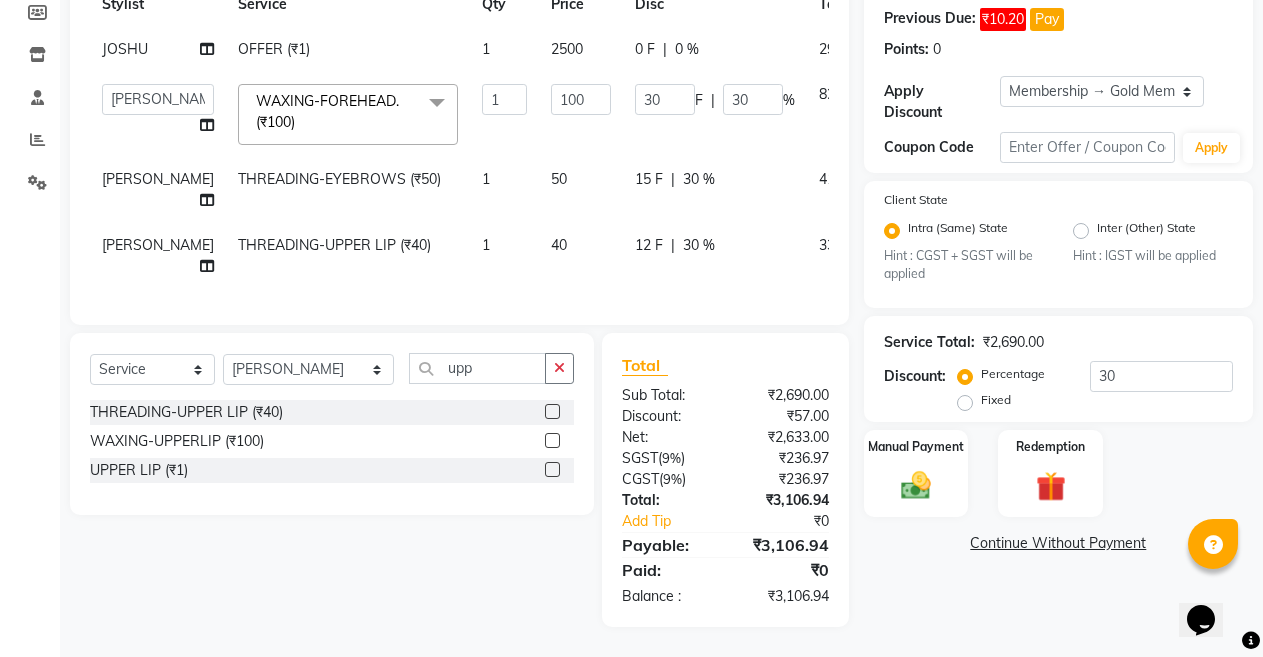 click on "Client [PHONE_NUMBER] Date [DATE] Invoice Number ABC/2025-26 SER/24-25 V/[PHONE_NUMBER] Services Stylist Service Qty Price Disc Total Action JOSHU OFFER (₹1) 1 2500 0 F | 0 % 2950  ANIL    [PERSON_NAME]   [PERSON_NAME]    DHON DAS   DHON / [PERSON_NAME]   [PERSON_NAME]   [PERSON_NAME]/ [PERSON_NAME]   [PERSON_NAME]   LAXI / [PERSON_NAME]   LITTLE   MAAM   MINTUL   [PERSON_NAME]   [PERSON_NAME]   [PERSON_NAME]   [PERSON_NAME]/POJA/ [PERSON_NAME] / [PERSON_NAME]   [PERSON_NAME]/ [PERSON_NAME]   PUJAA   [PERSON_NAME] / [PERSON_NAME]    [PERSON_NAME] / [PERSON_NAME]   [PERSON_NAME] / [PERSON_NAME] / [PERSON_NAME]   [PERSON_NAME]/ [PERSON_NAME]/[PERSON_NAME]/PRAKASH/ [PERSON_NAME]/[PERSON_NAME]/ [PERSON_NAME]   [PERSON_NAME]/ [PERSON_NAME]   [PERSON_NAME]   [PERSON_NAME]   [PERSON_NAME]   SOPEM   staff 1   staff 1   TANU  WAXING-FOREHEAD. (₹100)  x HAIR CUT- HAIR CUT HAIR CUT-SENIOR STYLIST HAIR CUT-HAIR TRIMING HAIR CUT-REGULAR SHAMPOO WASH AND BLOW DRY HAIR CUT-OIL MASSAGE HAIR CUT-WASH WITH [MEDICAL_DATA] AMPULE HAIR CUT-IRONING HAIR CUT-[PERSON_NAME] HAIR CUT-HAIR DO HAIR CUT-KERATIN SHAMPOO ONLY-BLOW DRY HAIR TRIMING" 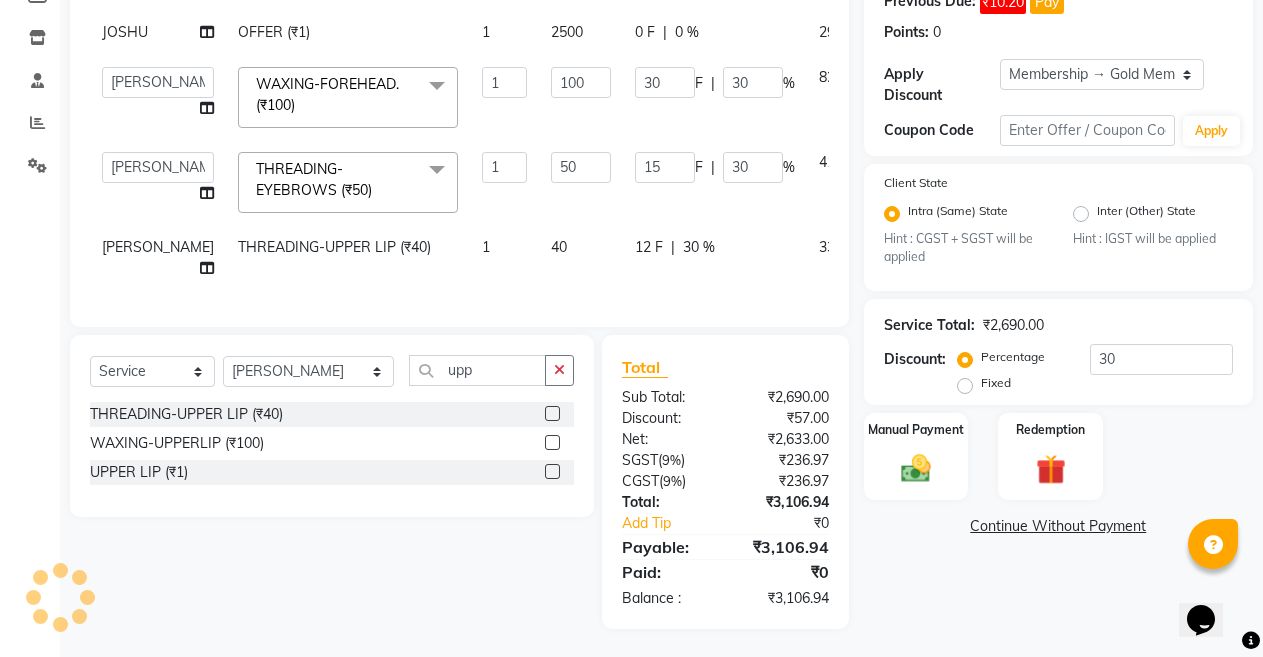 click on "1" 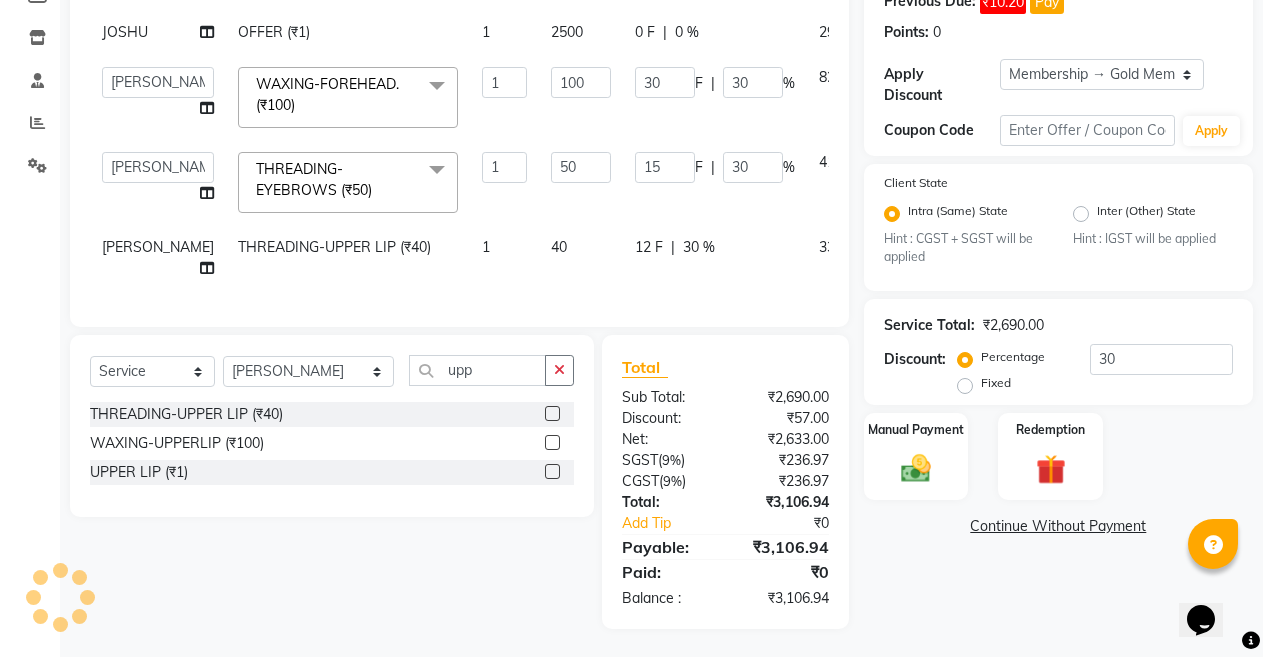 select on "32580" 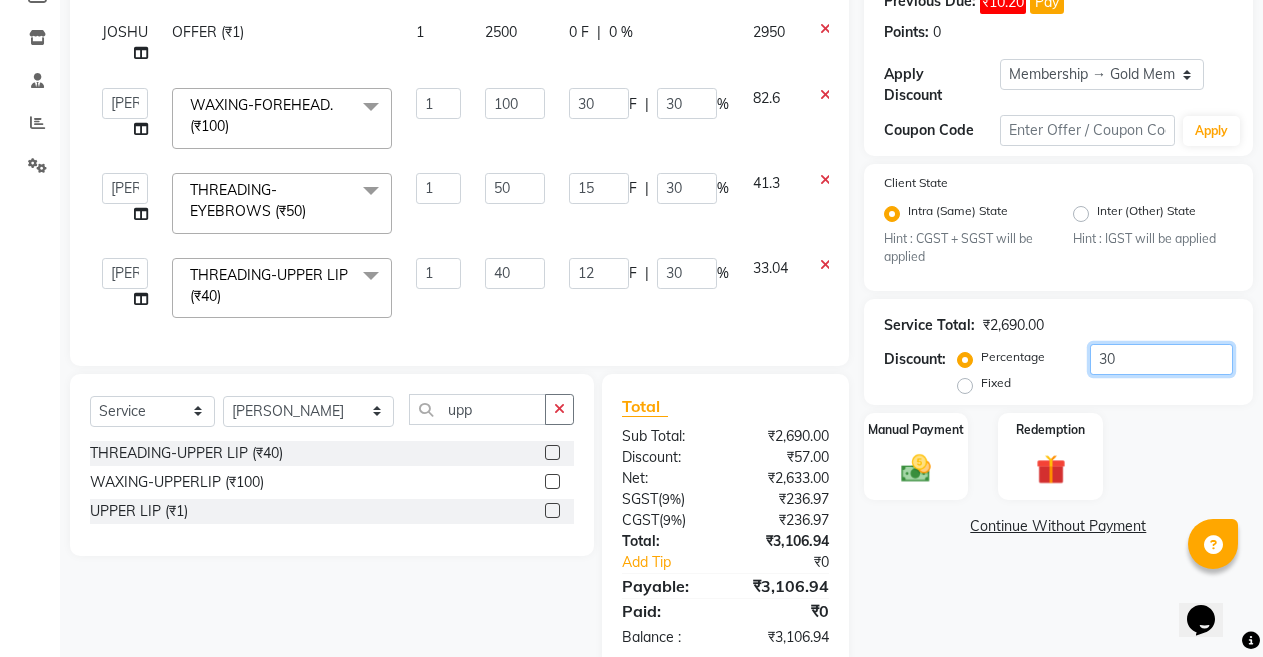 click on "30" 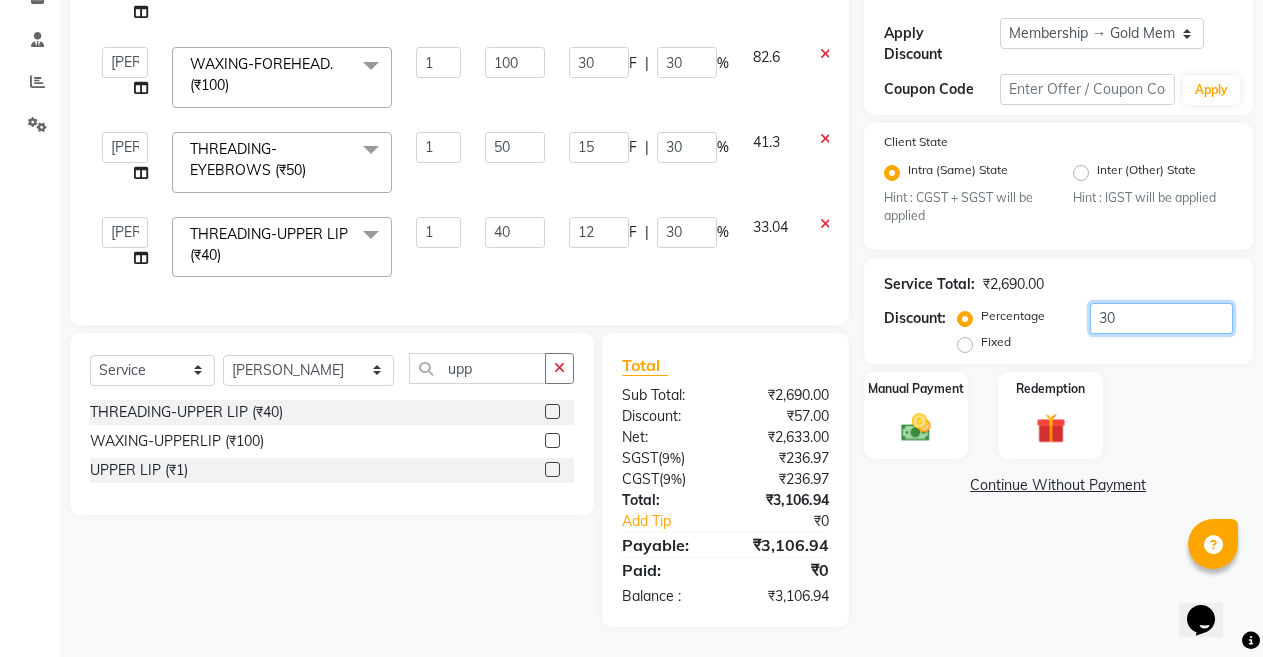 scroll, scrollTop: 378, scrollLeft: 0, axis: vertical 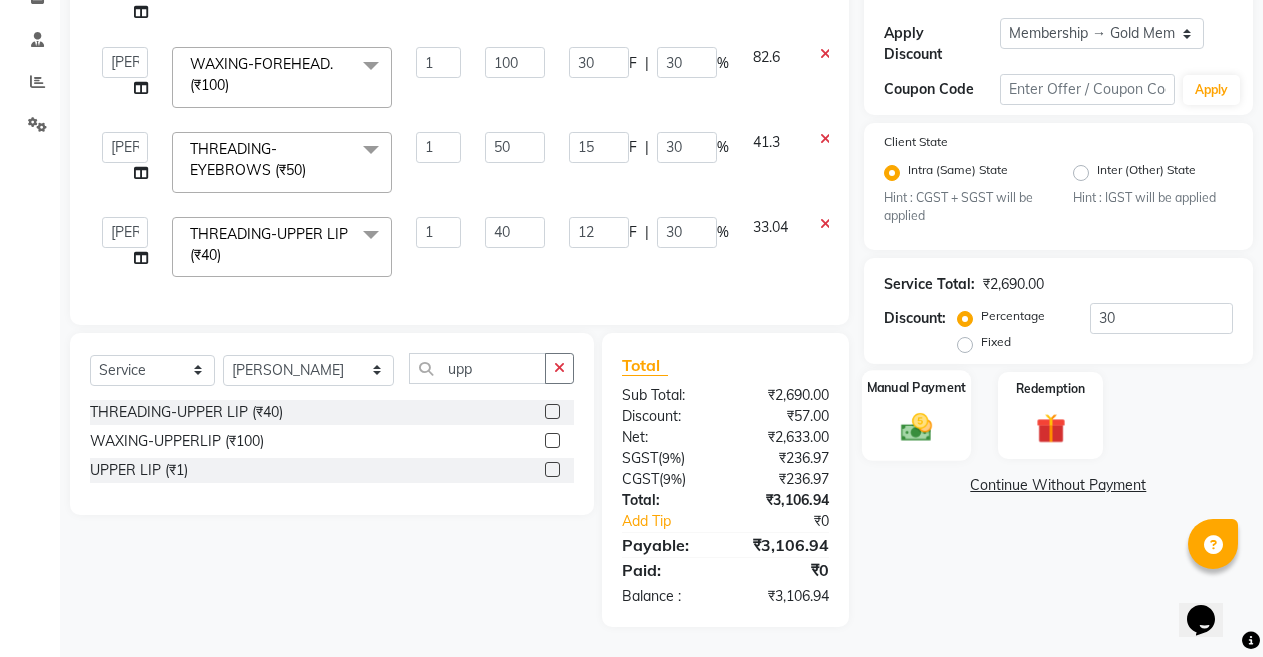 click 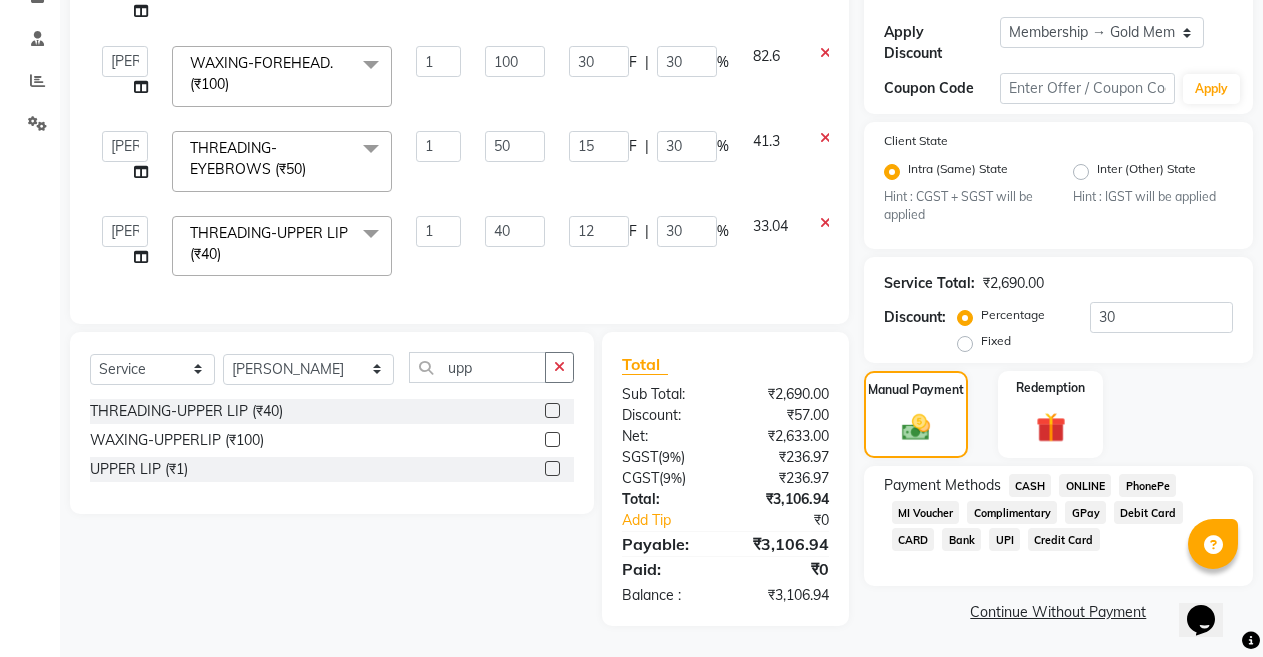 click on "CASH" 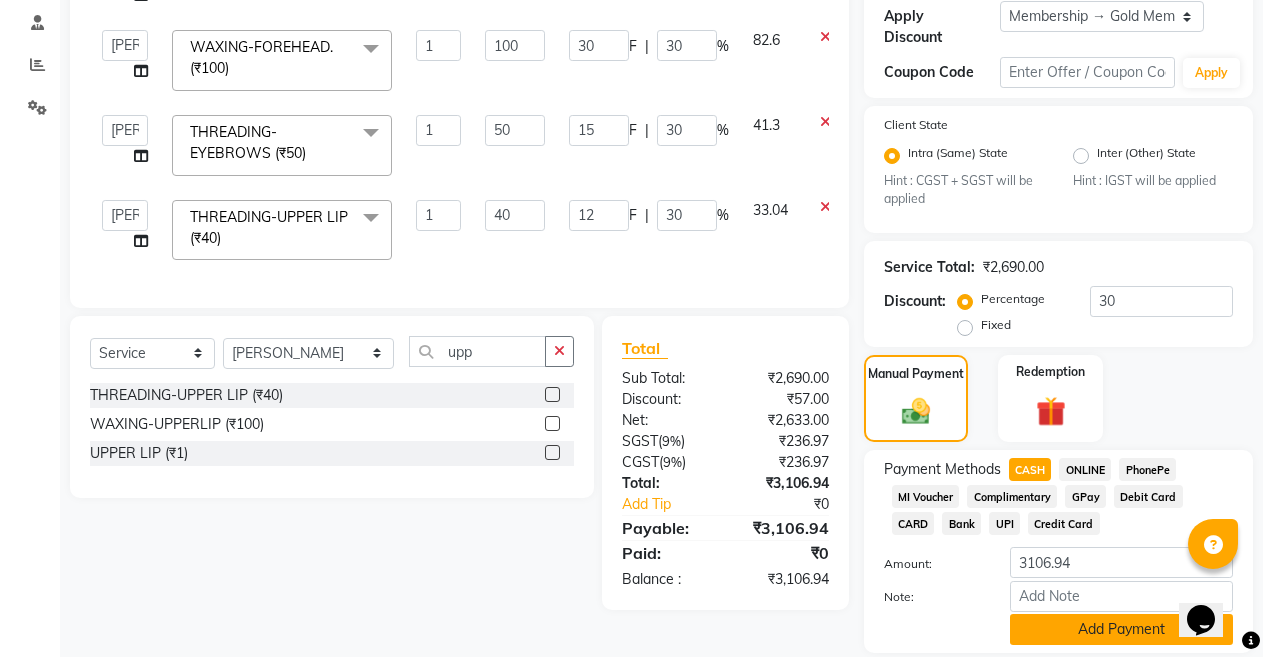 click on "Add Payment" 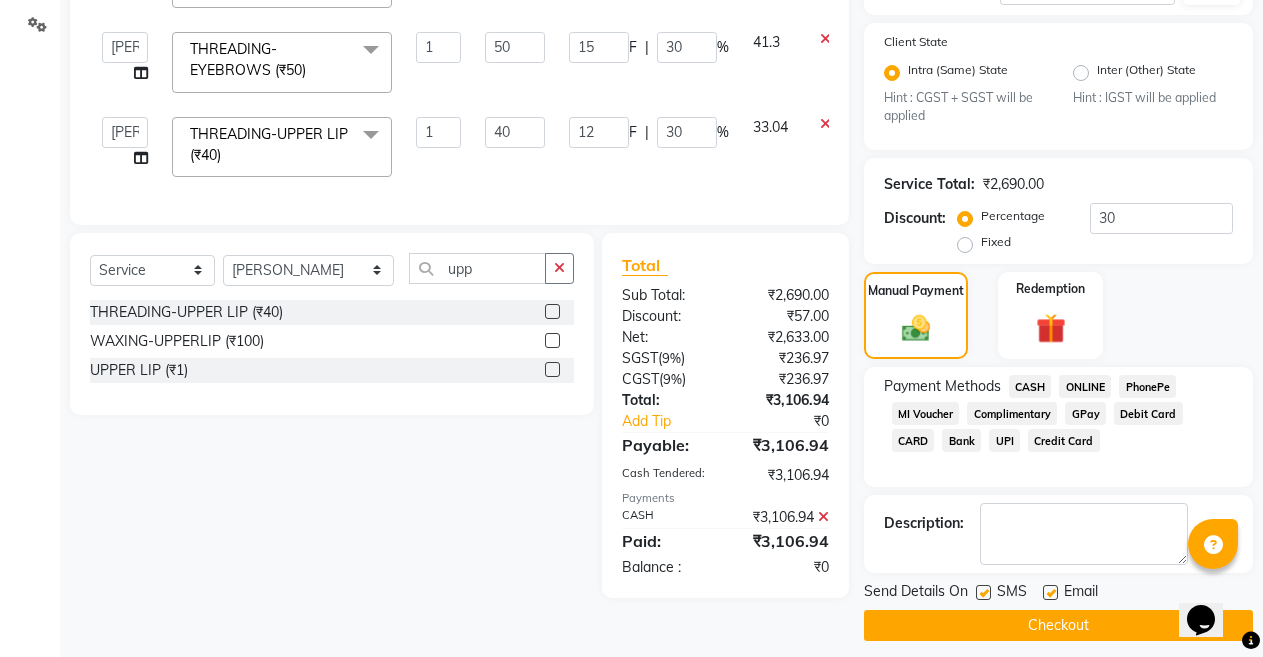 scroll, scrollTop: 475, scrollLeft: 0, axis: vertical 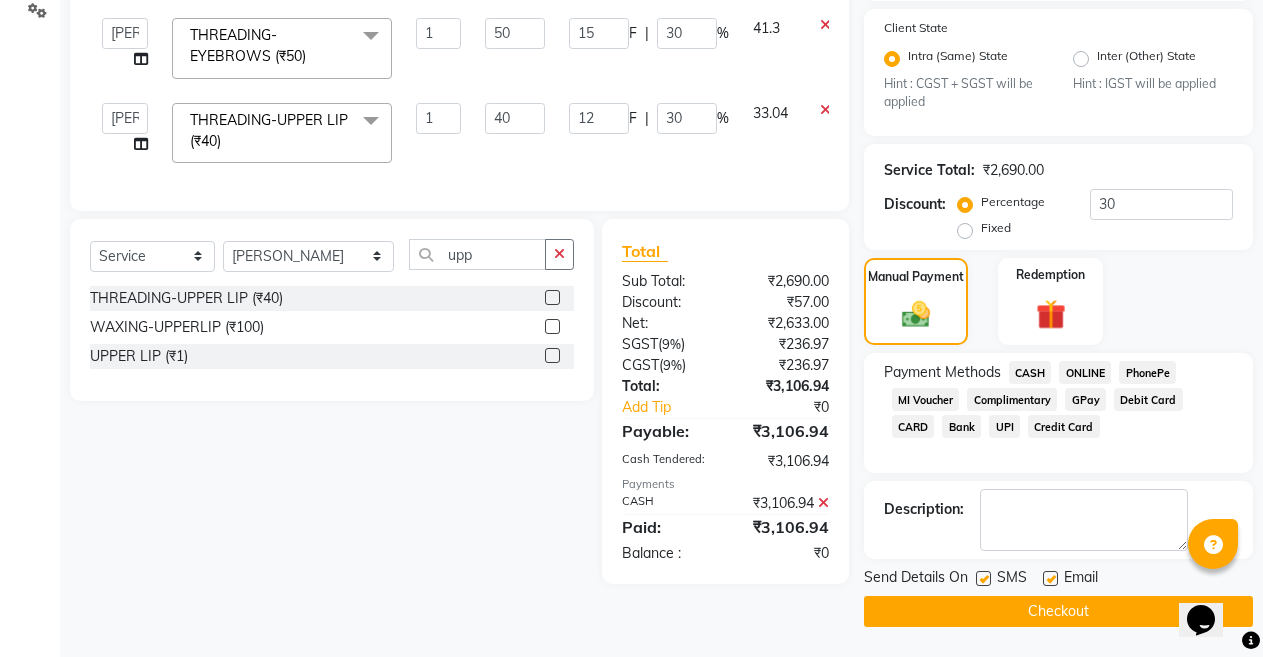 click on "Checkout" 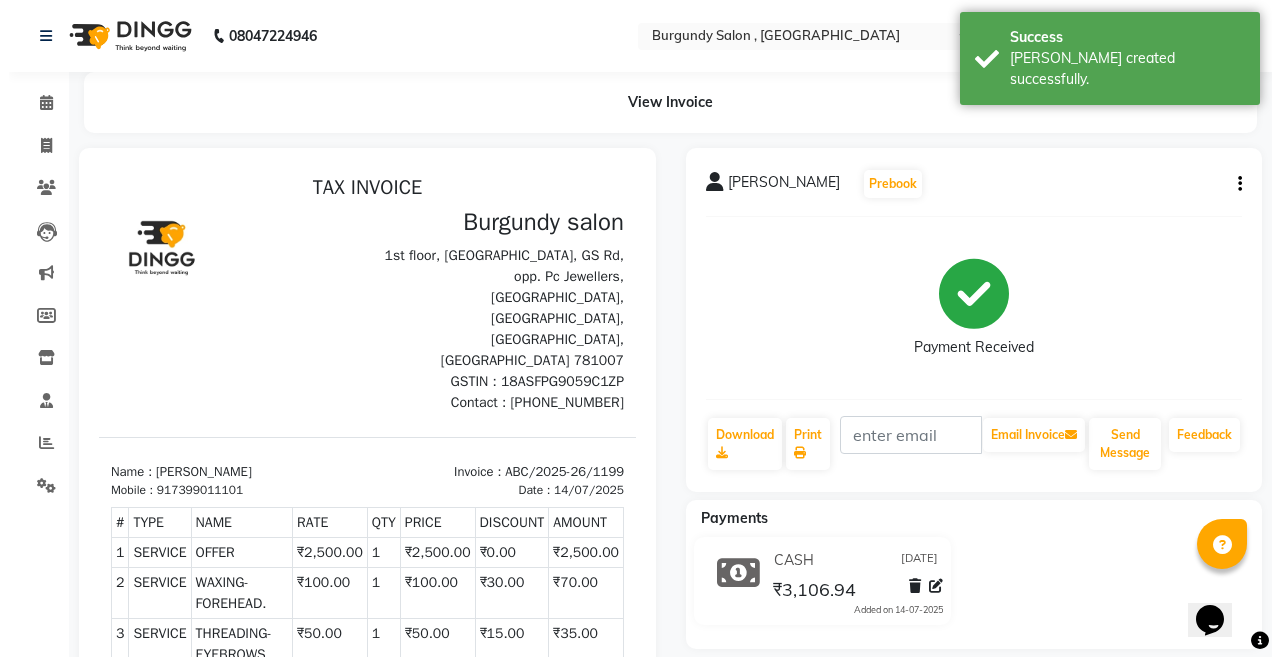 scroll, scrollTop: 0, scrollLeft: 0, axis: both 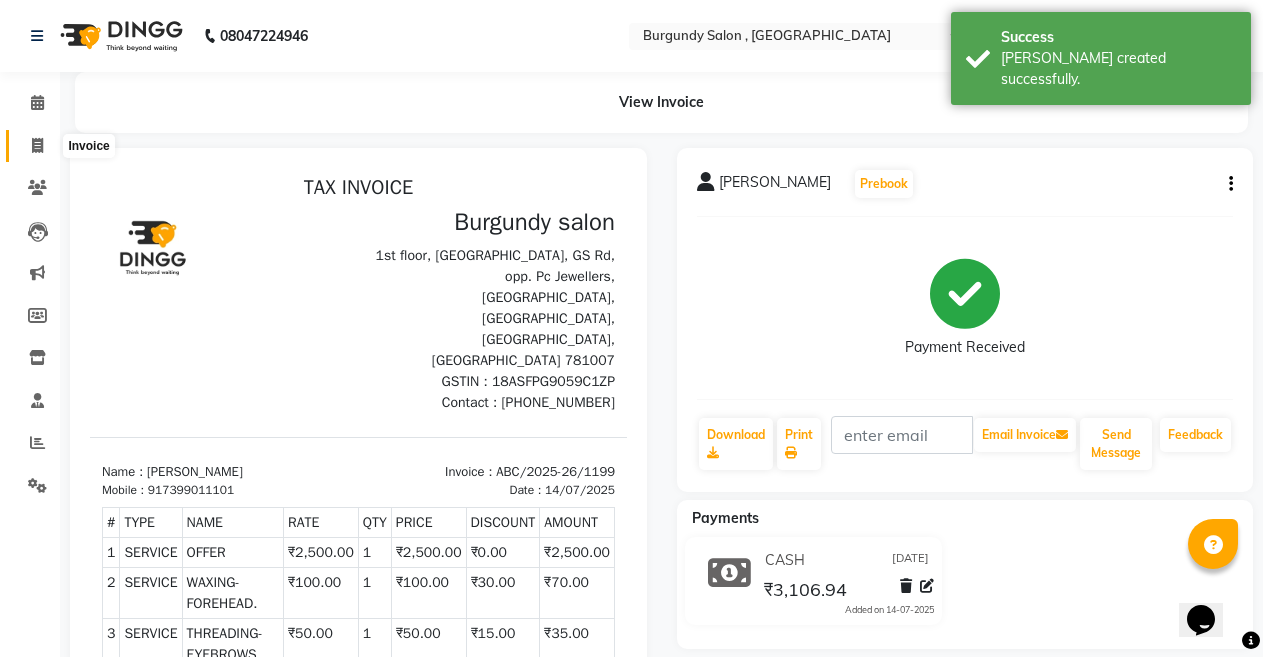 click 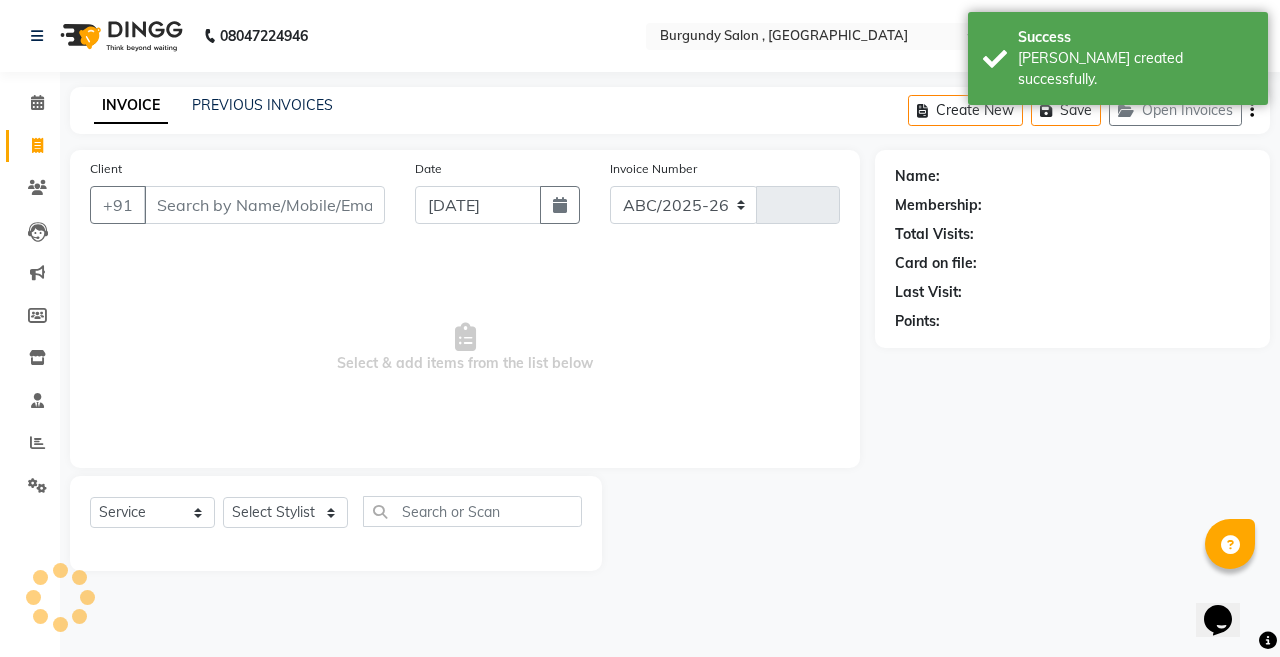 select on "5345" 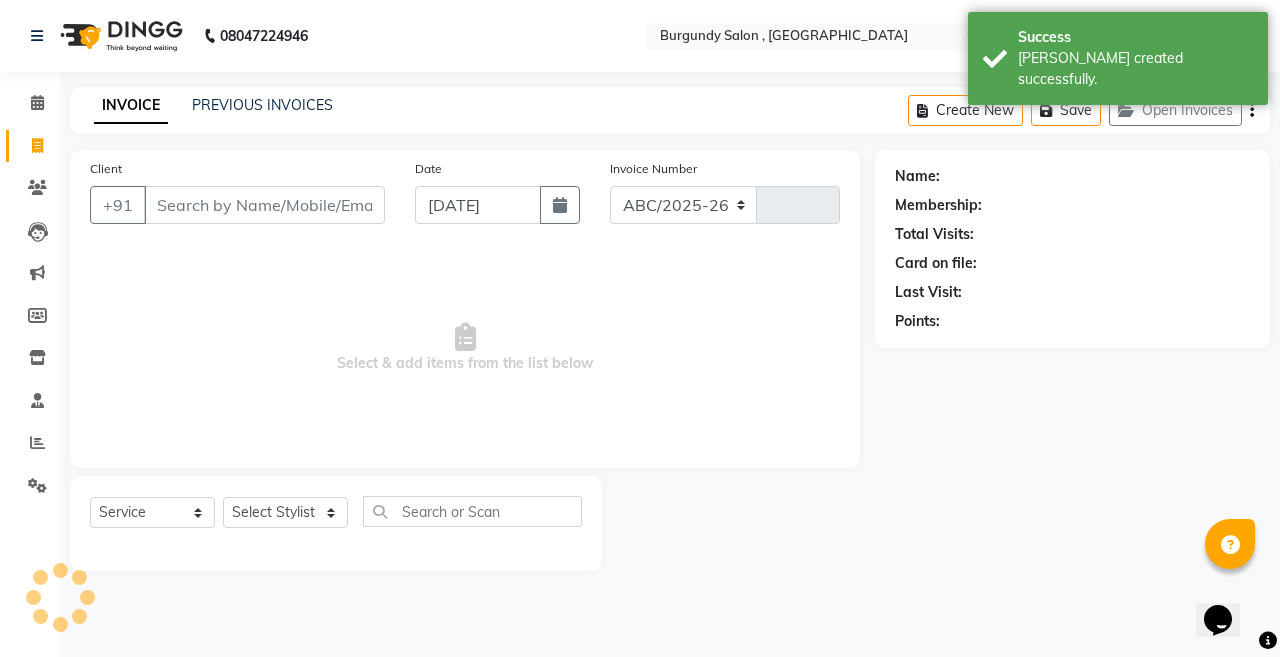 type on "1200" 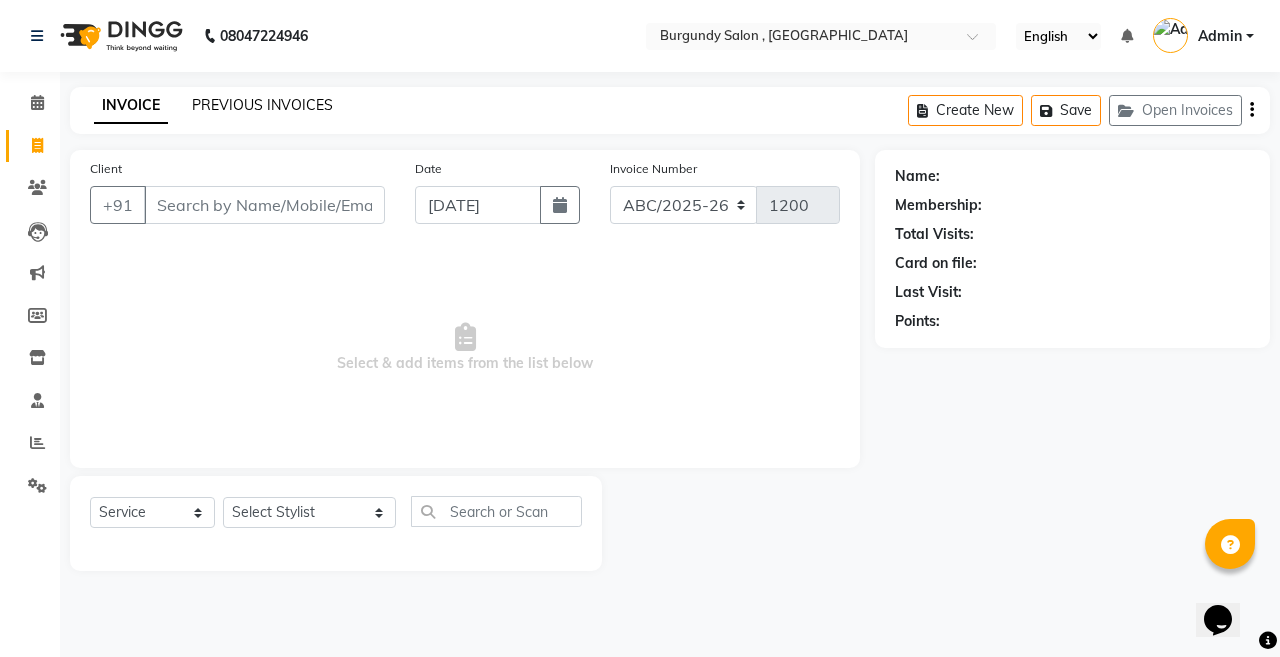 click on "PREVIOUS INVOICES" 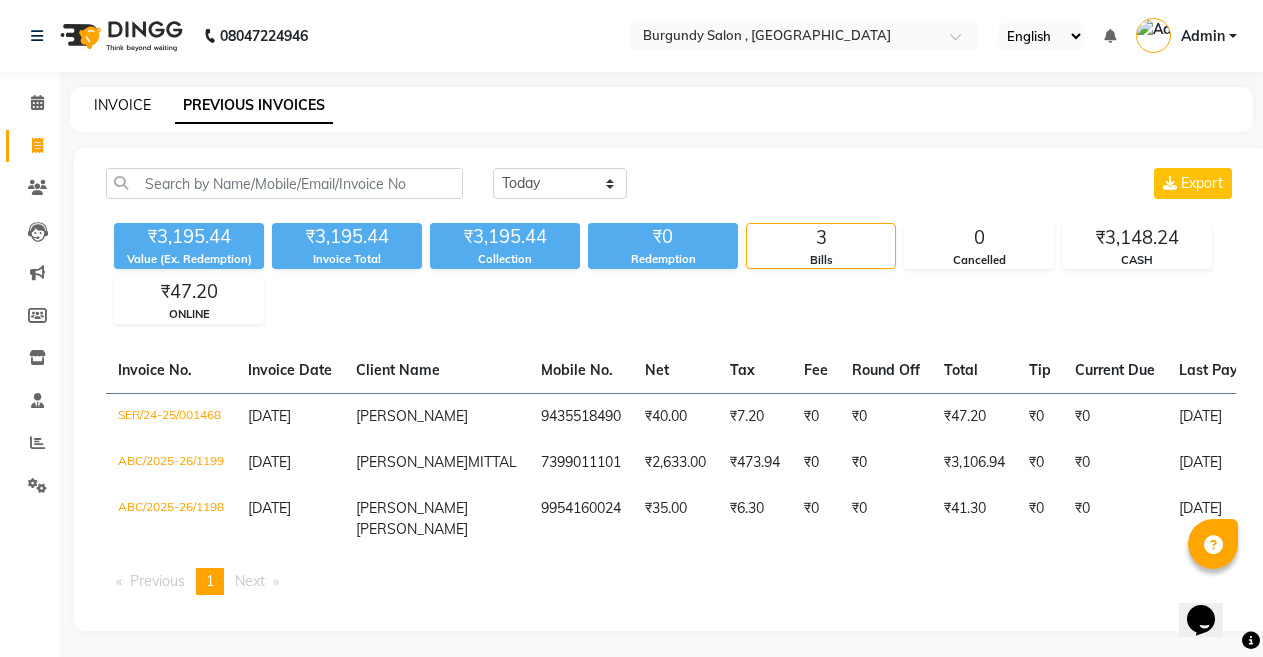 click on "INVOICE" 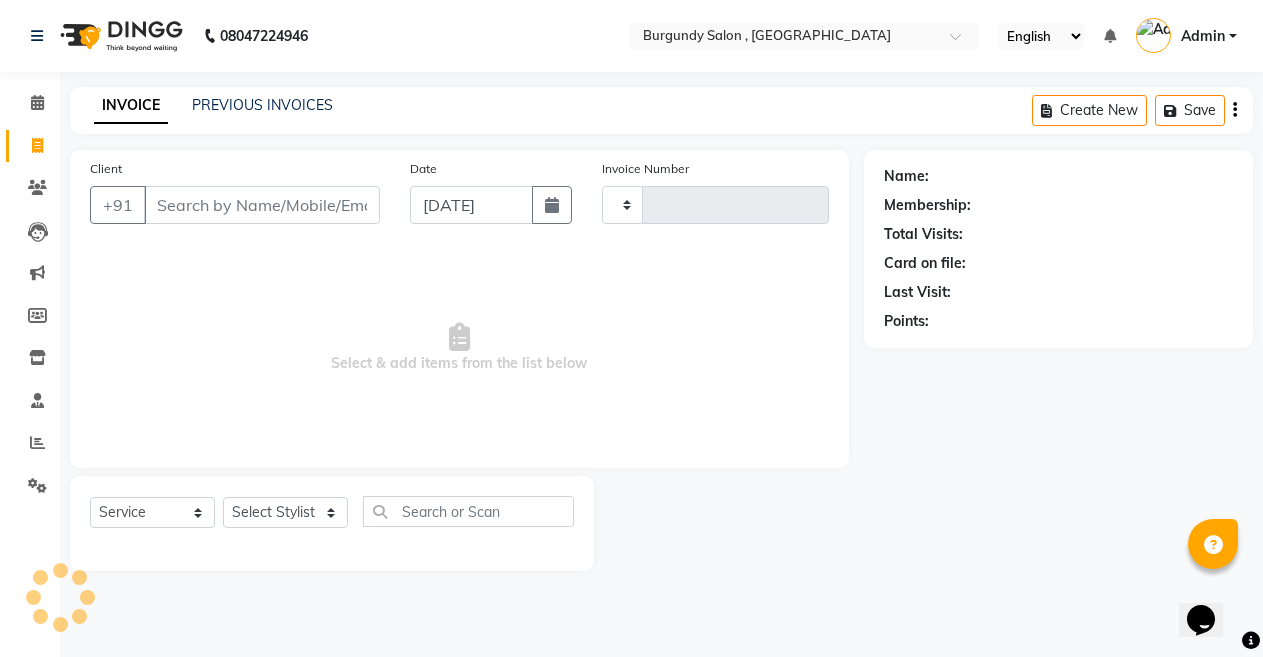 type on "1200" 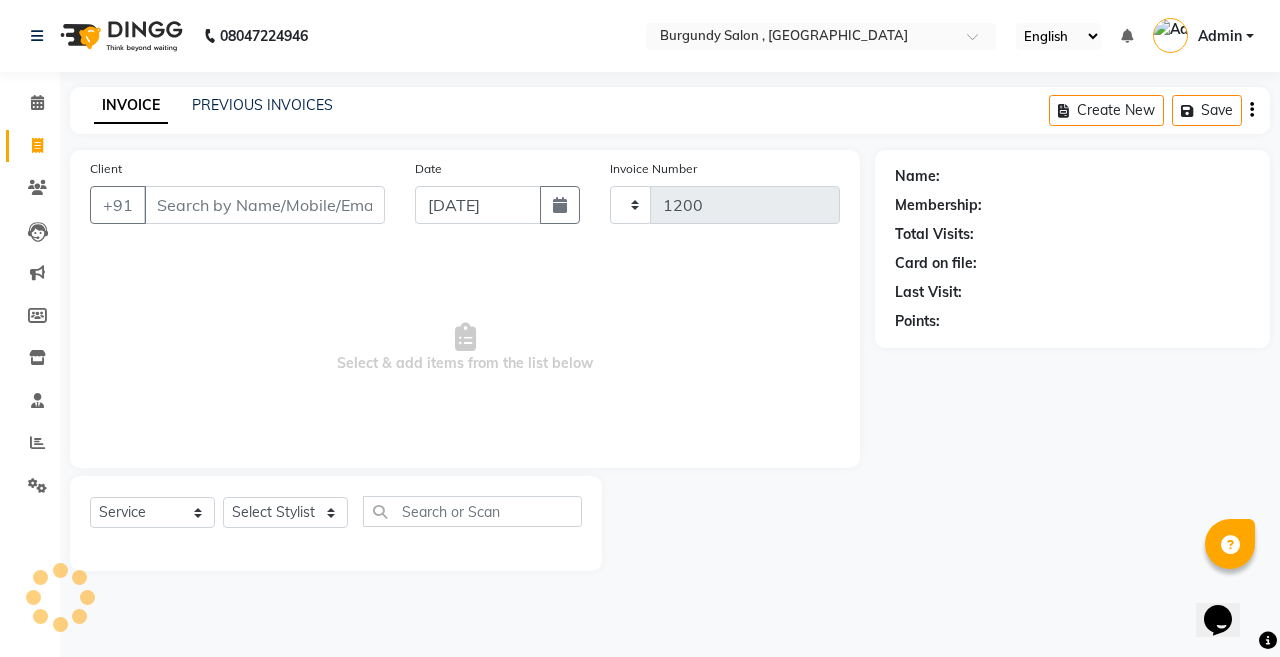 select on "5345" 